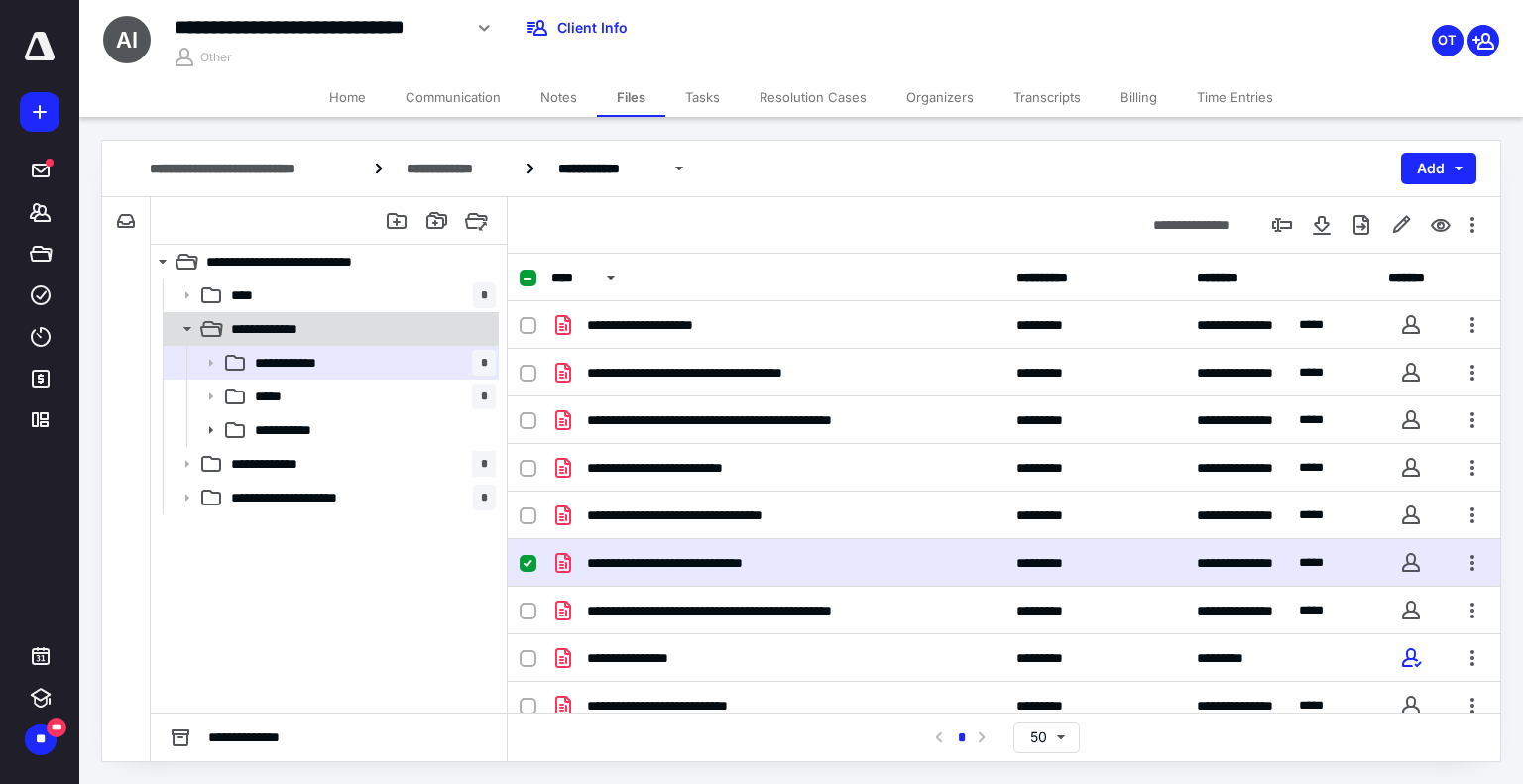 scroll, scrollTop: 0, scrollLeft: 0, axis: both 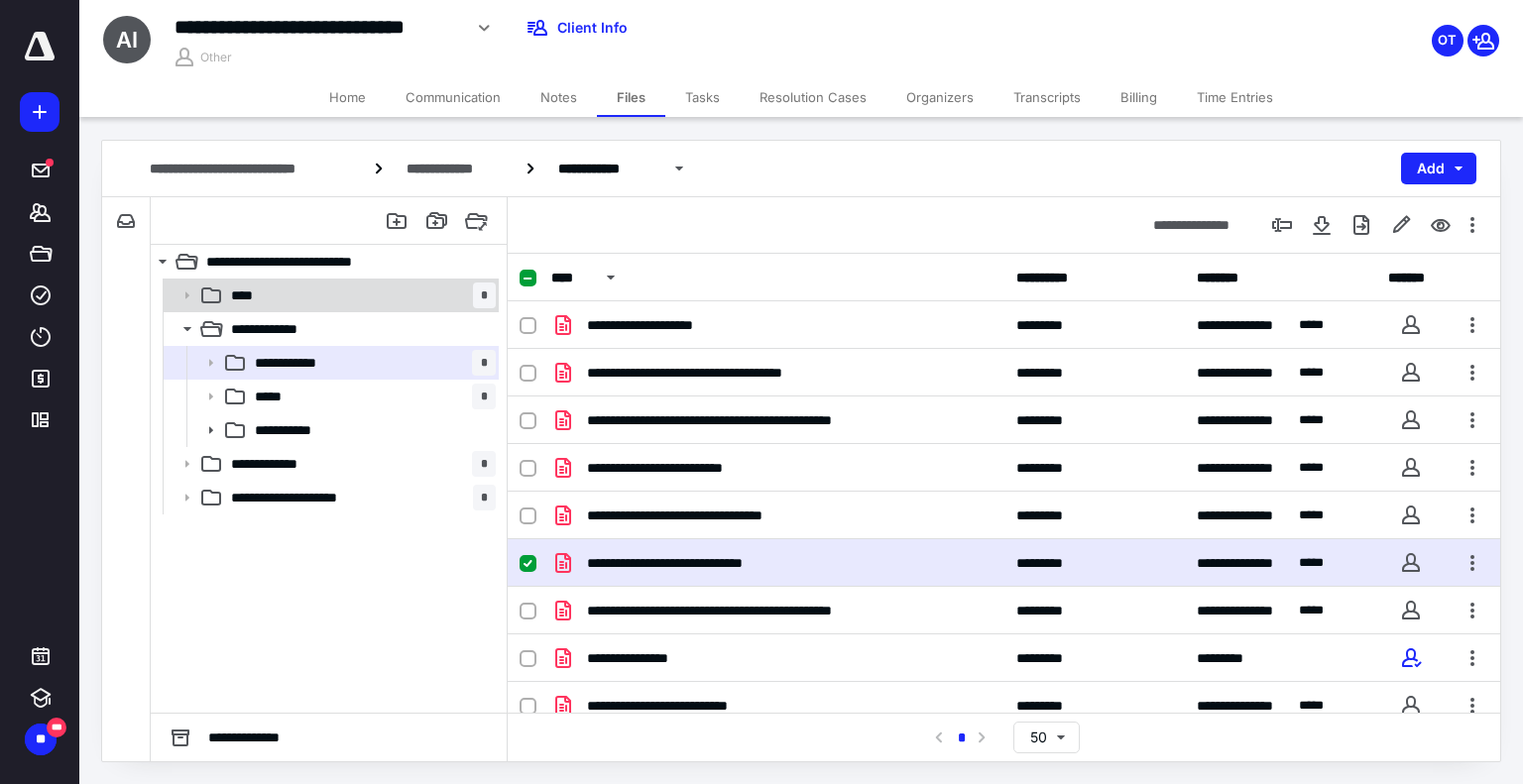 click on "**** *" at bounding box center [329, 295] 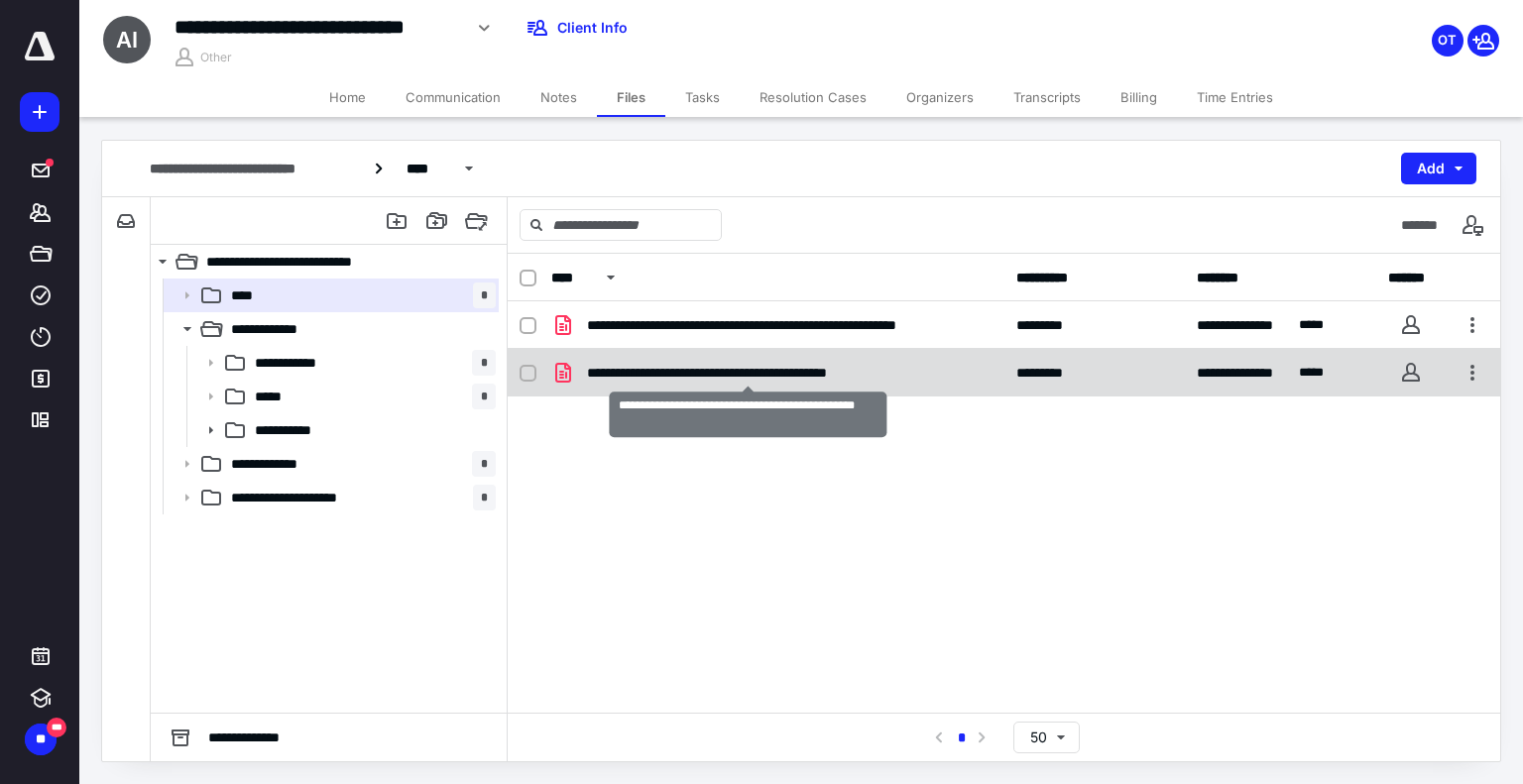 click on "**********" at bounding box center (749, 373) 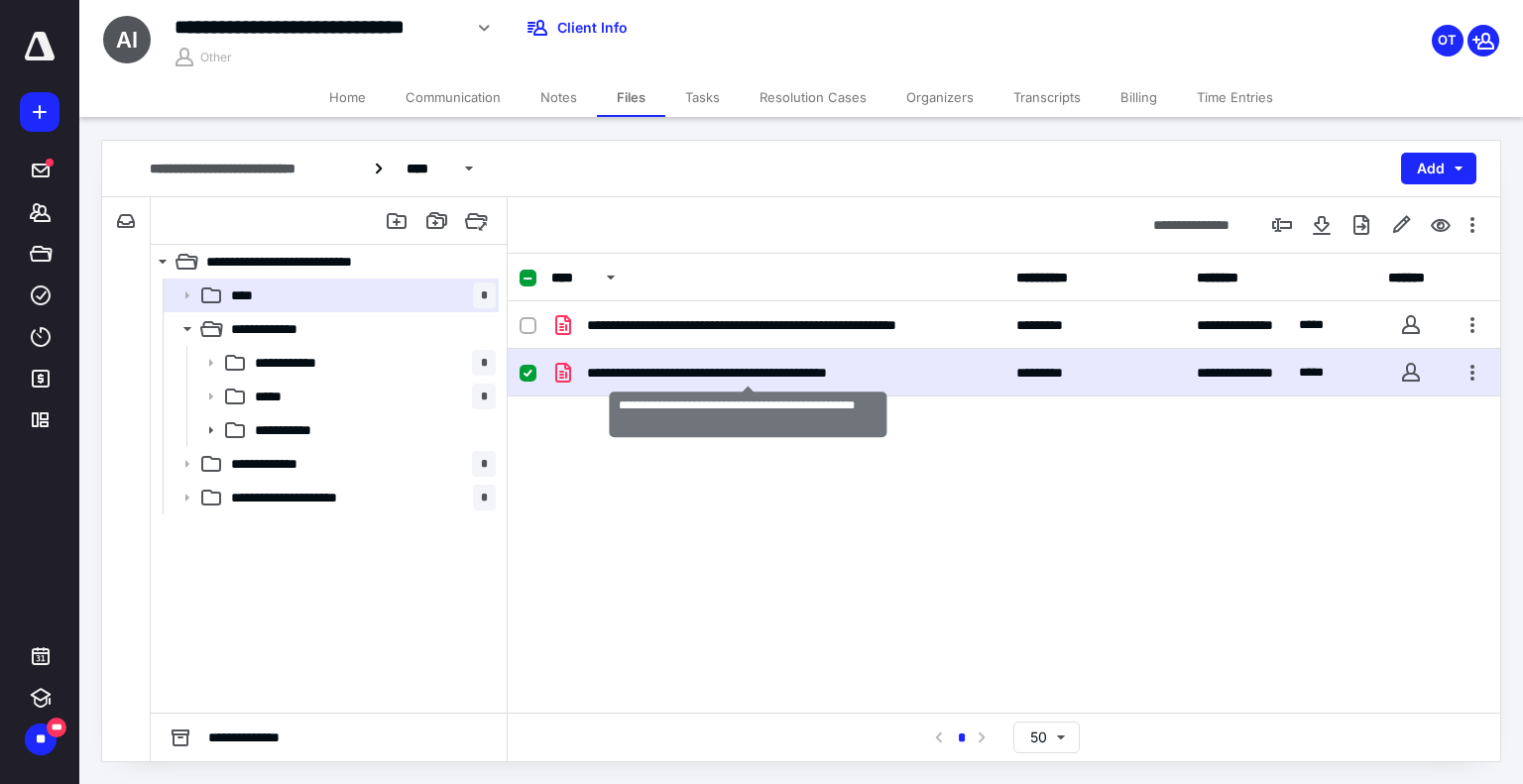 click on "**********" at bounding box center (749, 373) 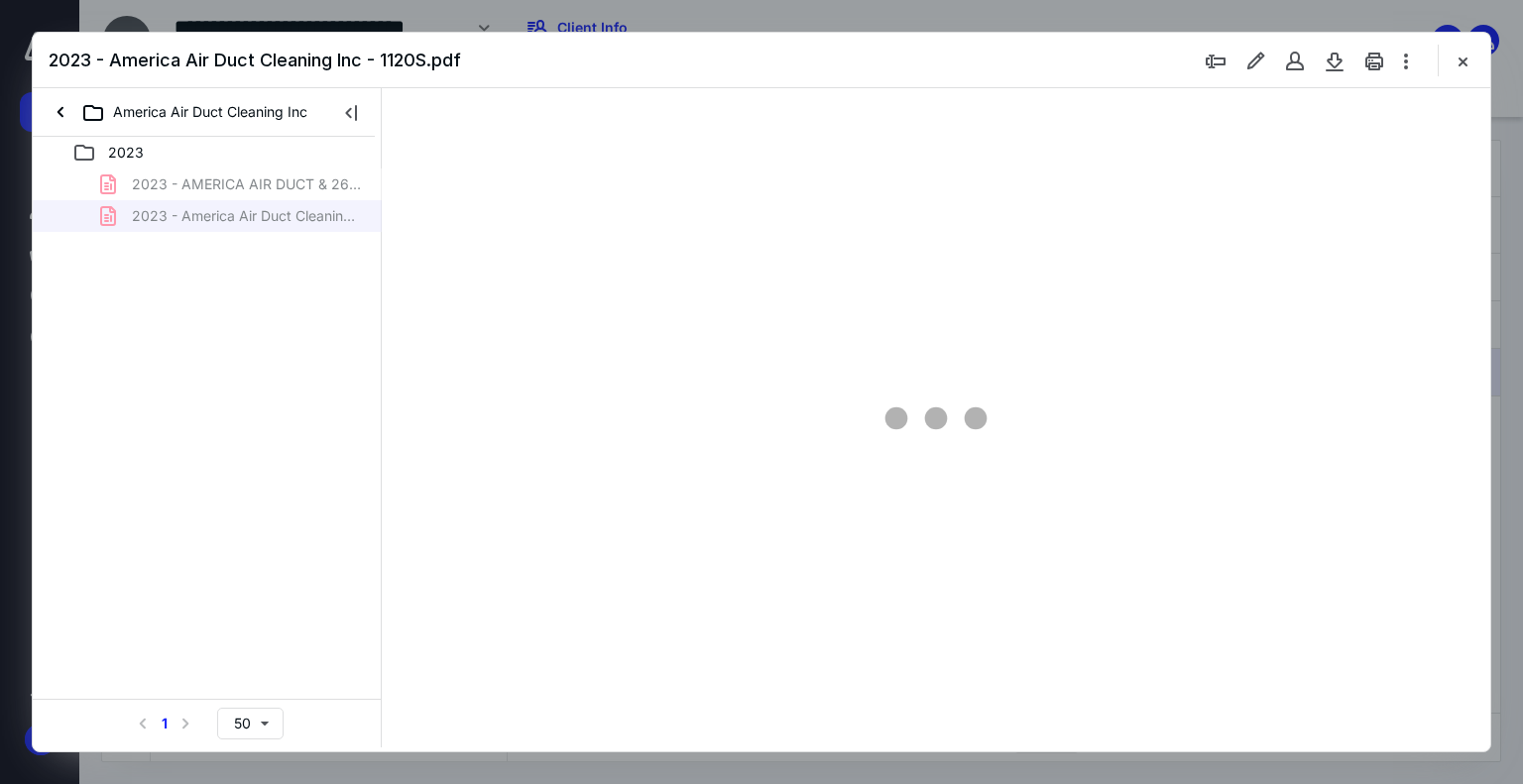 scroll, scrollTop: 0, scrollLeft: 0, axis: both 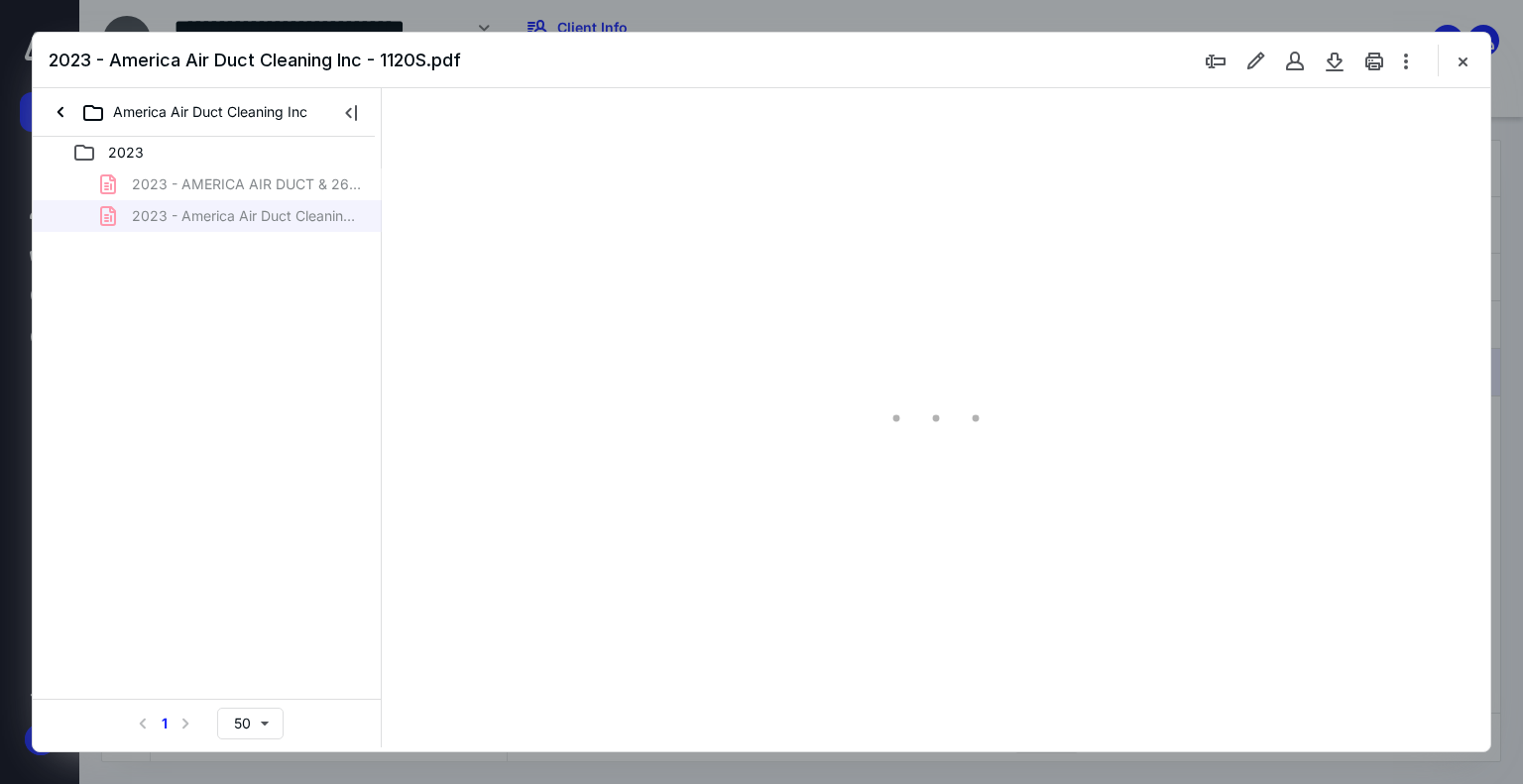 type on "179" 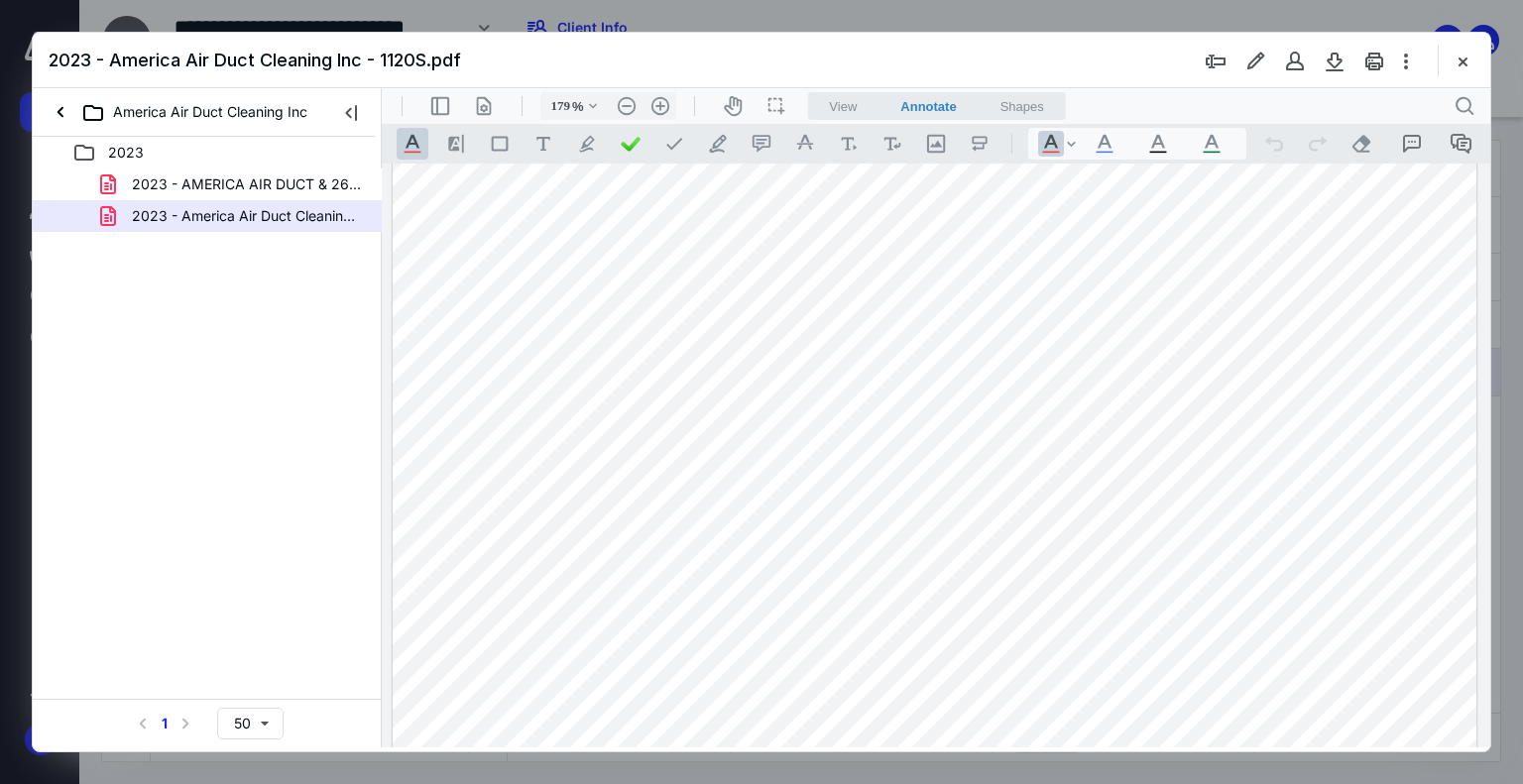 scroll, scrollTop: 0, scrollLeft: 0, axis: both 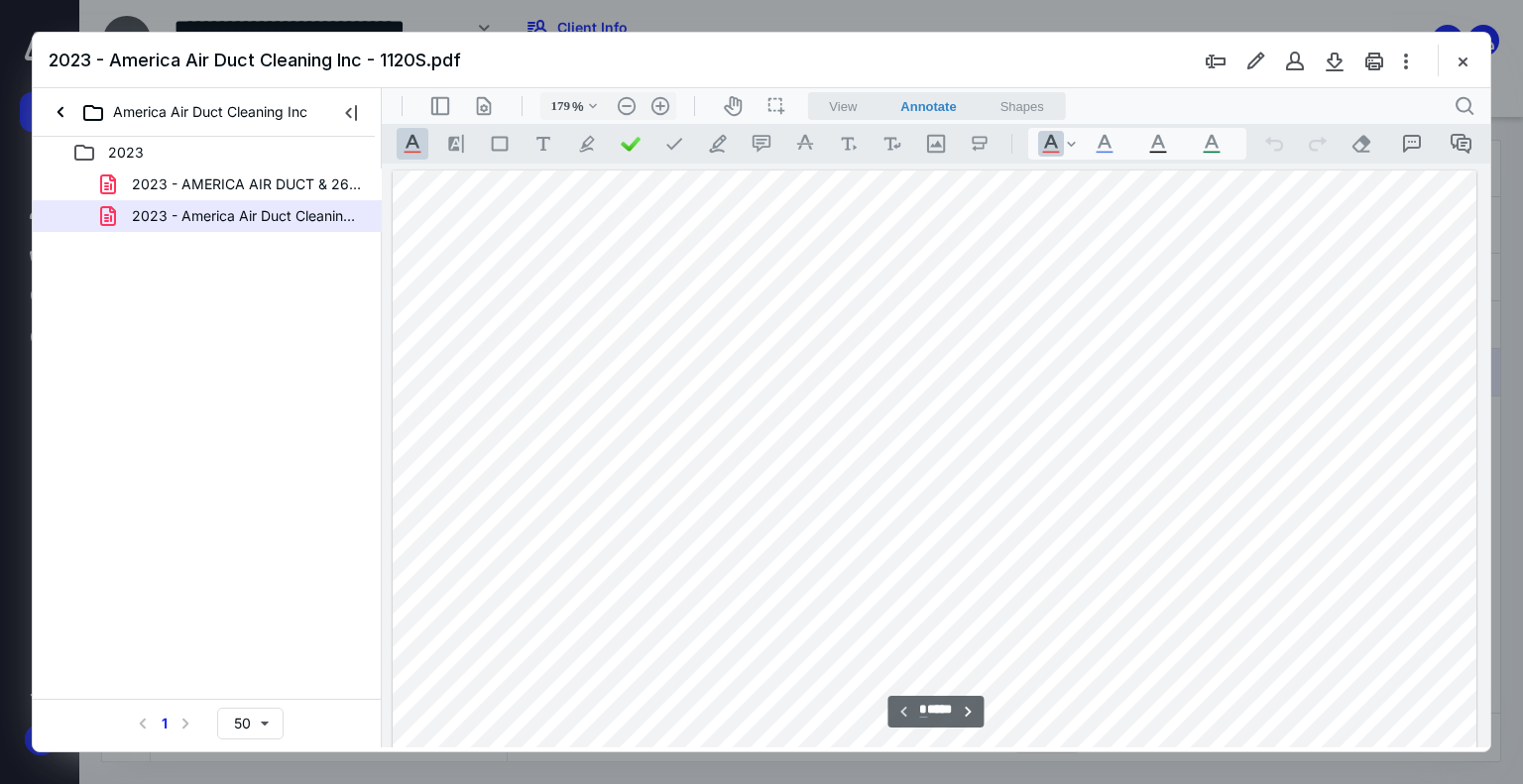 type on "*" 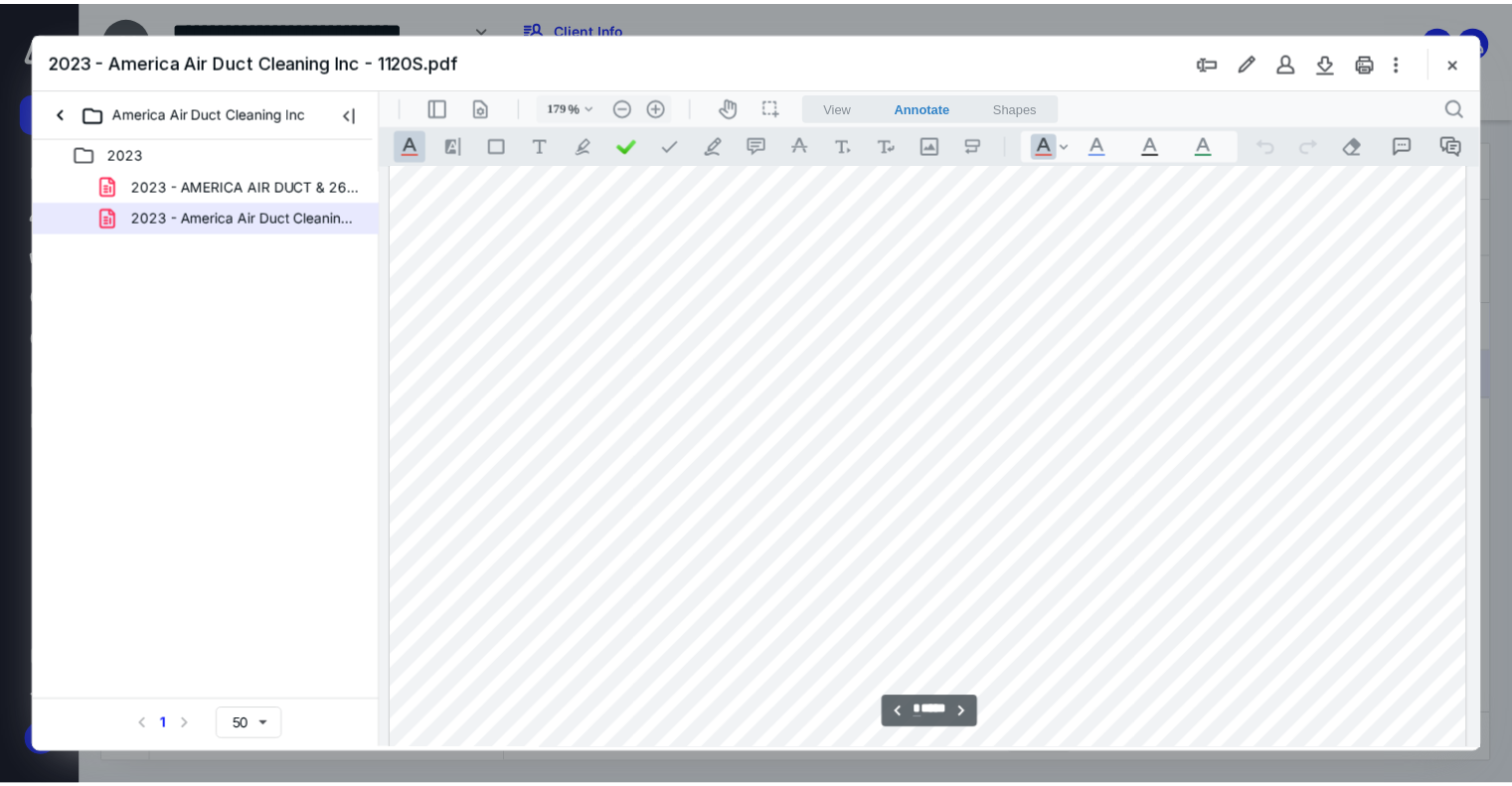 scroll, scrollTop: 6340, scrollLeft: 0, axis: vertical 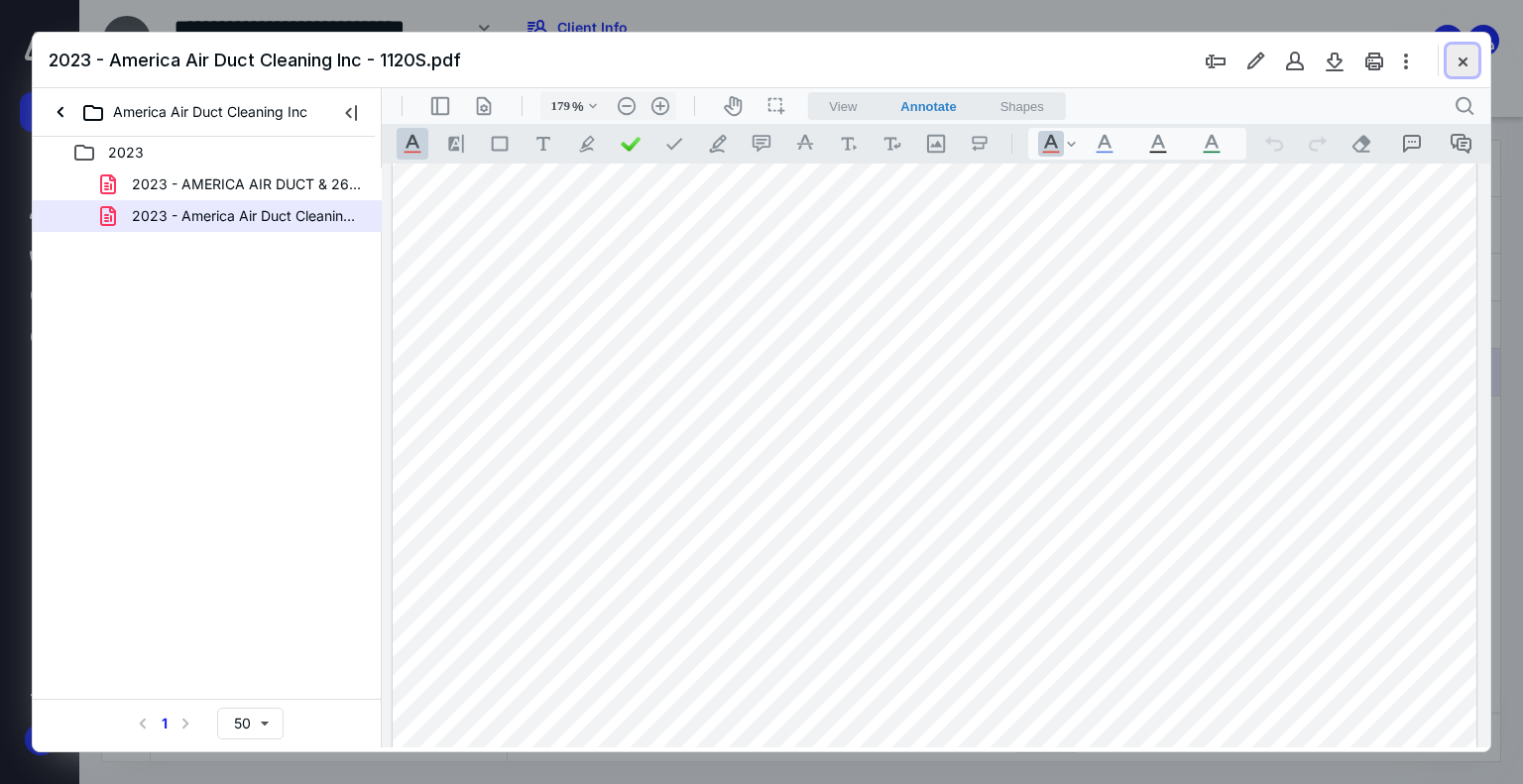 click at bounding box center [1463, 60] 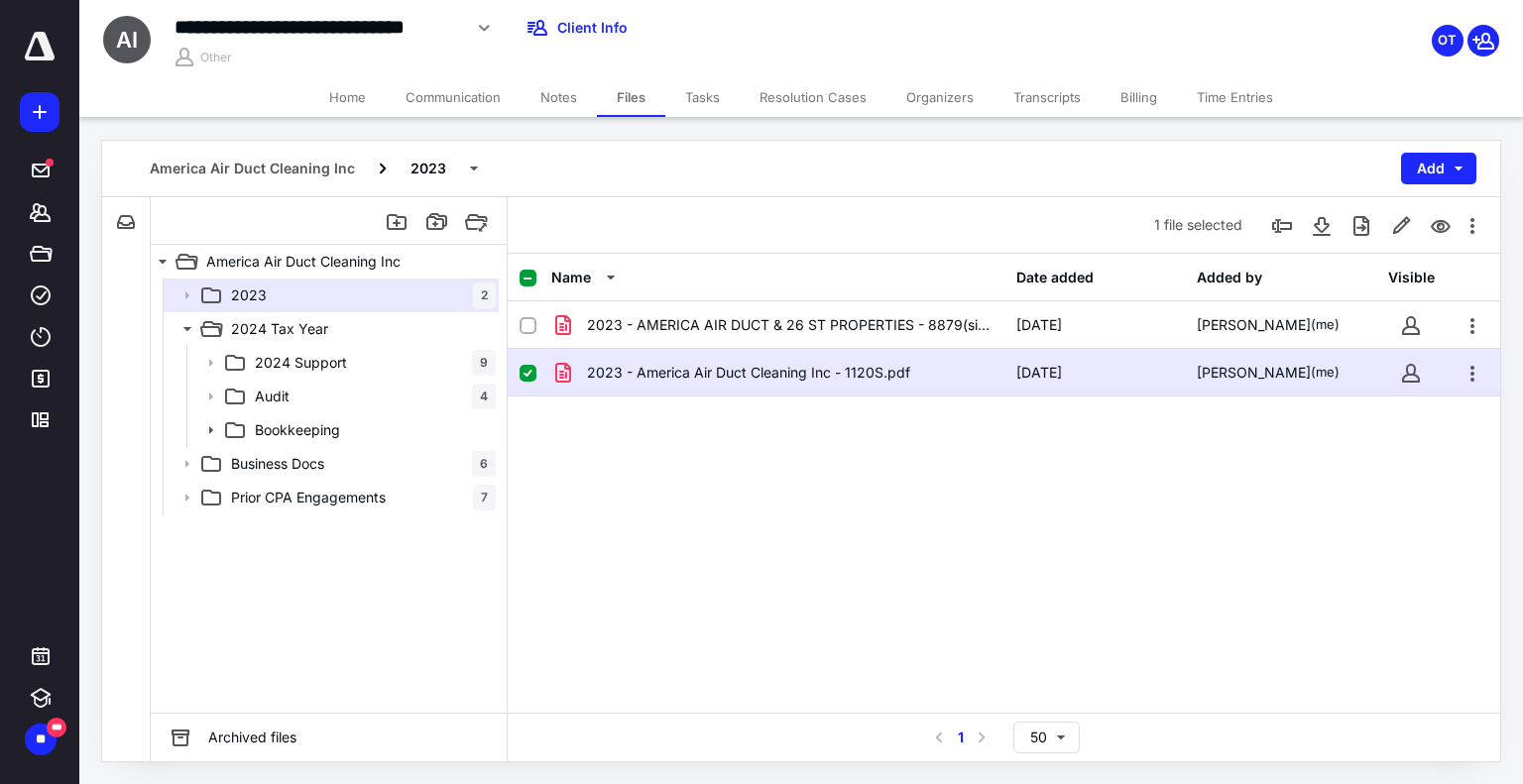 click on "Home" at bounding box center [347, 97] 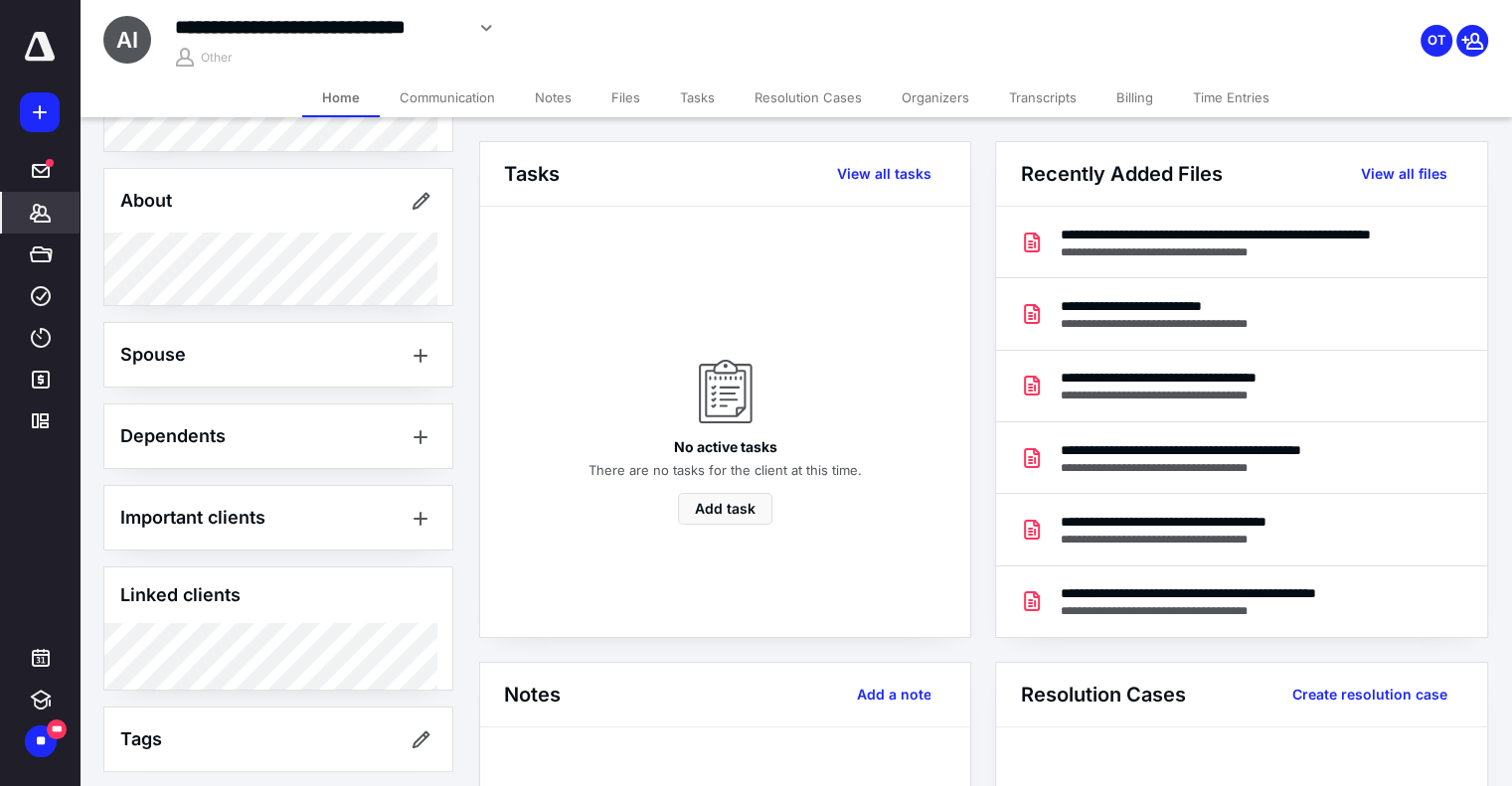 scroll, scrollTop: 336, scrollLeft: 0, axis: vertical 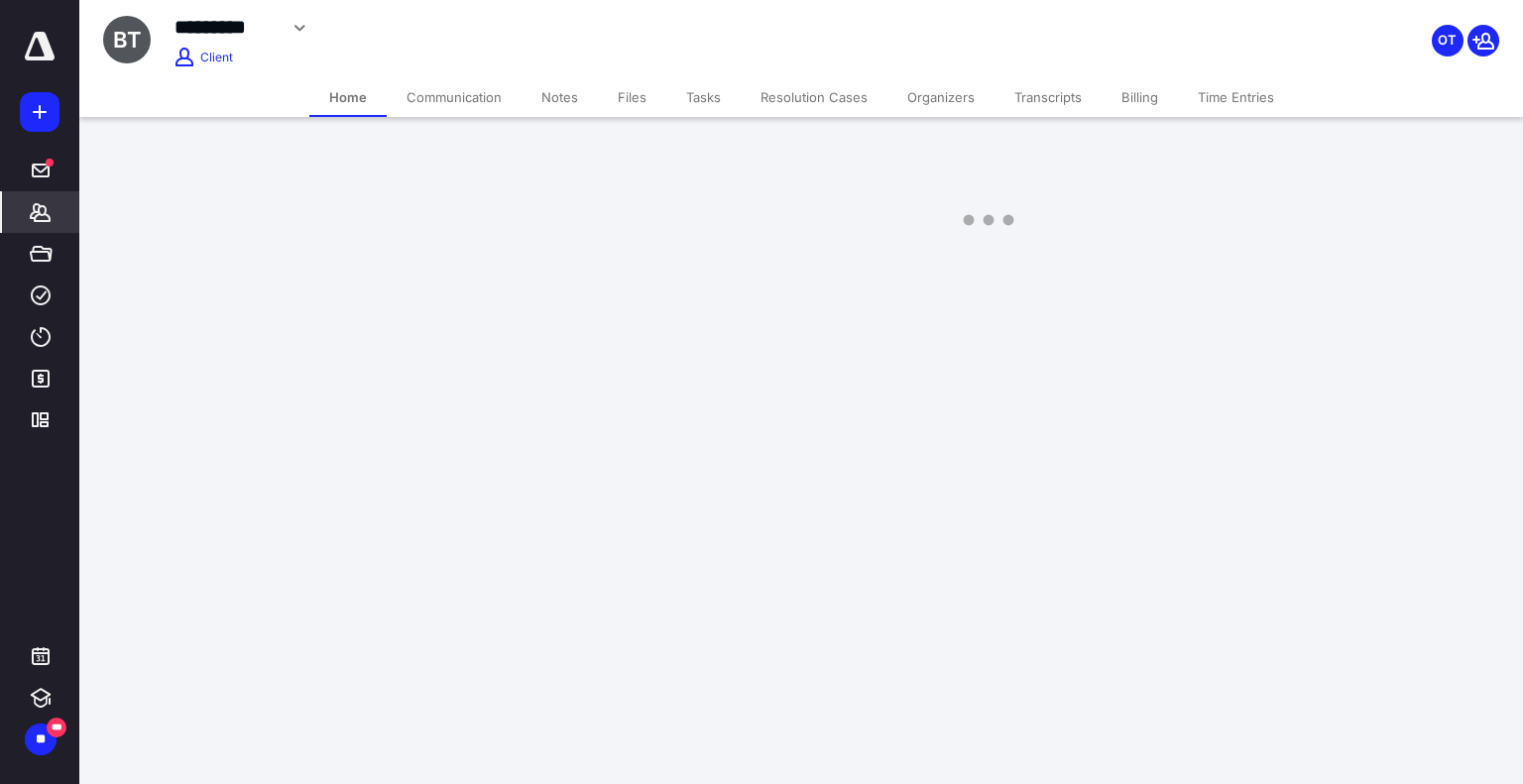 click on "**********" at bounding box center (762, 392) 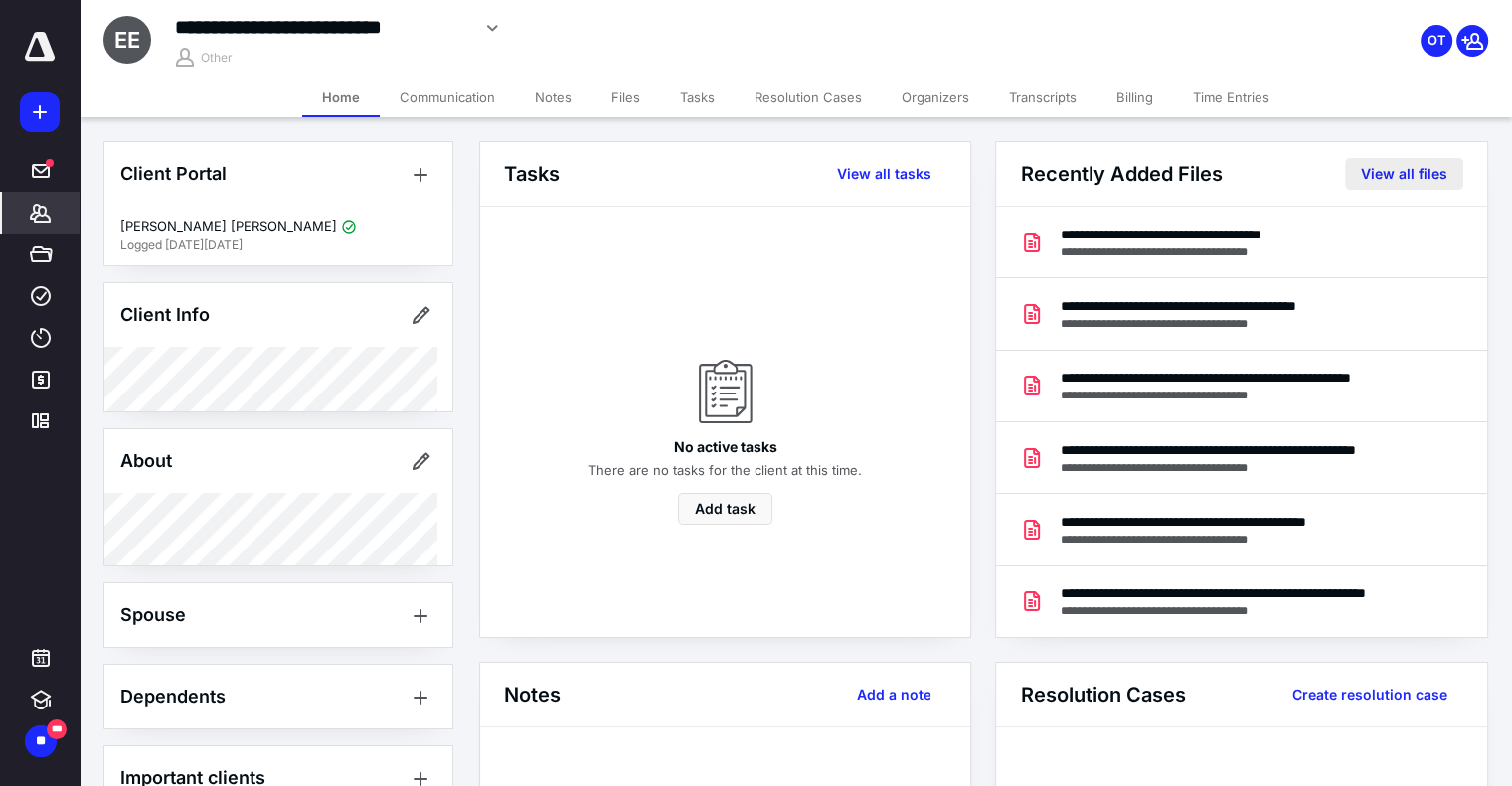 click on "View all files" at bounding box center [1404, 174] 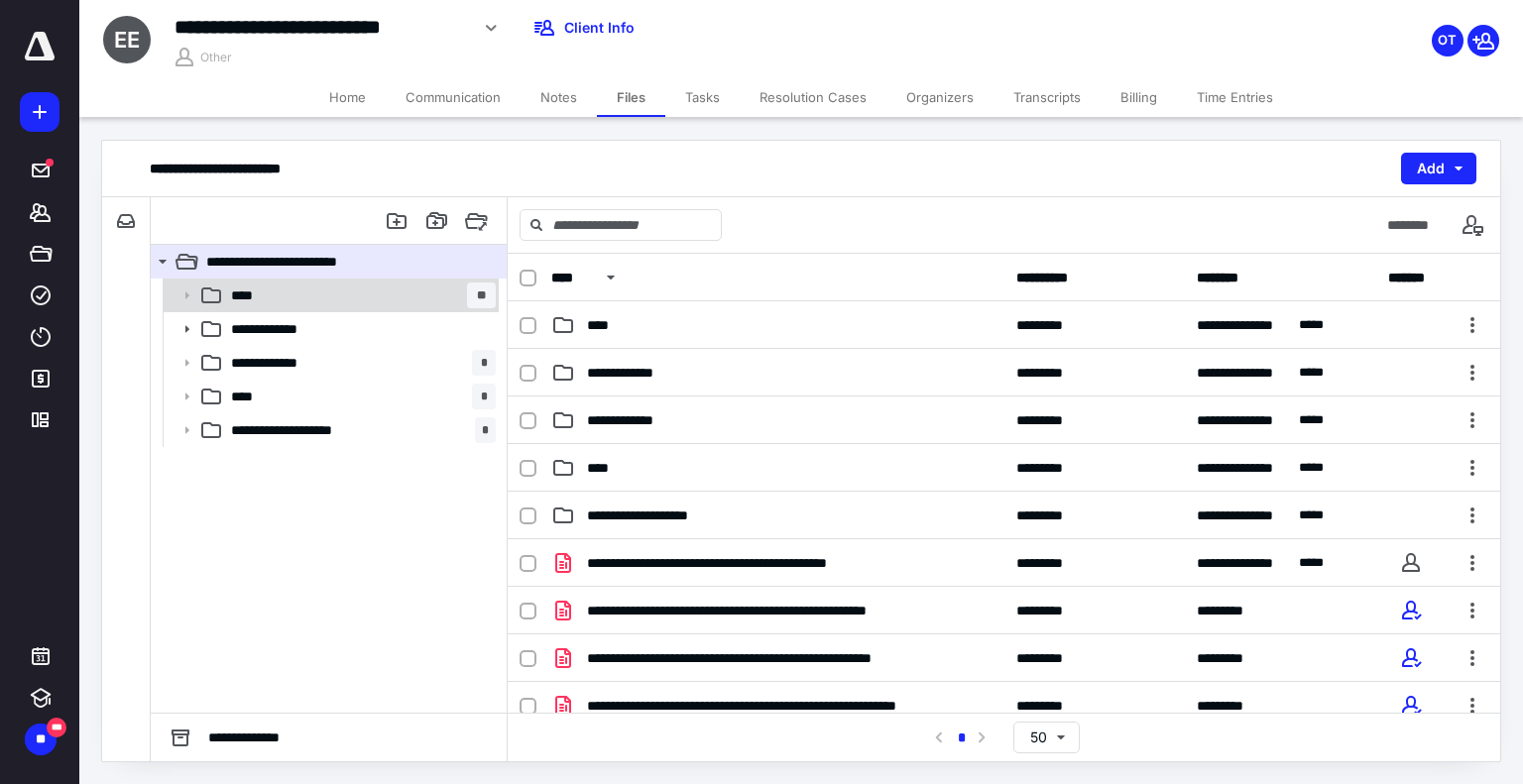click on "**** **" at bounding box center (359, 295) 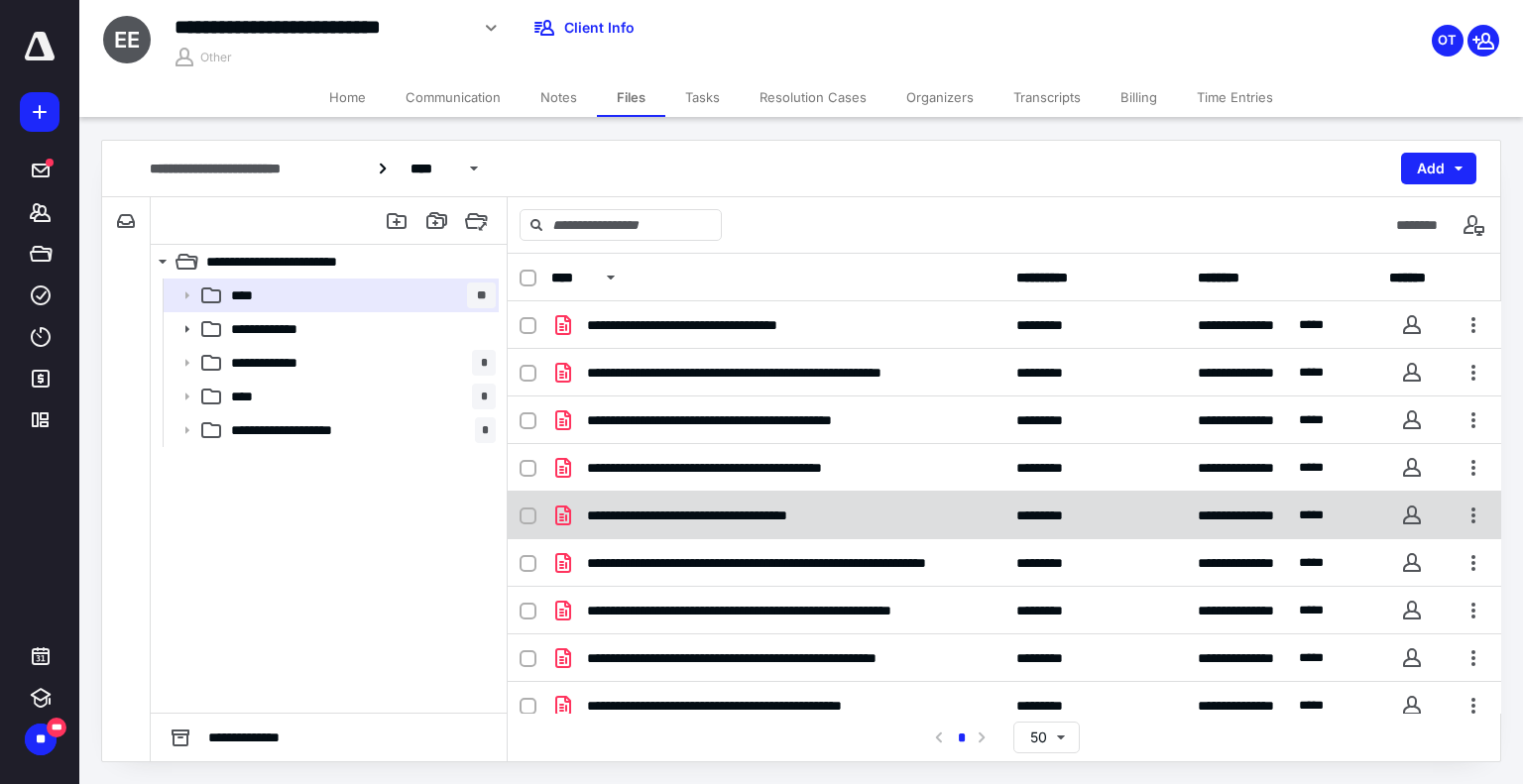 scroll, scrollTop: 61, scrollLeft: 0, axis: vertical 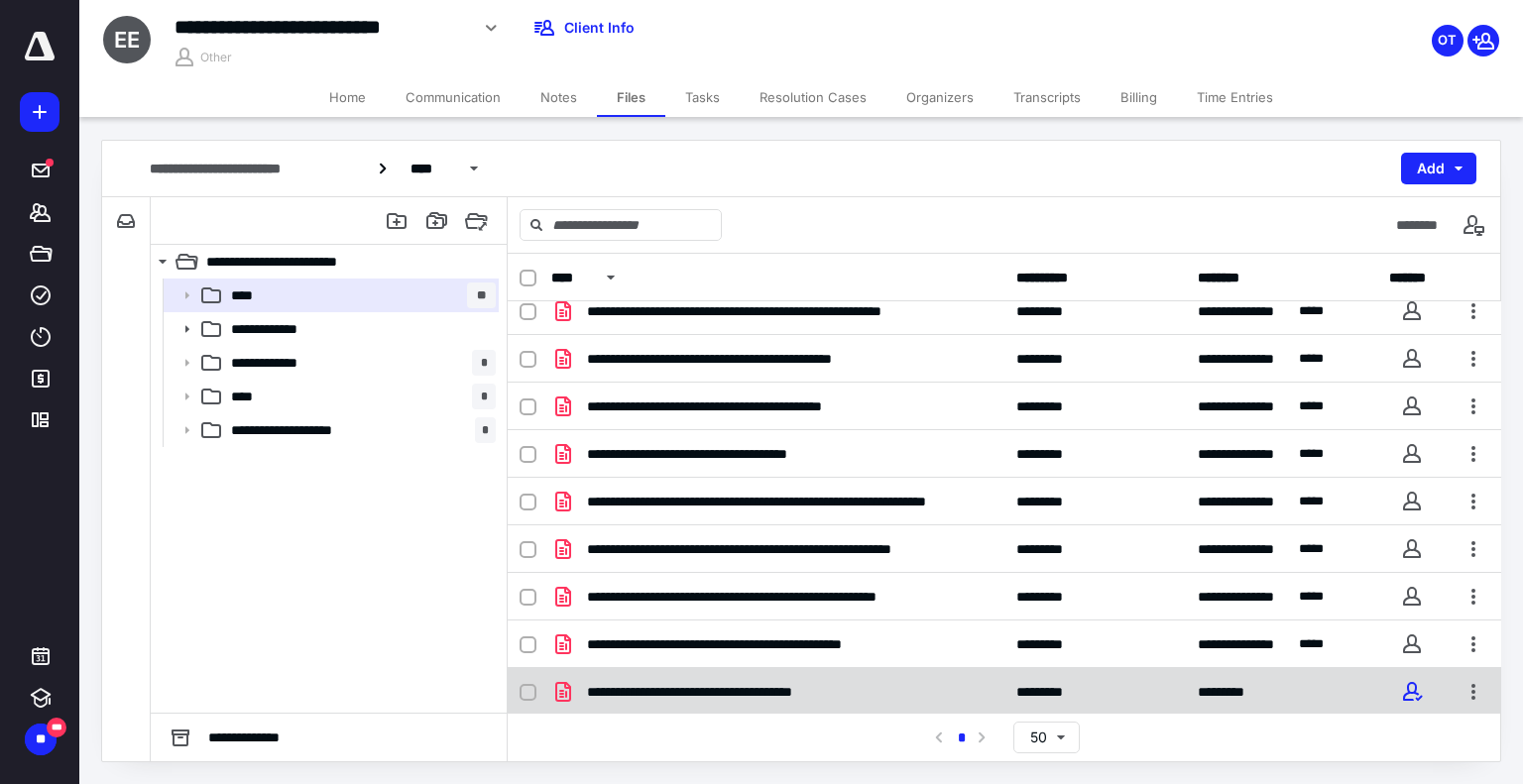 click on "**********" at bounding box center [777, 692] 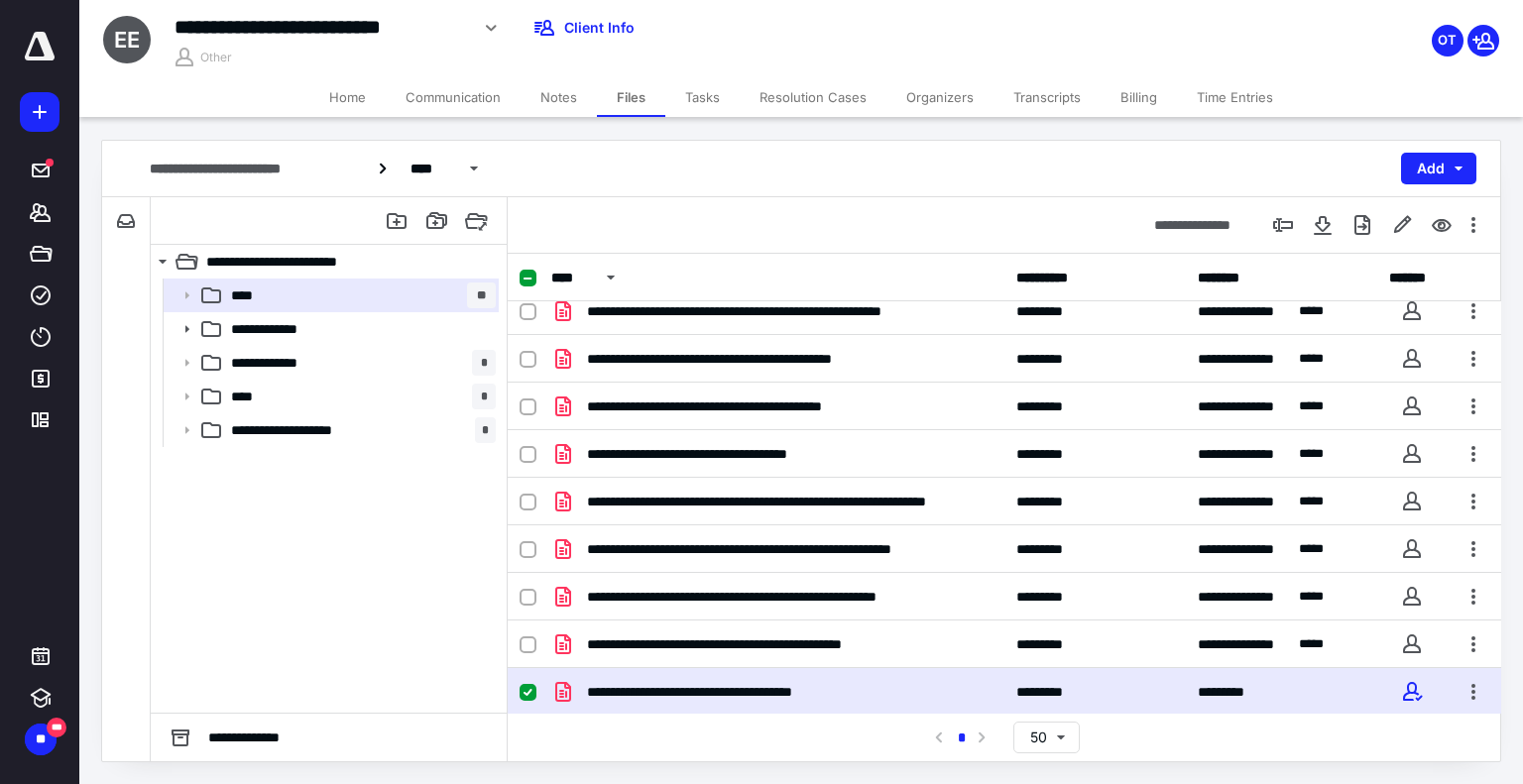 click on "**********" at bounding box center (777, 692) 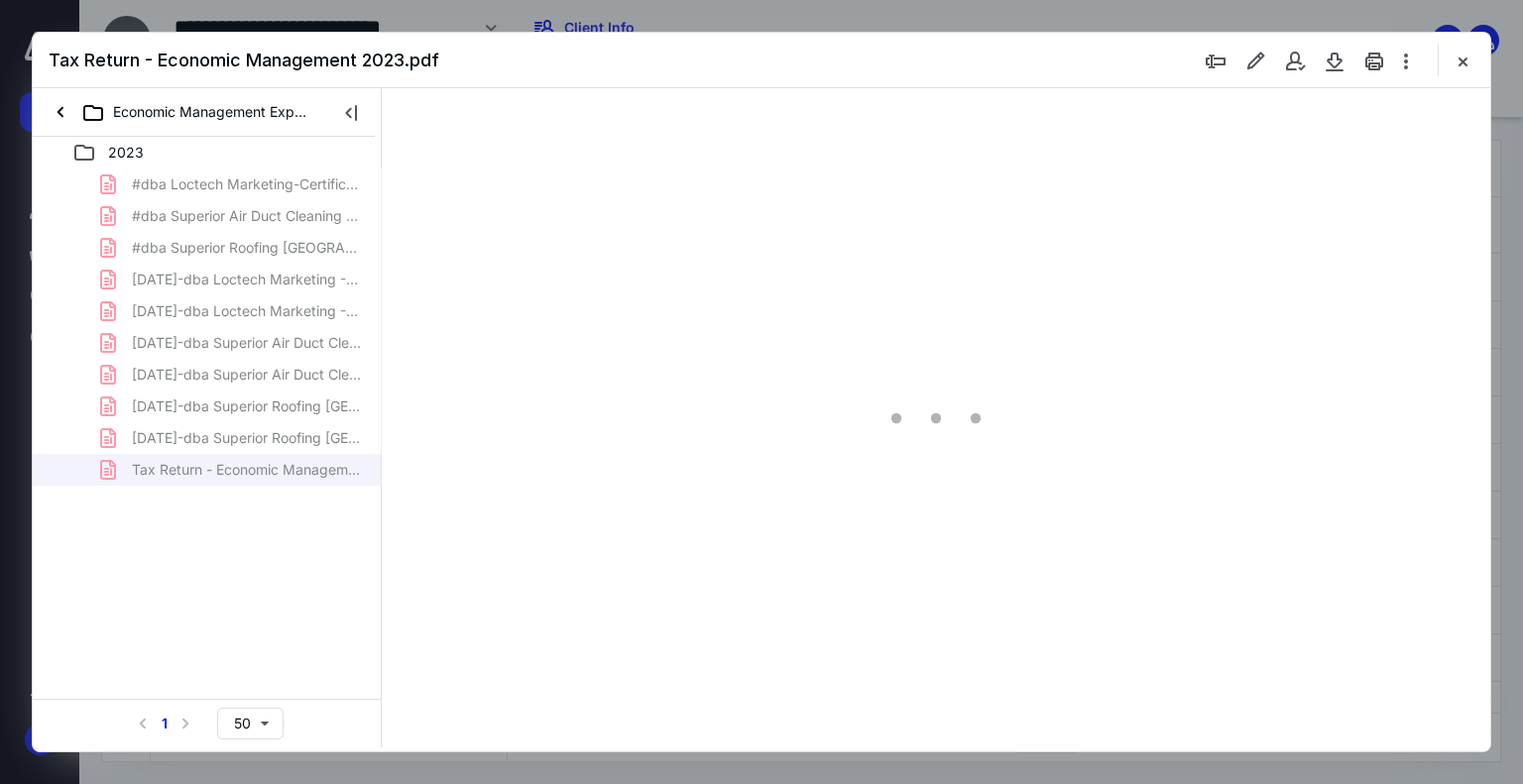 scroll, scrollTop: 0, scrollLeft: 0, axis: both 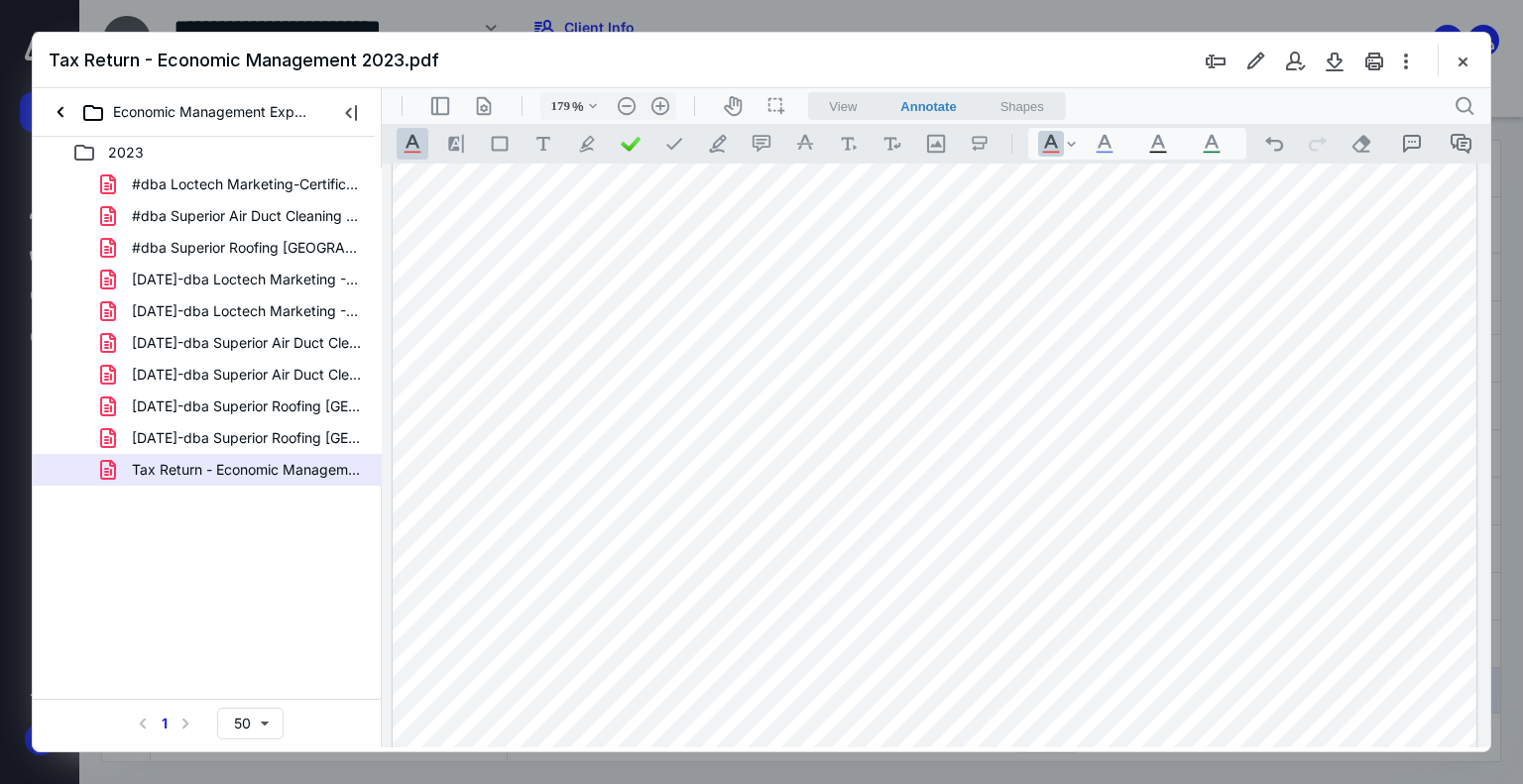 click at bounding box center [935, 790] 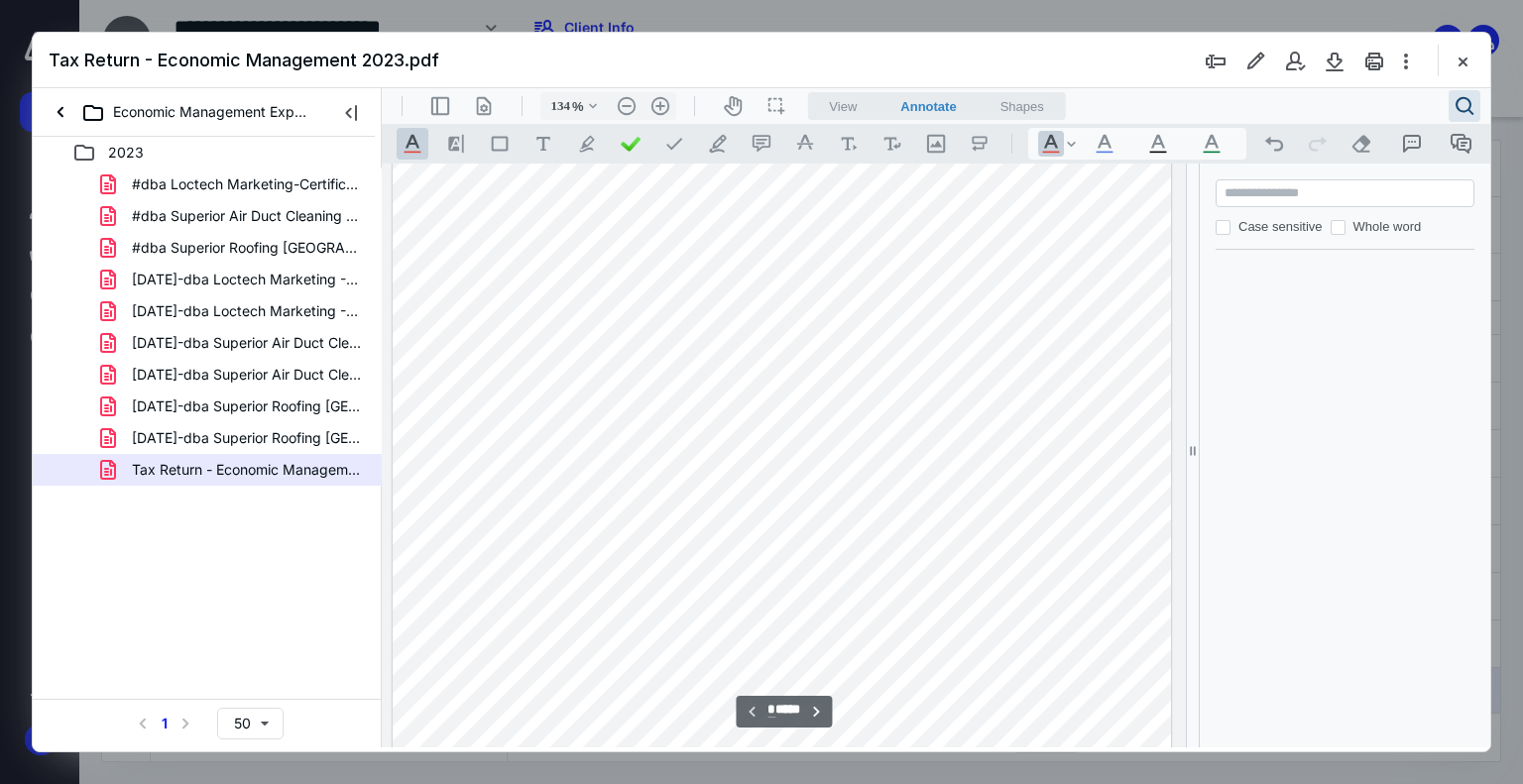 type on "129" 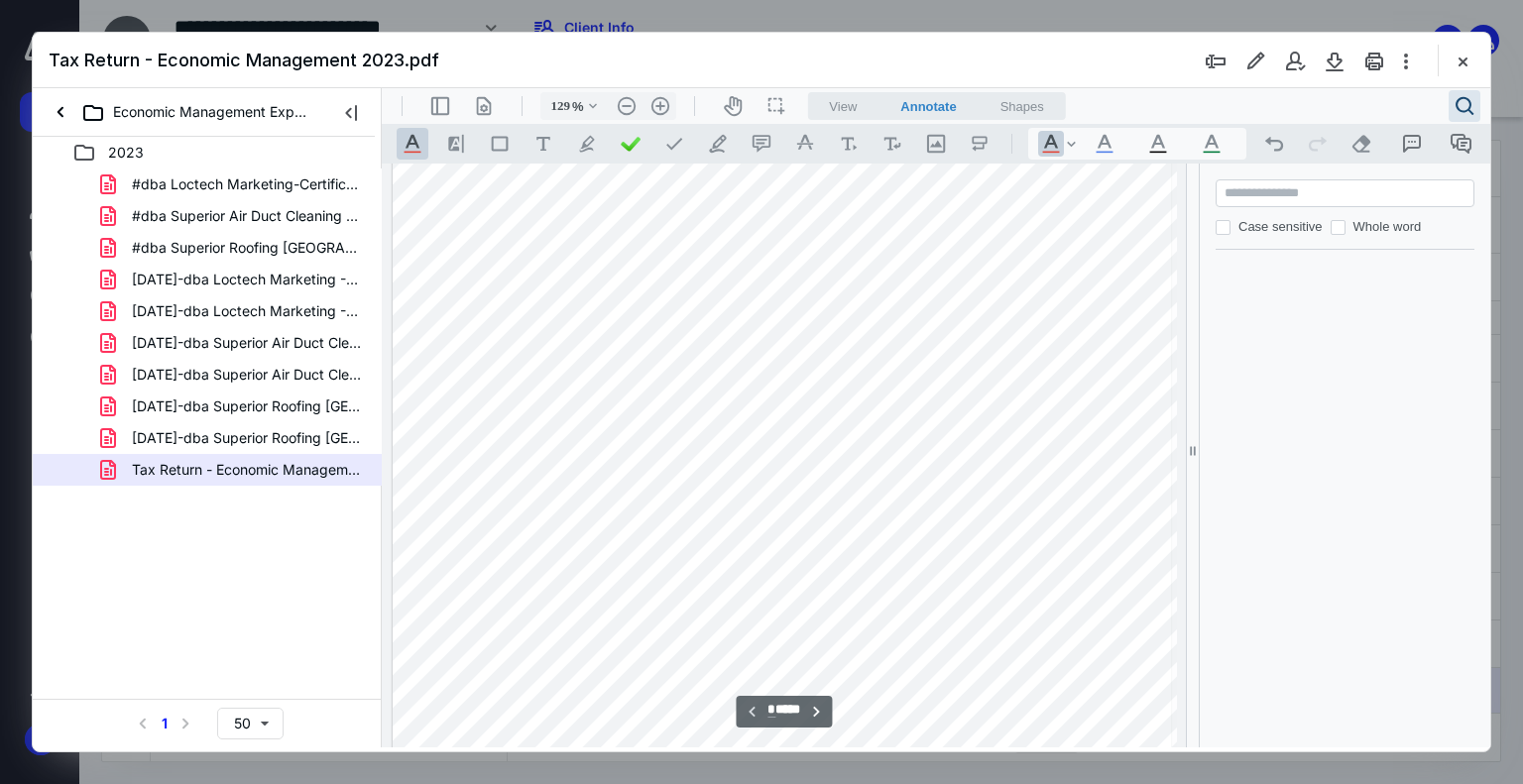 scroll, scrollTop: 80, scrollLeft: 0, axis: vertical 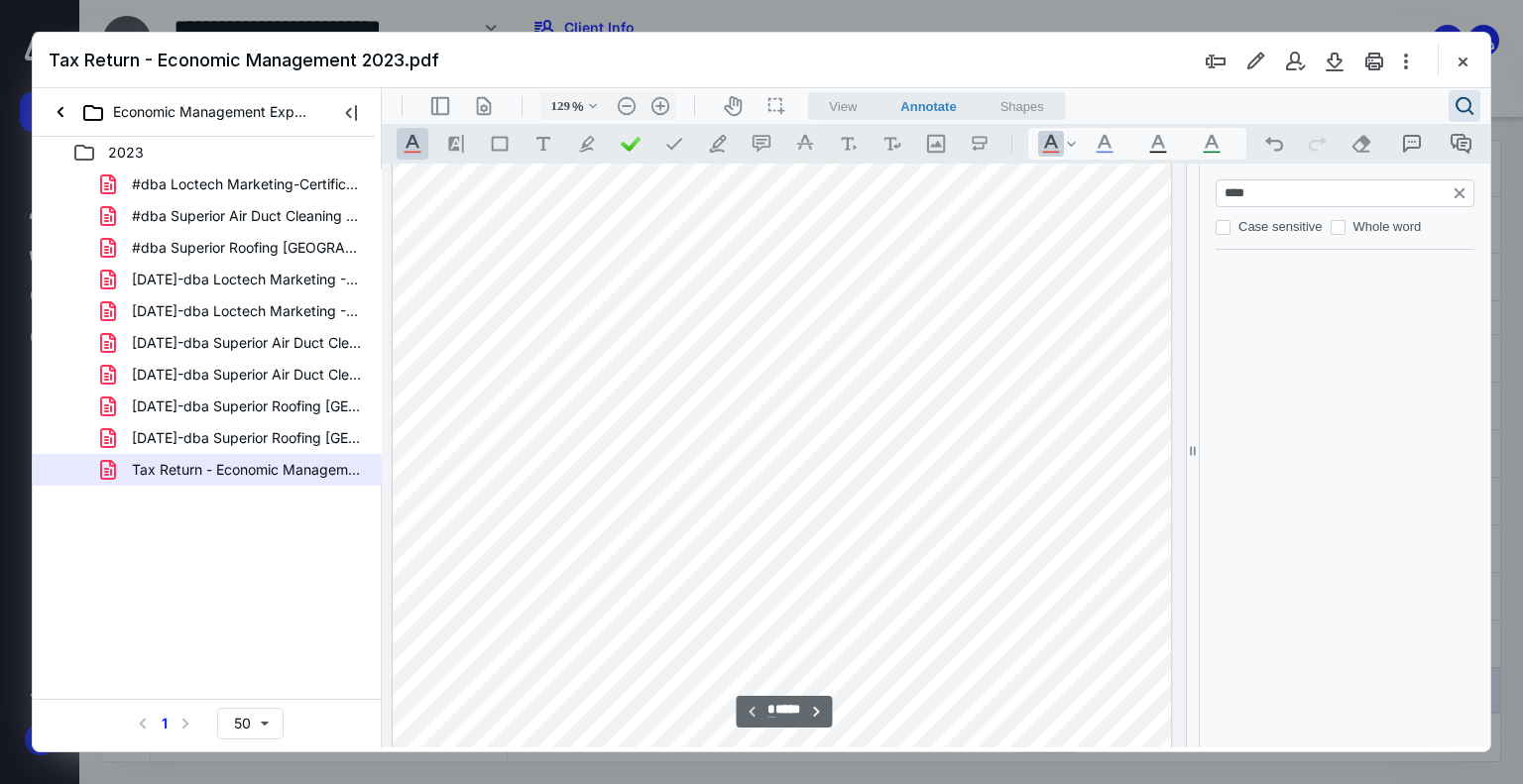 type on "****" 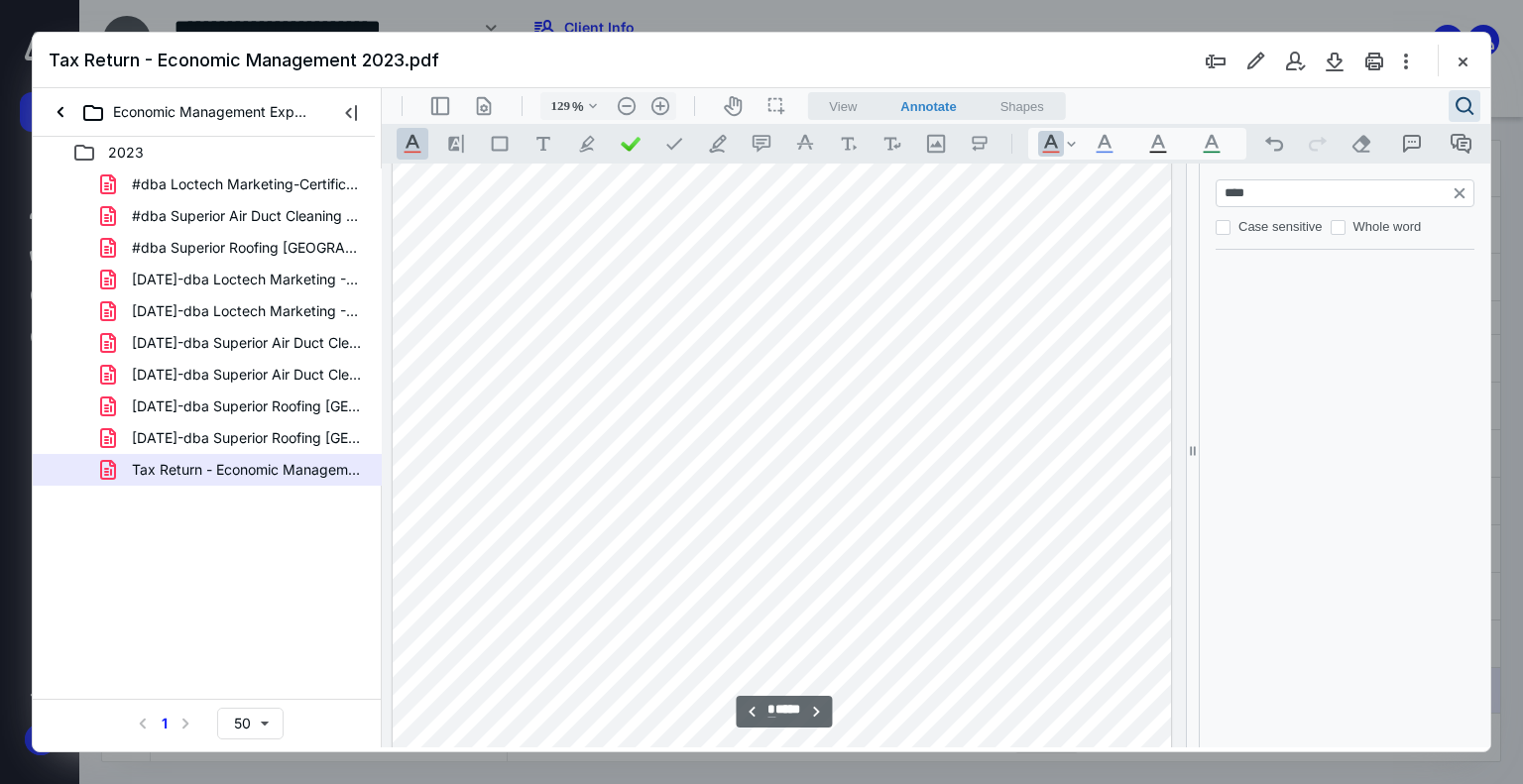 scroll, scrollTop: 2639, scrollLeft: 0, axis: vertical 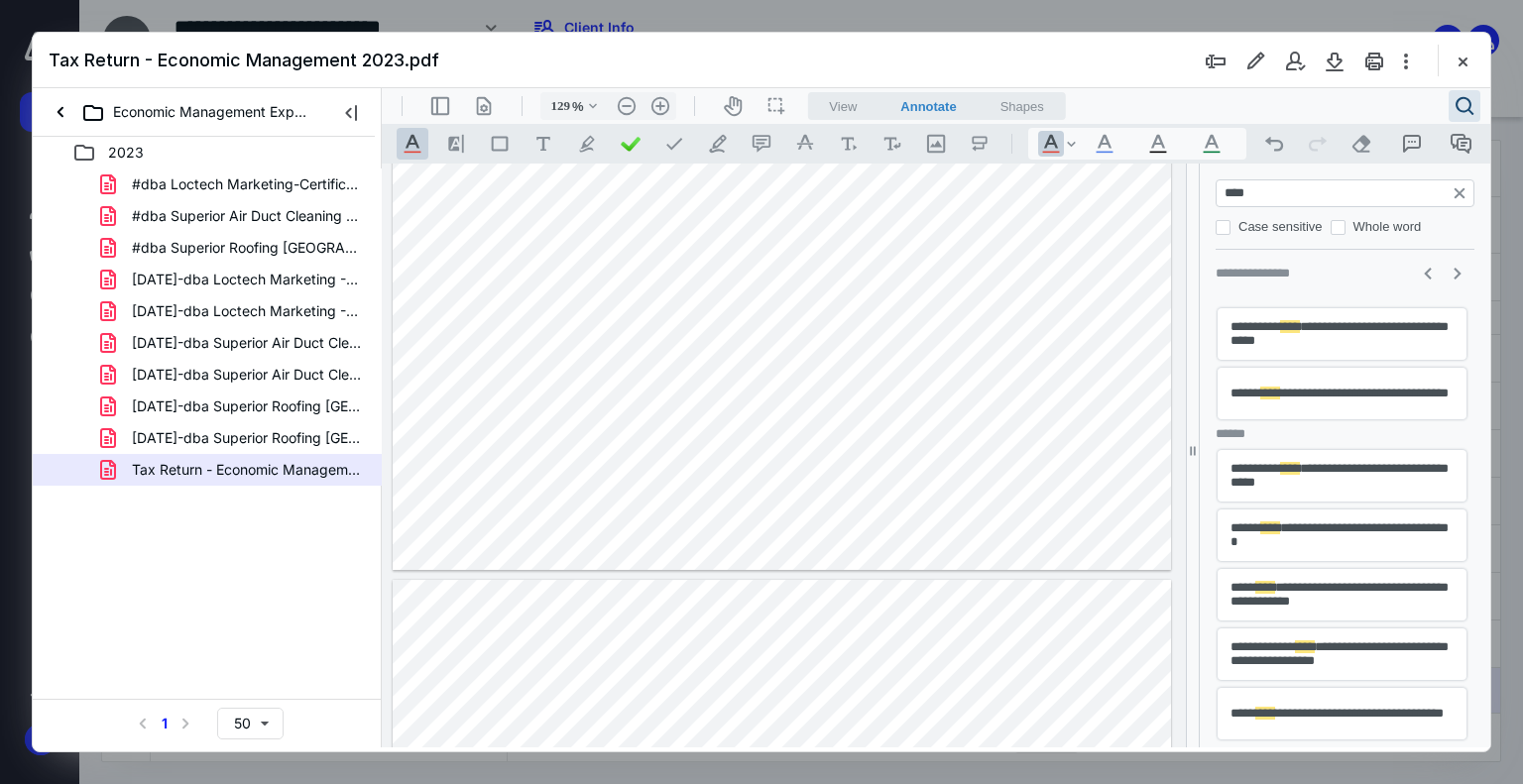 click on "**********" at bounding box center [1342, 535] 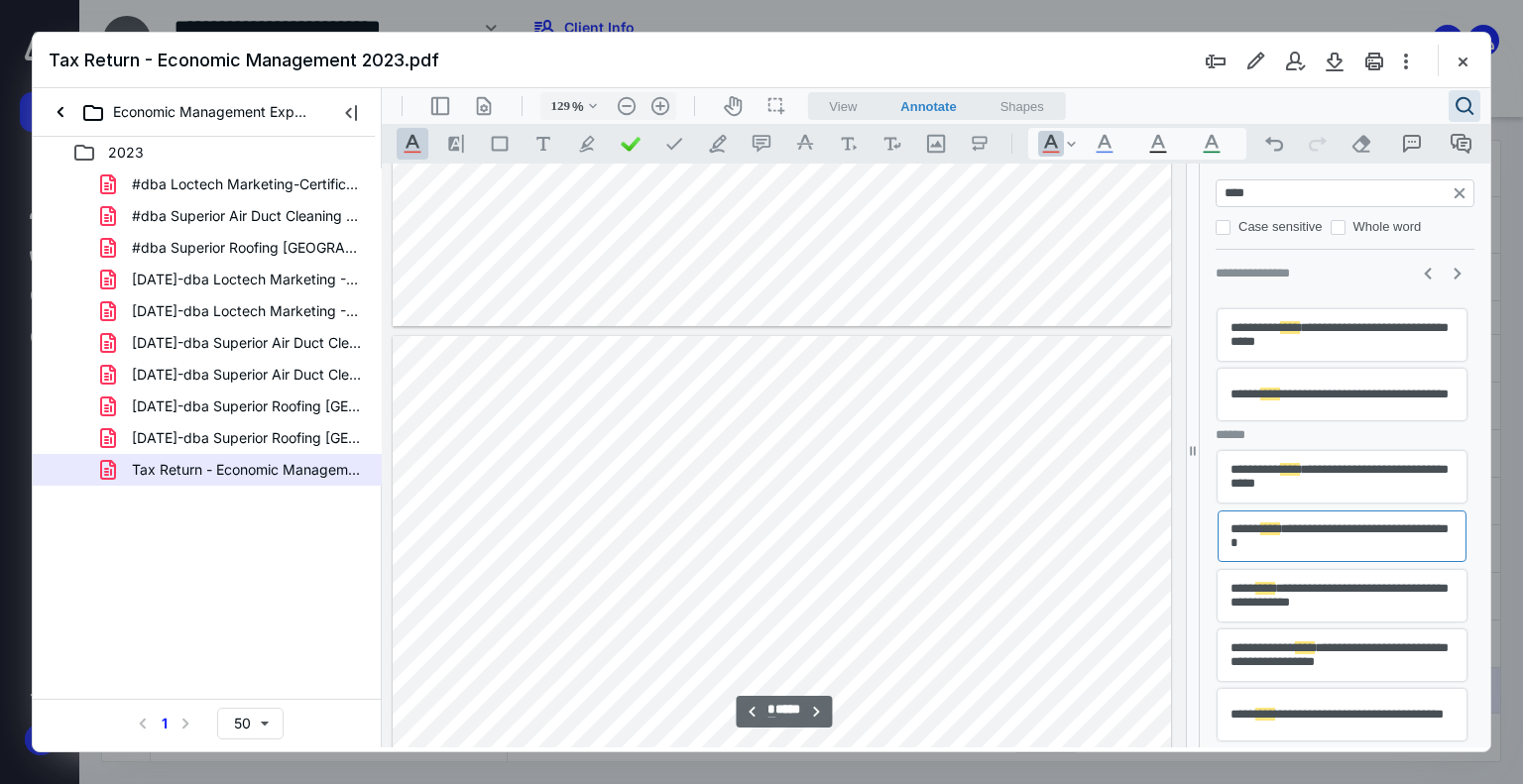 click on "**********" at bounding box center [1342, 596] 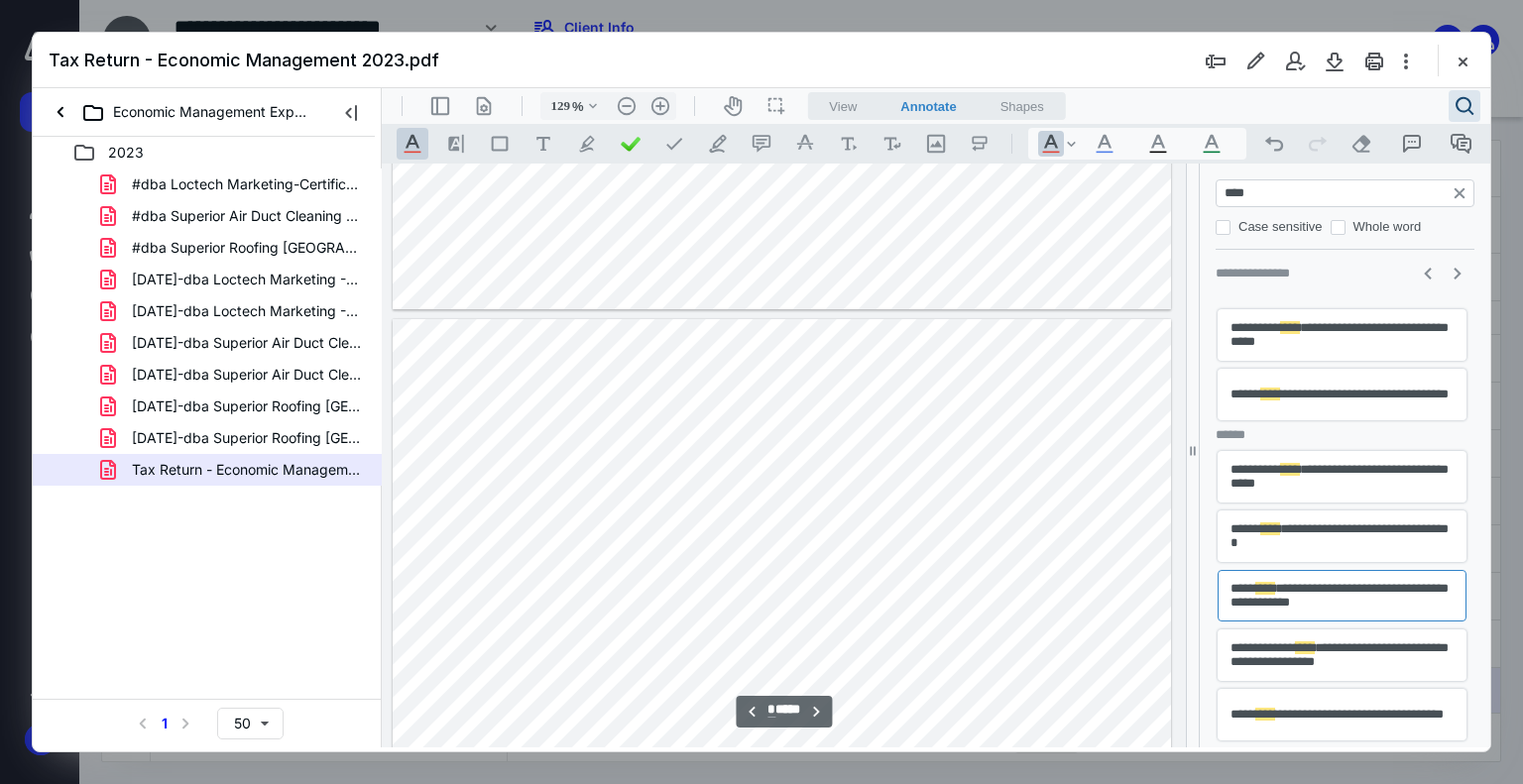 click on "**********" at bounding box center [1342, 655] 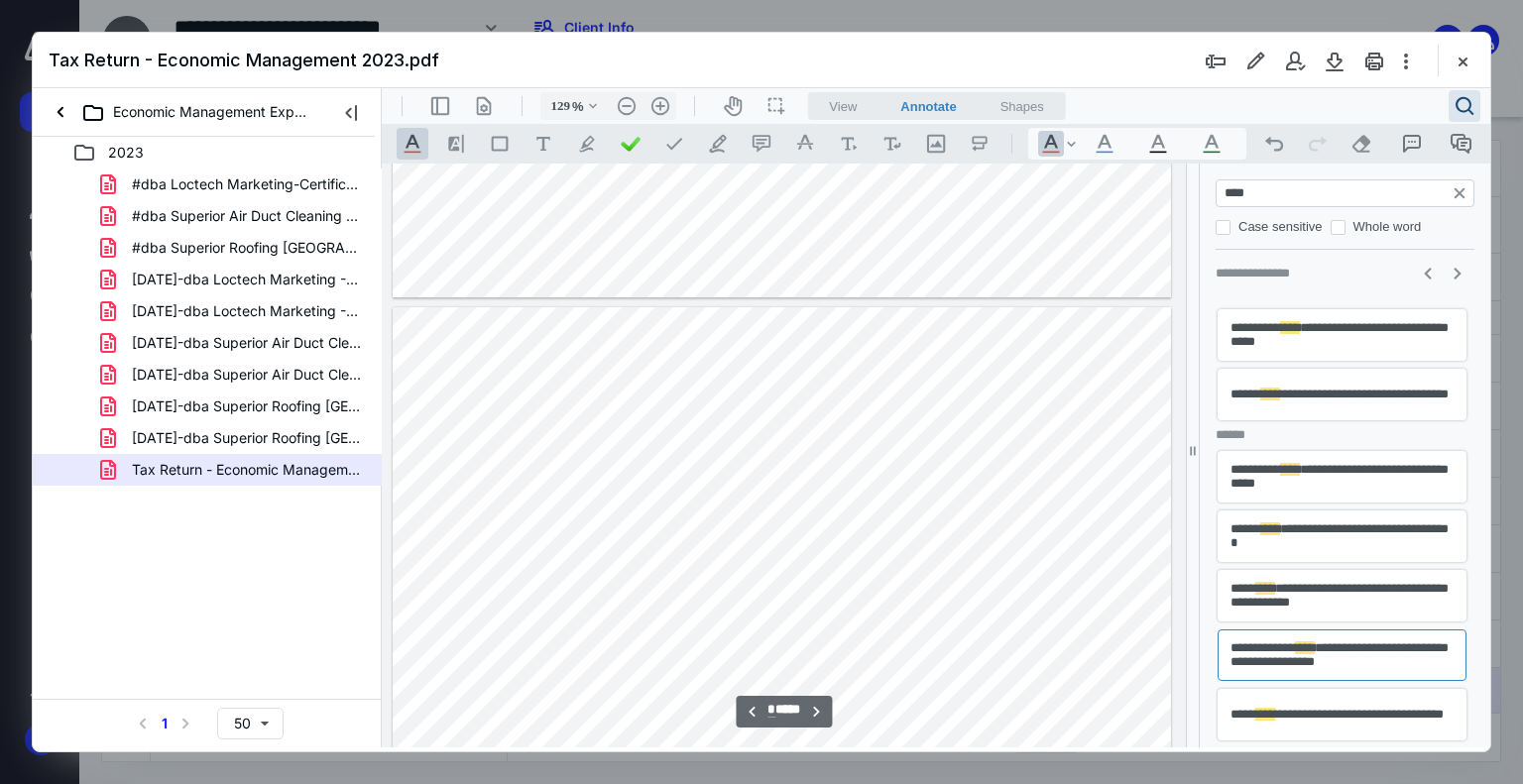 click on "**********" at bounding box center [1342, 715] 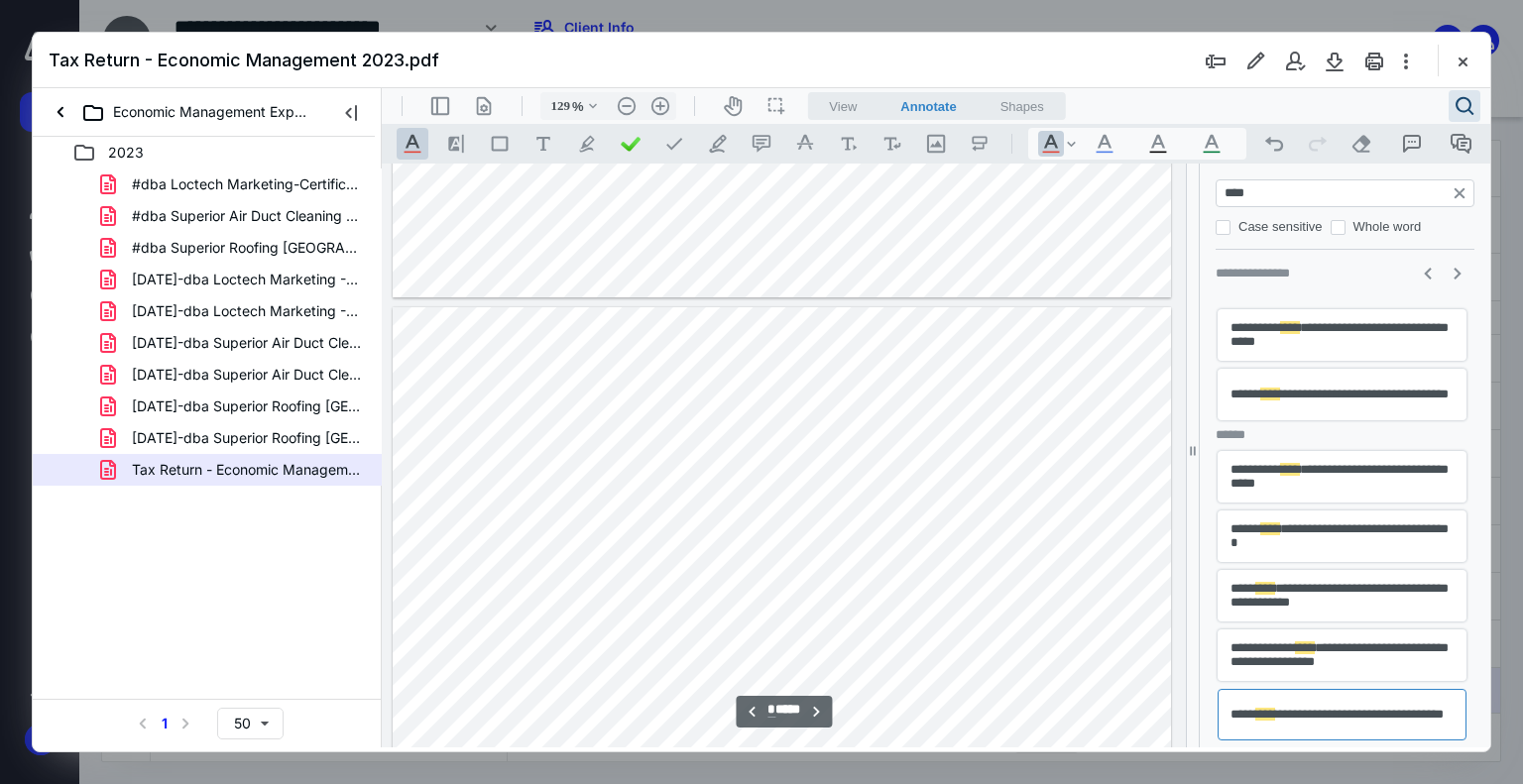 scroll, scrollTop: 2947, scrollLeft: 0, axis: vertical 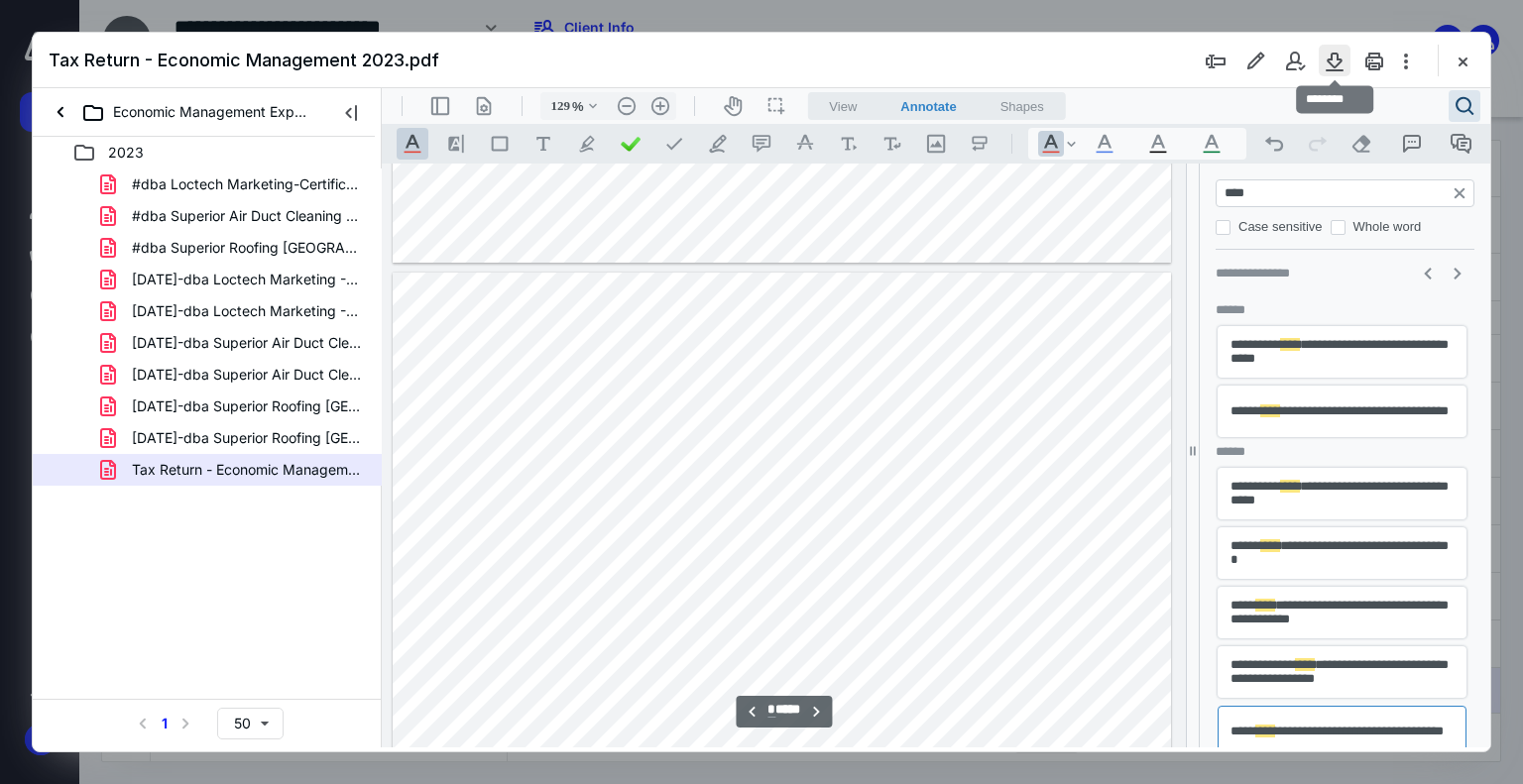 click at bounding box center [1335, 60] 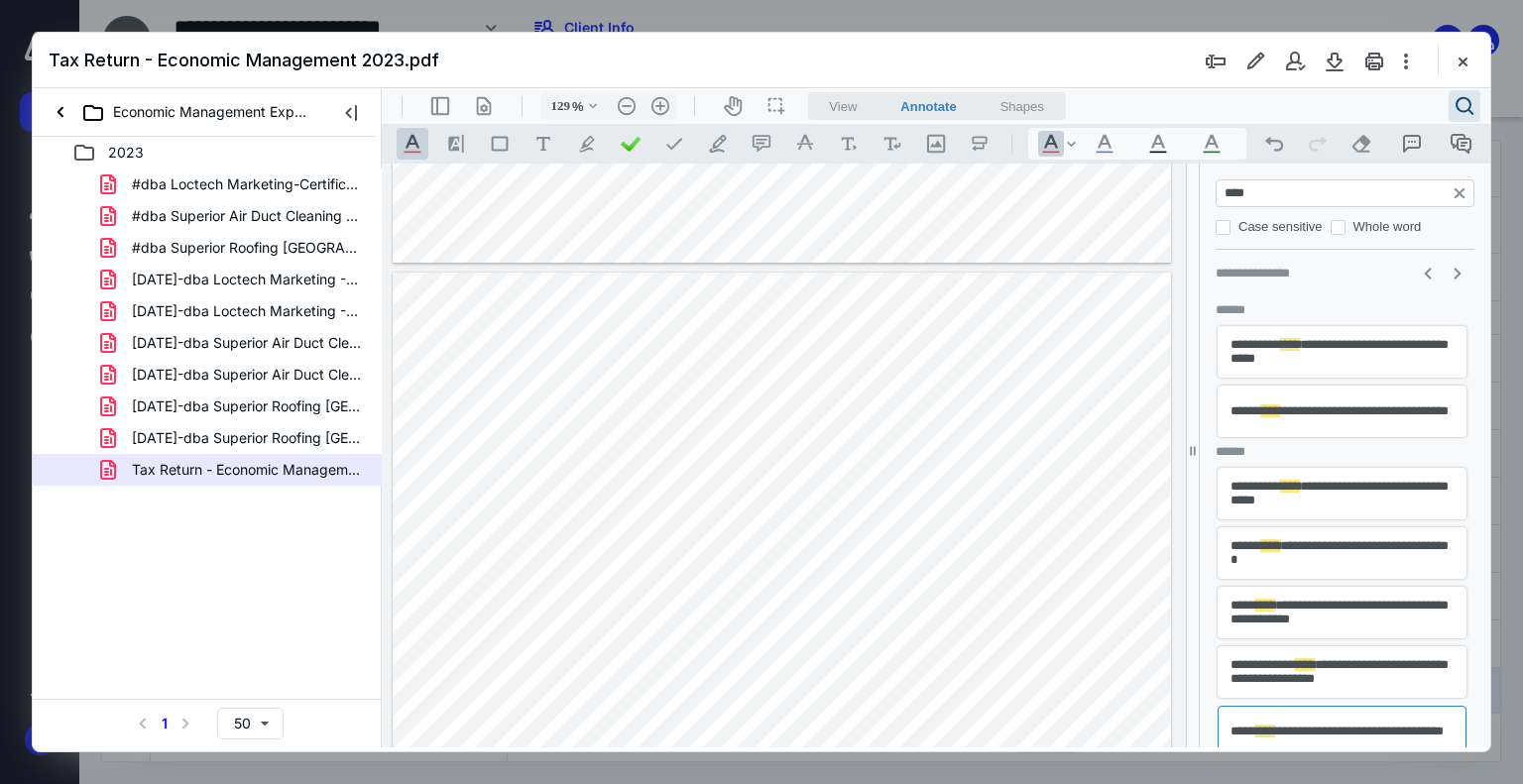 type 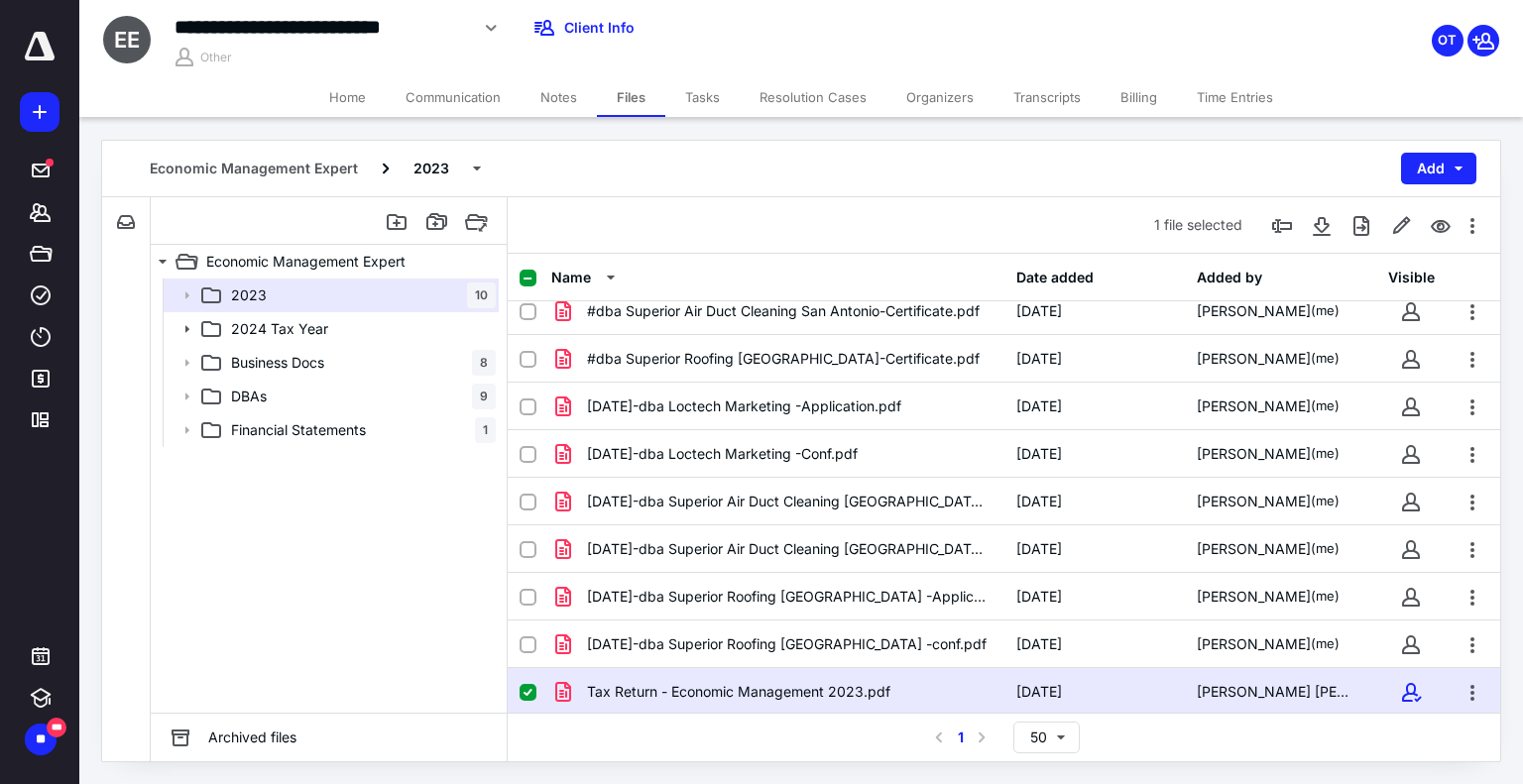 click on "Home" at bounding box center (347, 97) 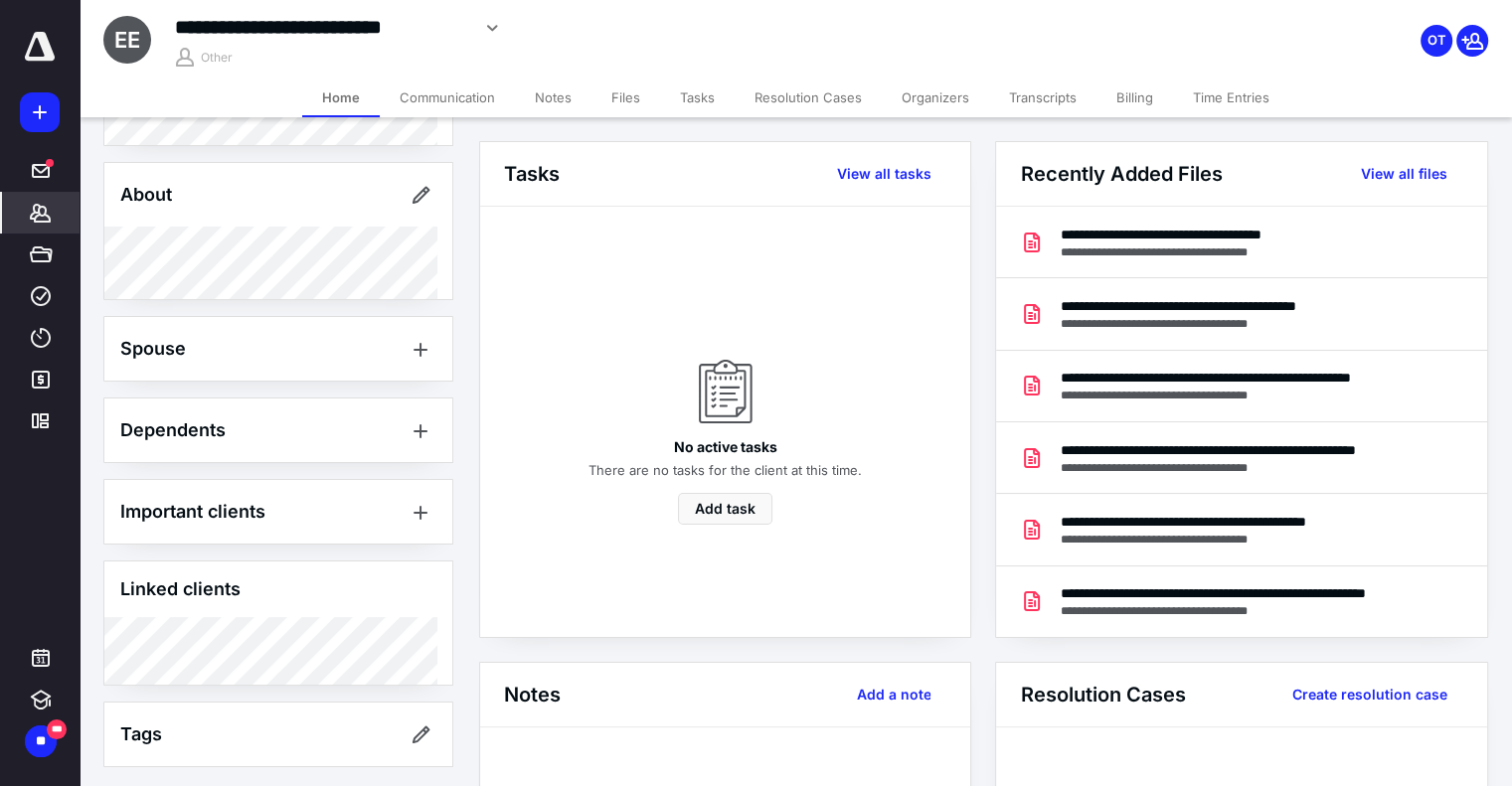 scroll, scrollTop: 266, scrollLeft: 0, axis: vertical 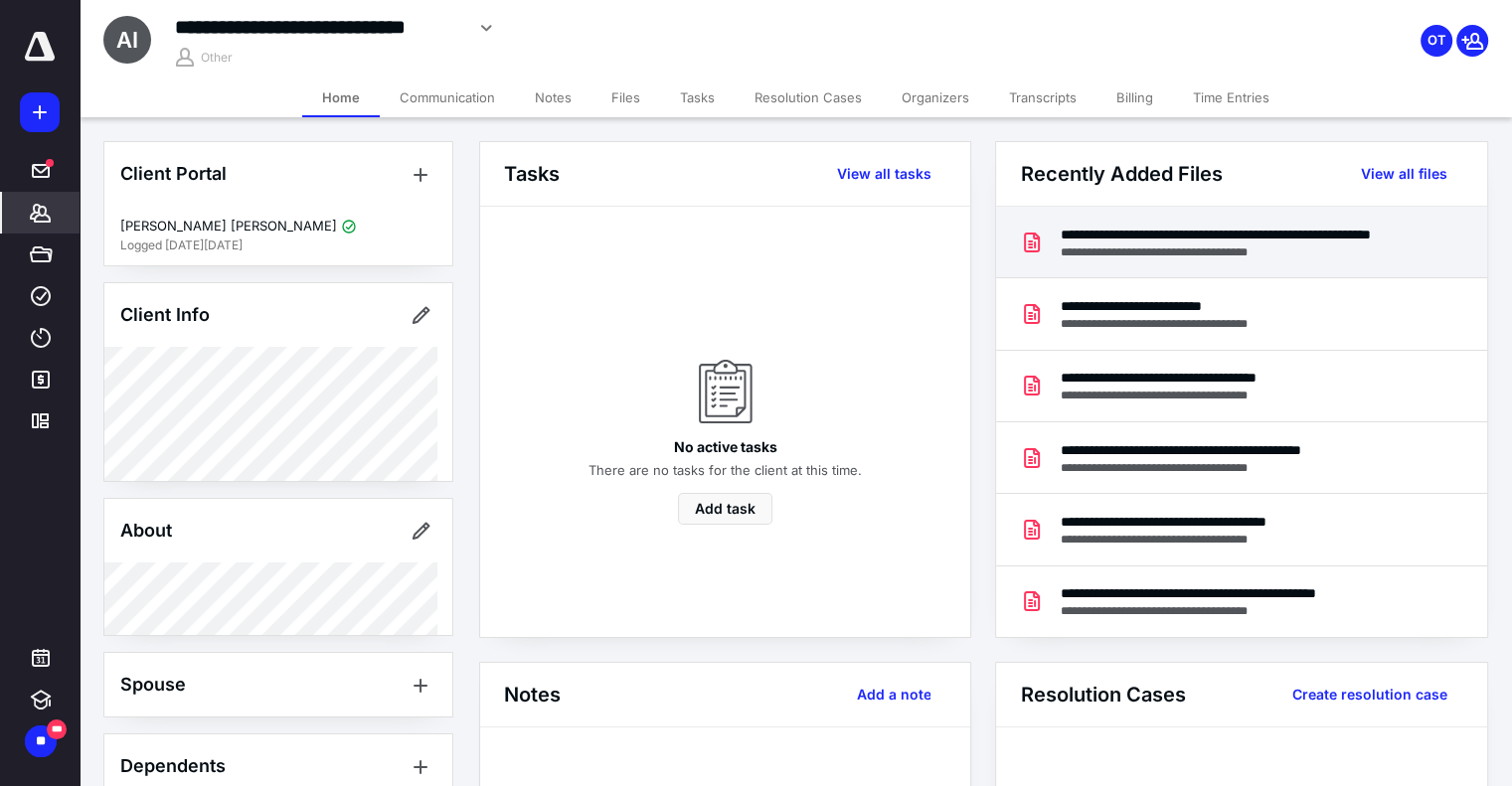 click on "**********" at bounding box center (1237, 252) 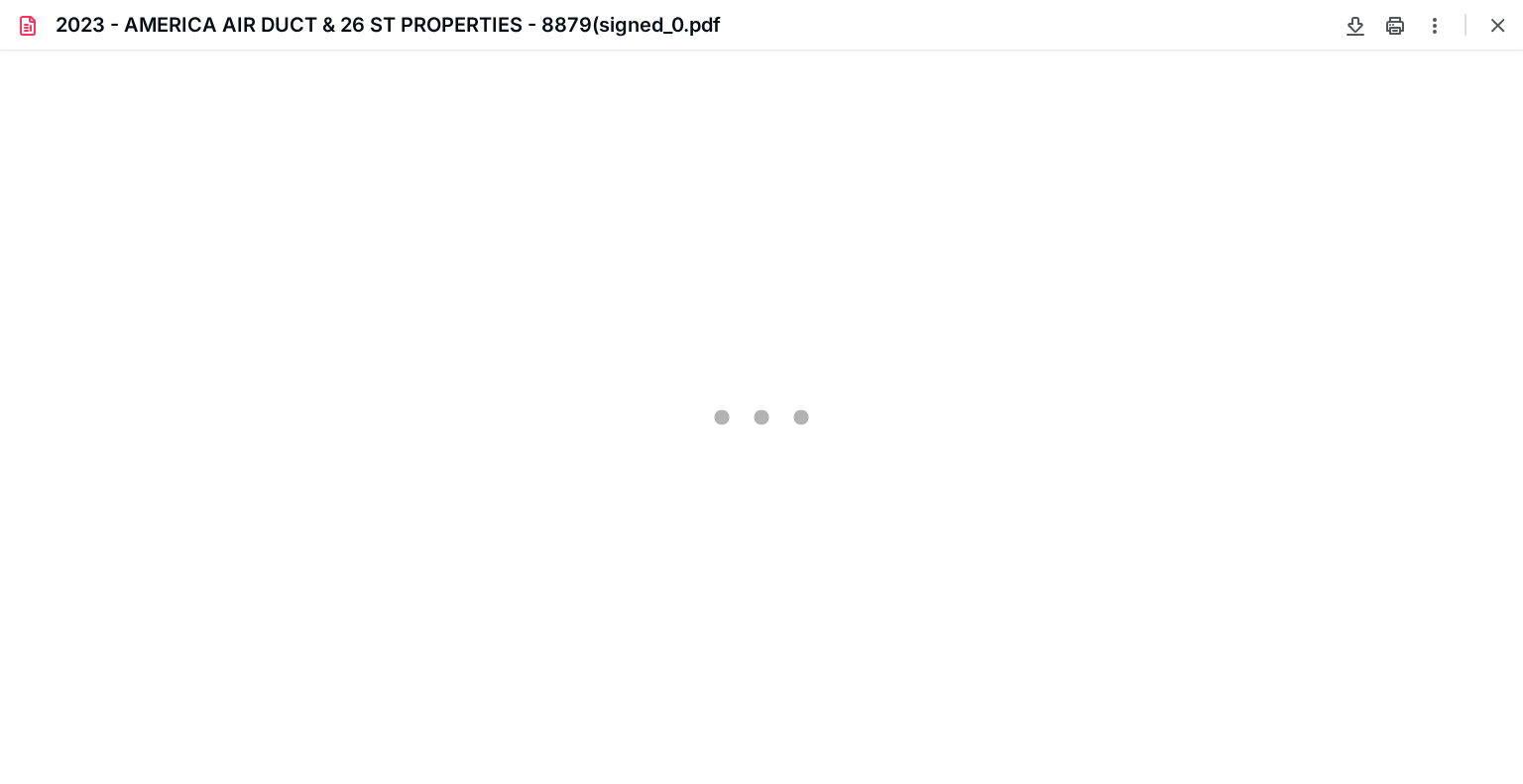 scroll, scrollTop: 0, scrollLeft: 0, axis: both 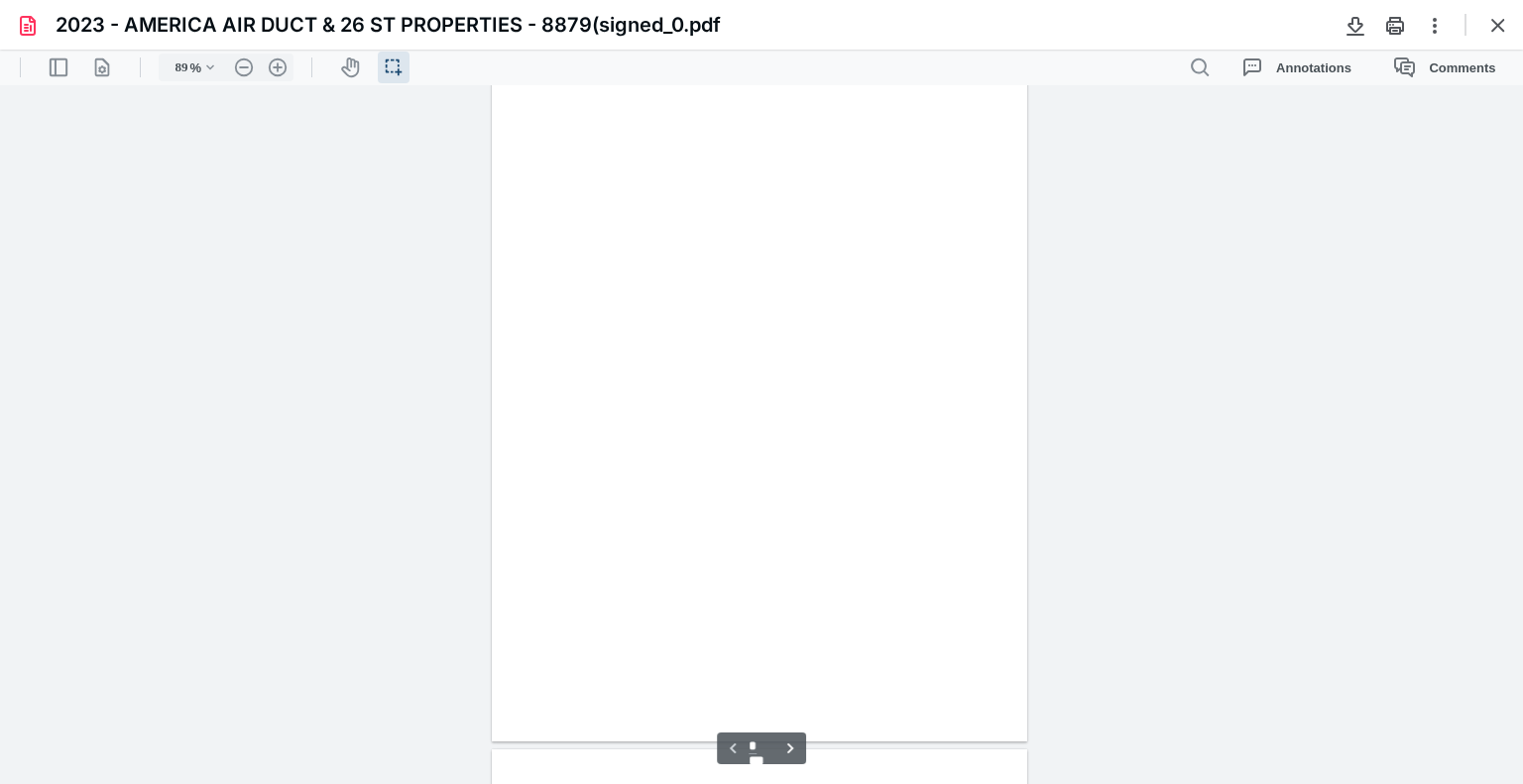type on "245" 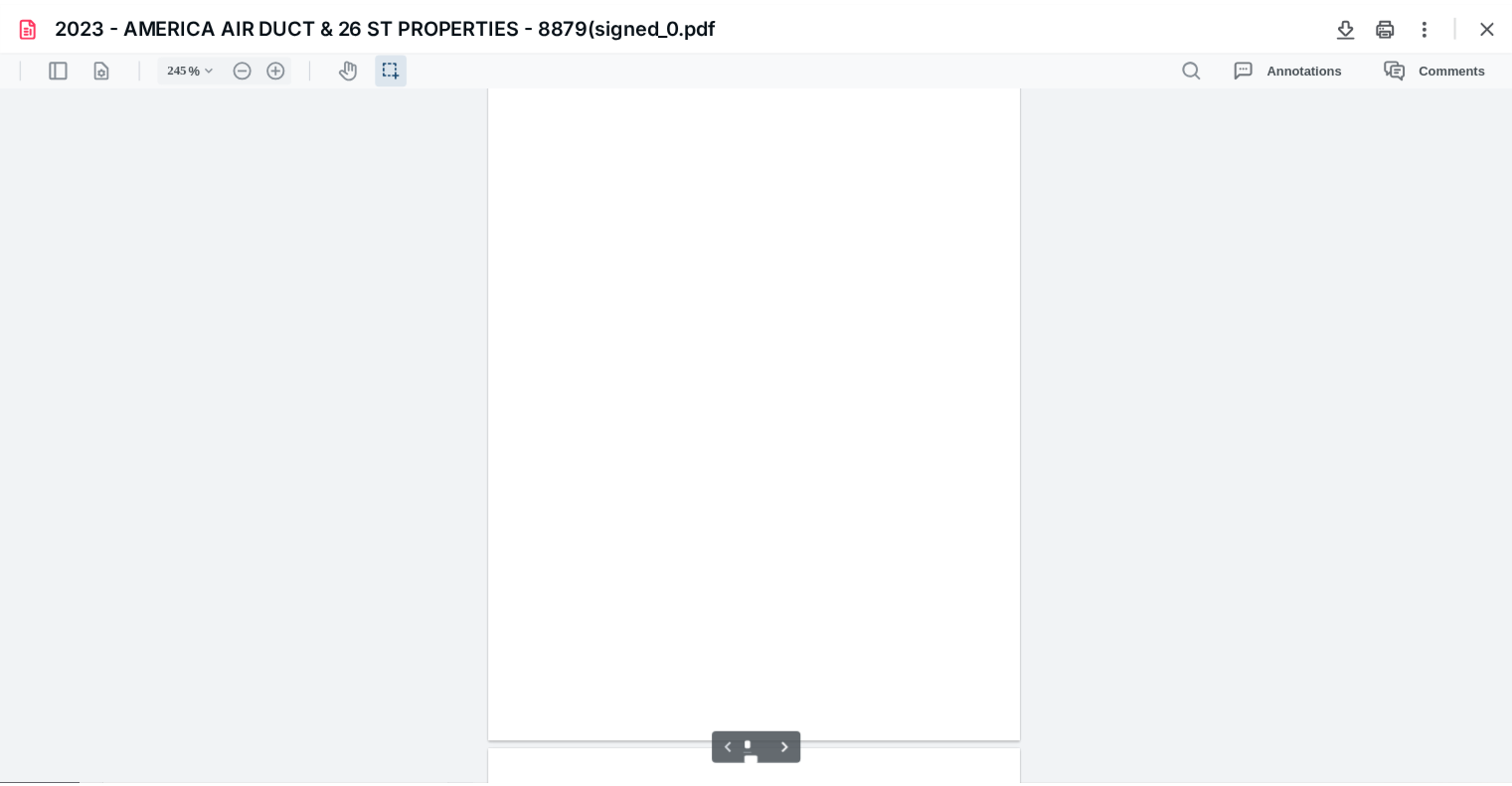 scroll, scrollTop: 110, scrollLeft: 0, axis: vertical 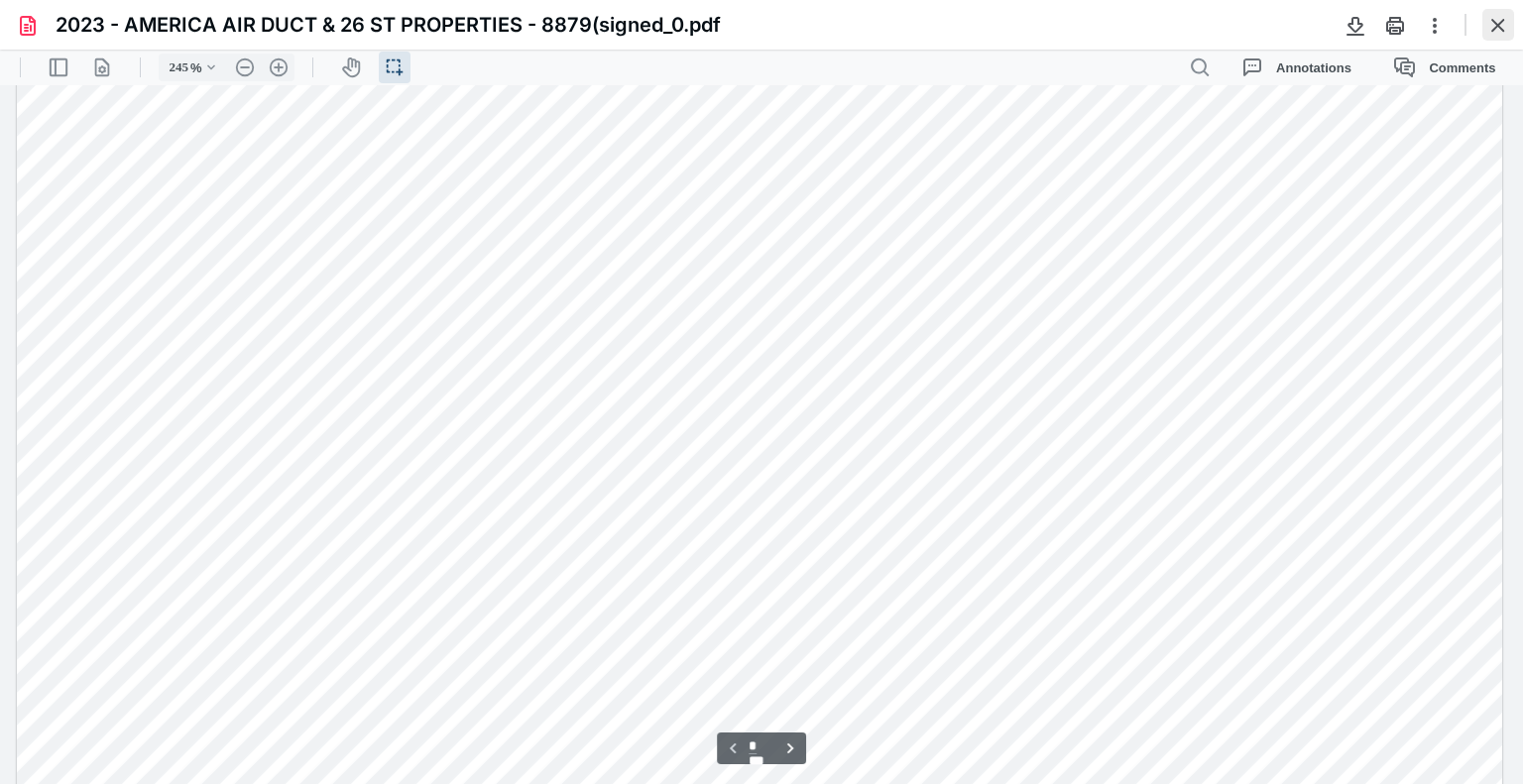 click at bounding box center (1498, 25) 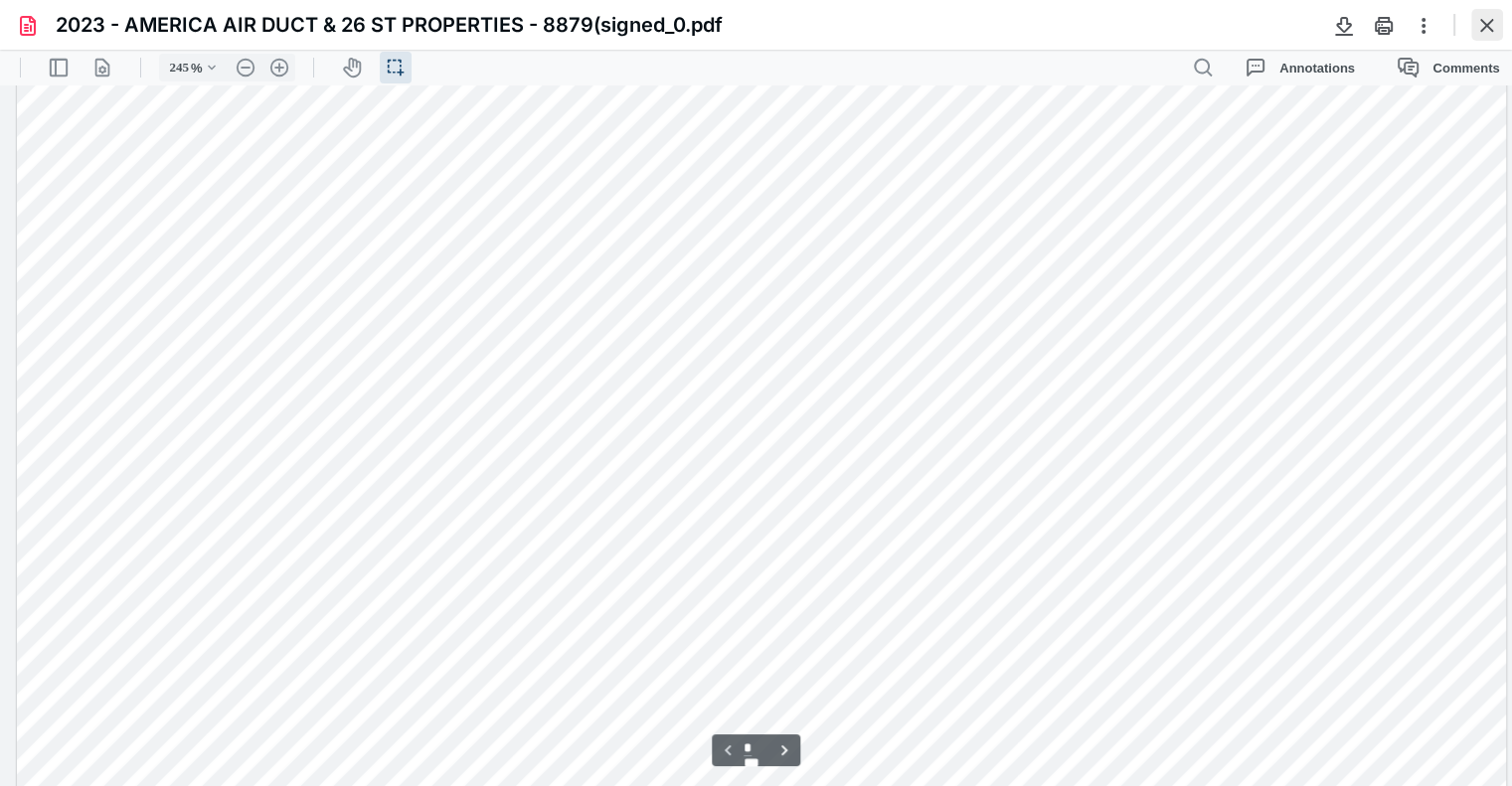 click on "**********" at bounding box center (795, 39) 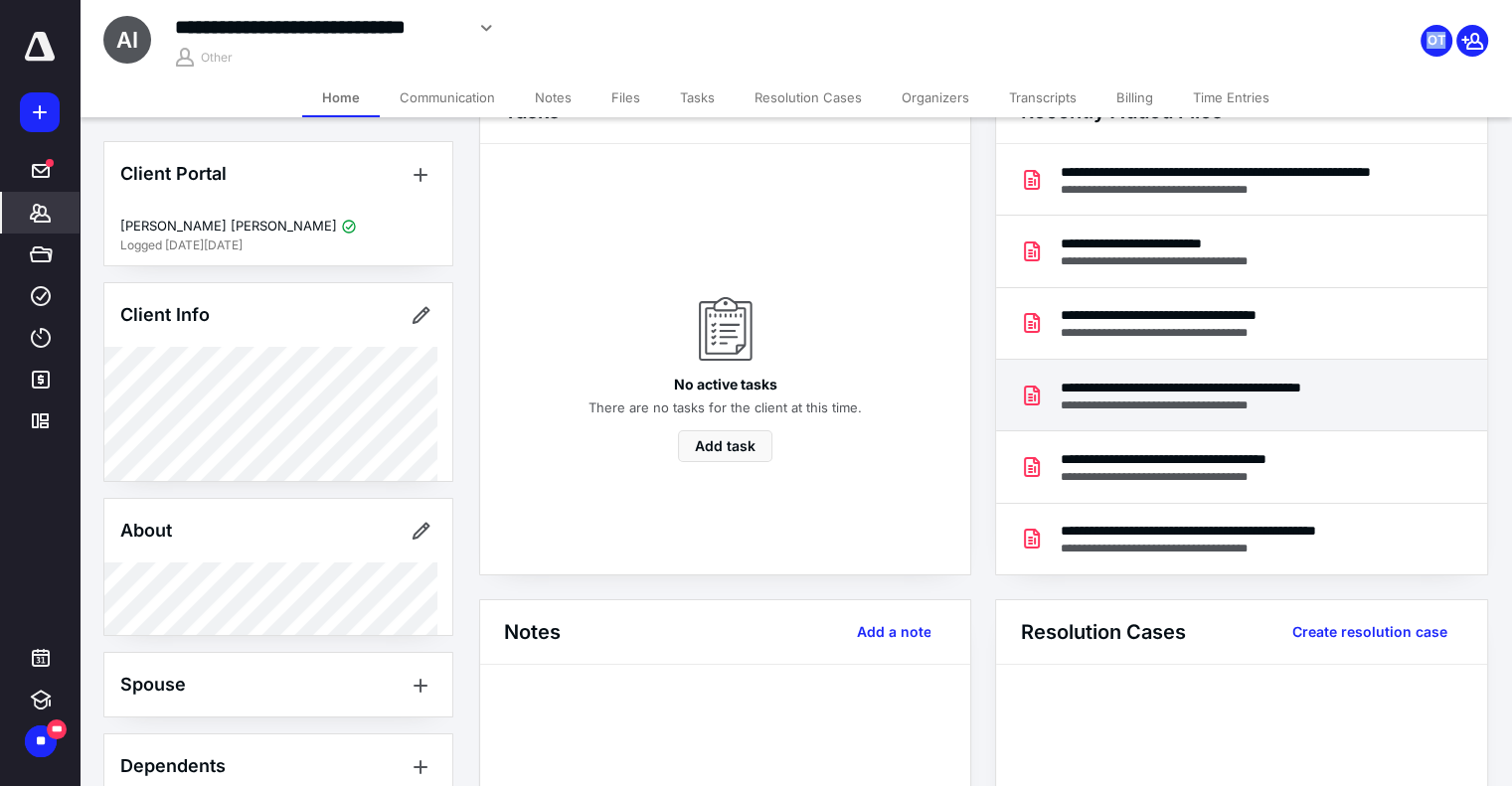 scroll, scrollTop: 67, scrollLeft: 0, axis: vertical 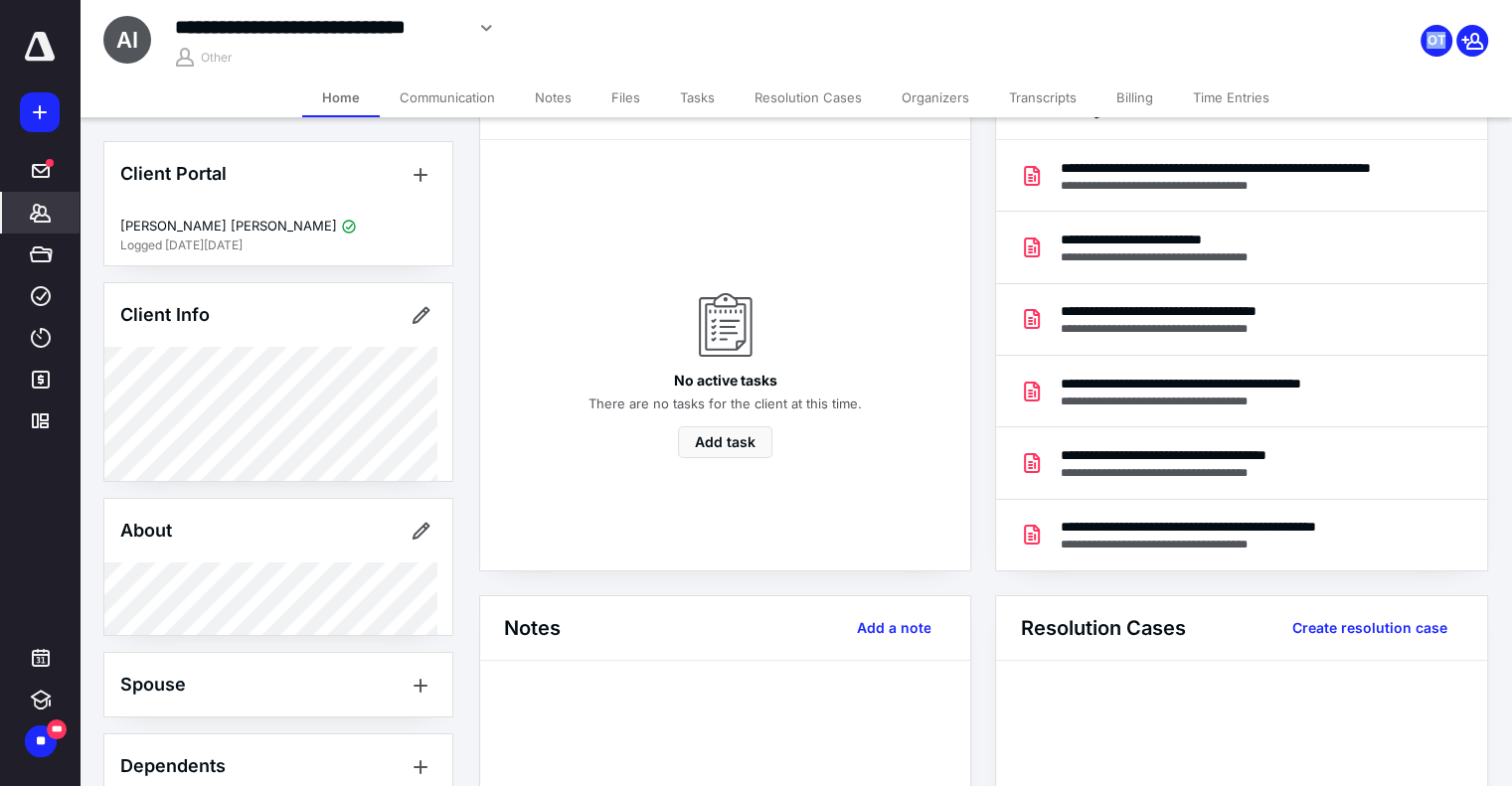 click on "Files" at bounding box center (625, 97) 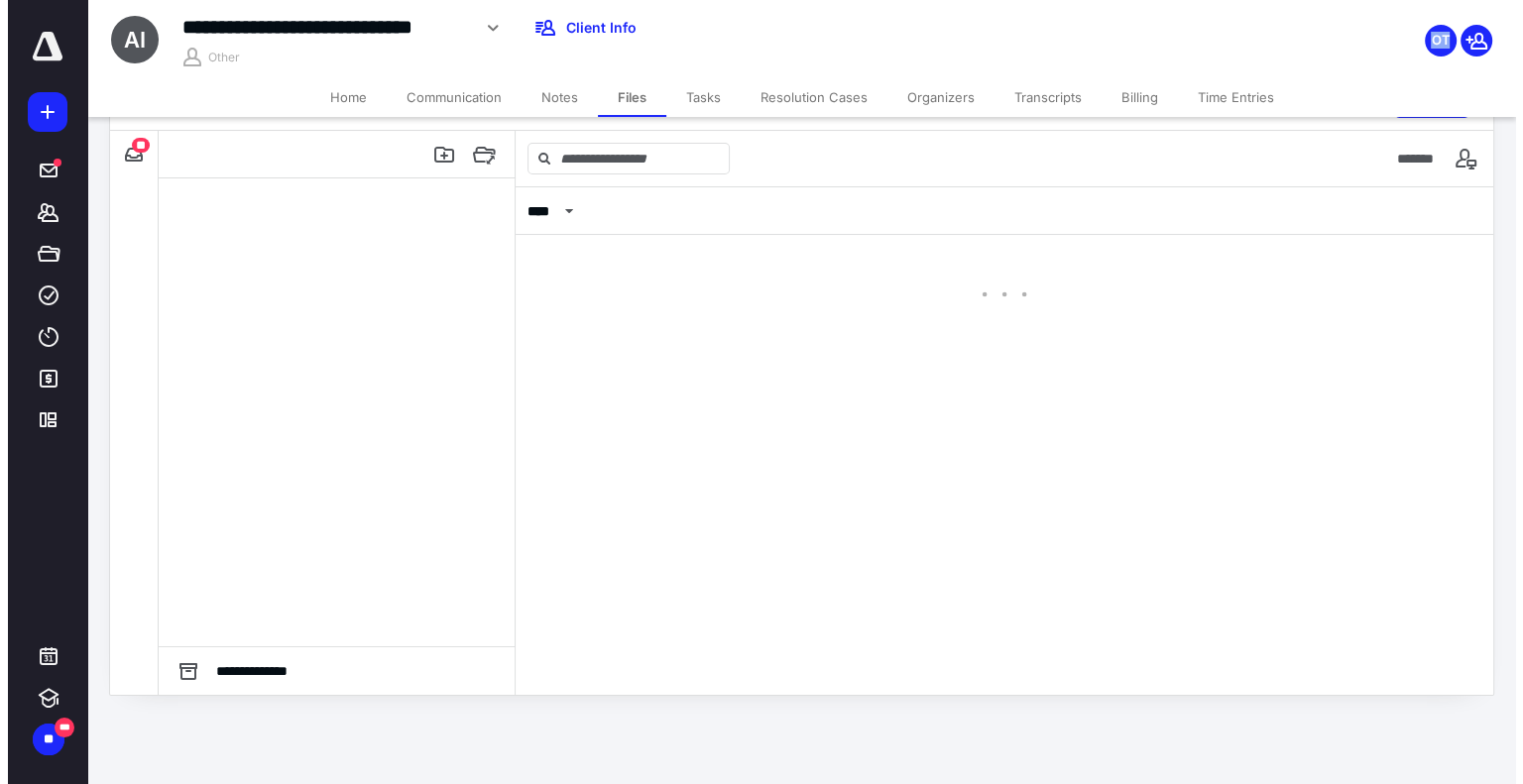 scroll, scrollTop: 0, scrollLeft: 0, axis: both 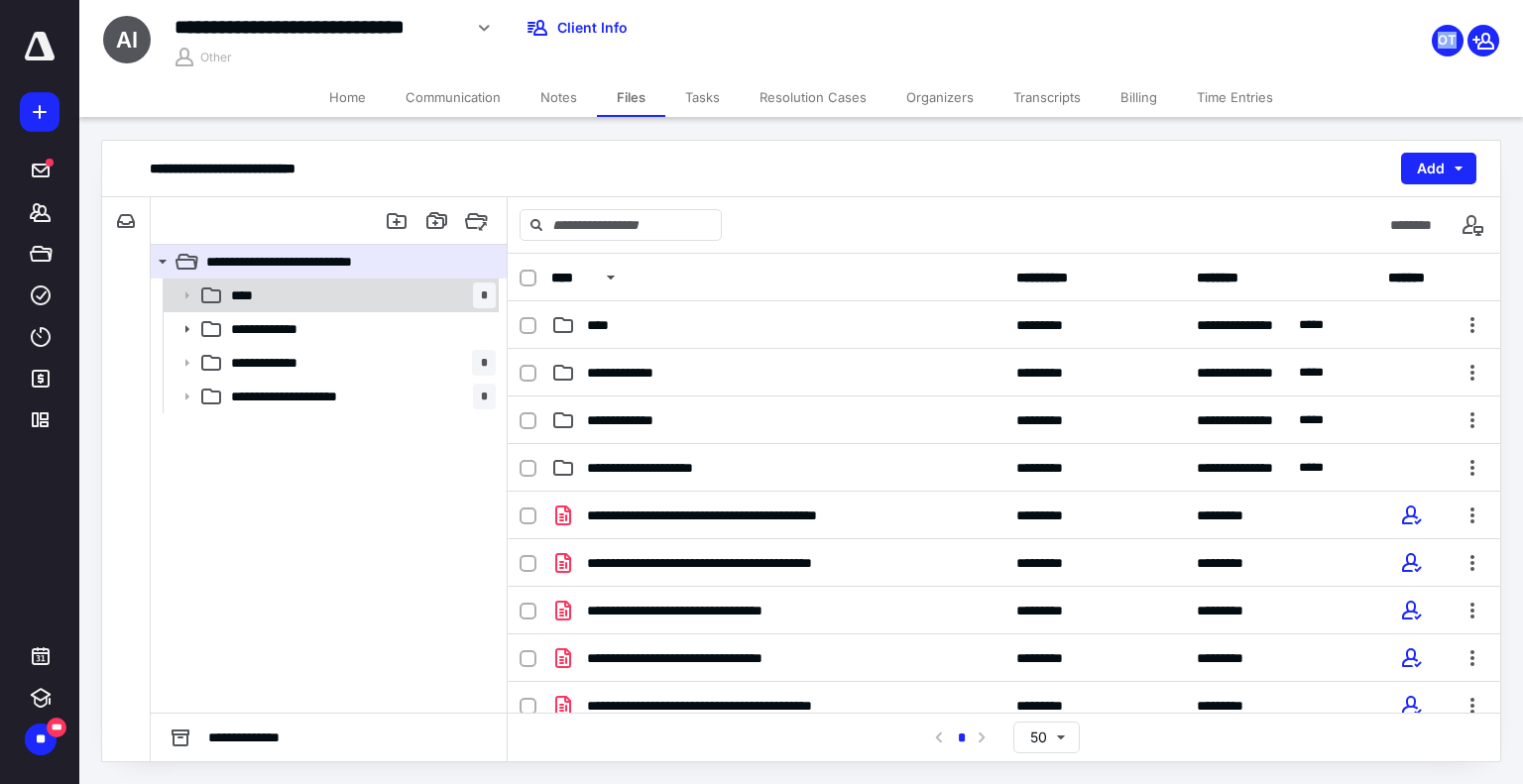 click on "**** *" at bounding box center (359, 295) 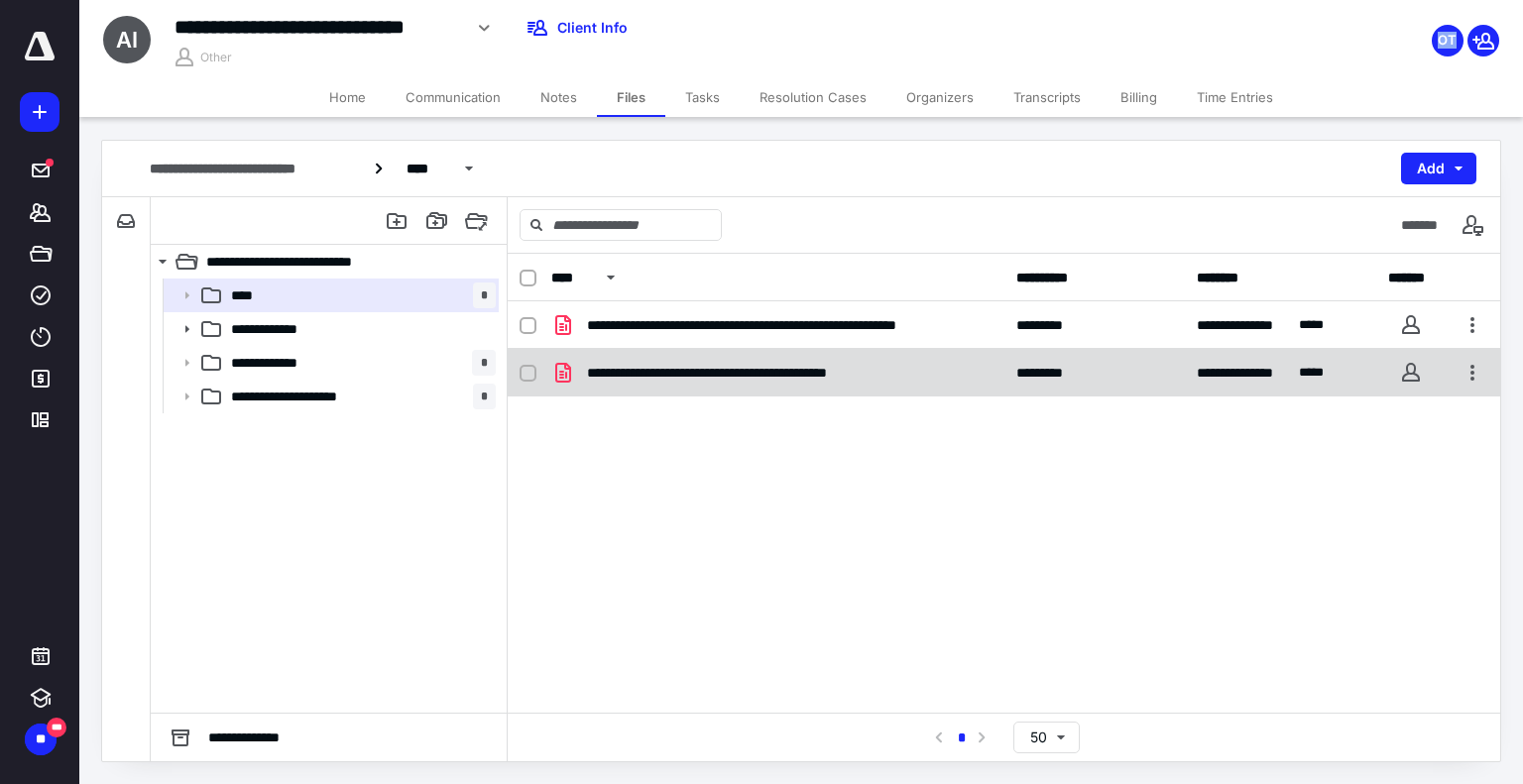 click on "**********" at bounding box center (749, 373) 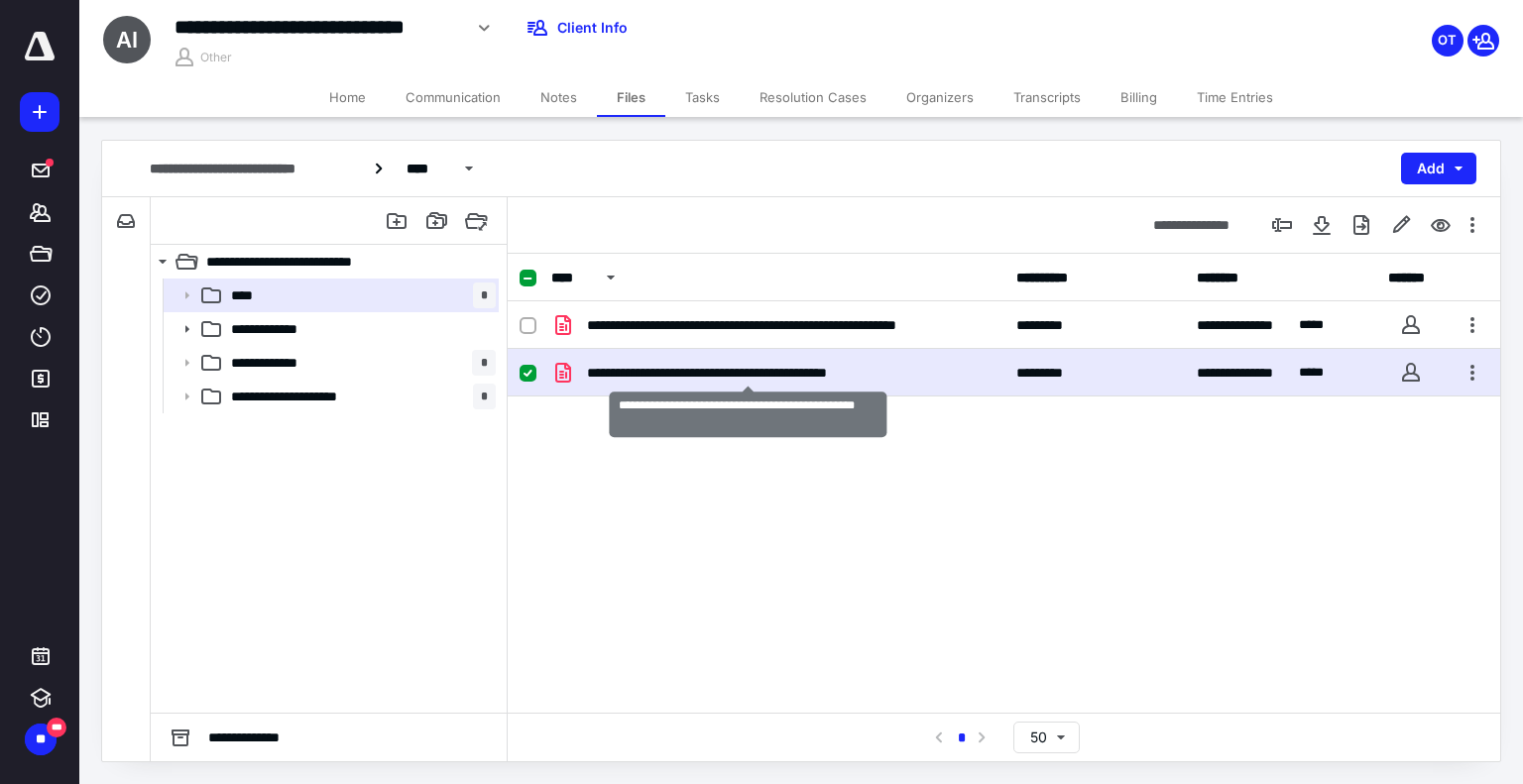click on "**********" at bounding box center [749, 373] 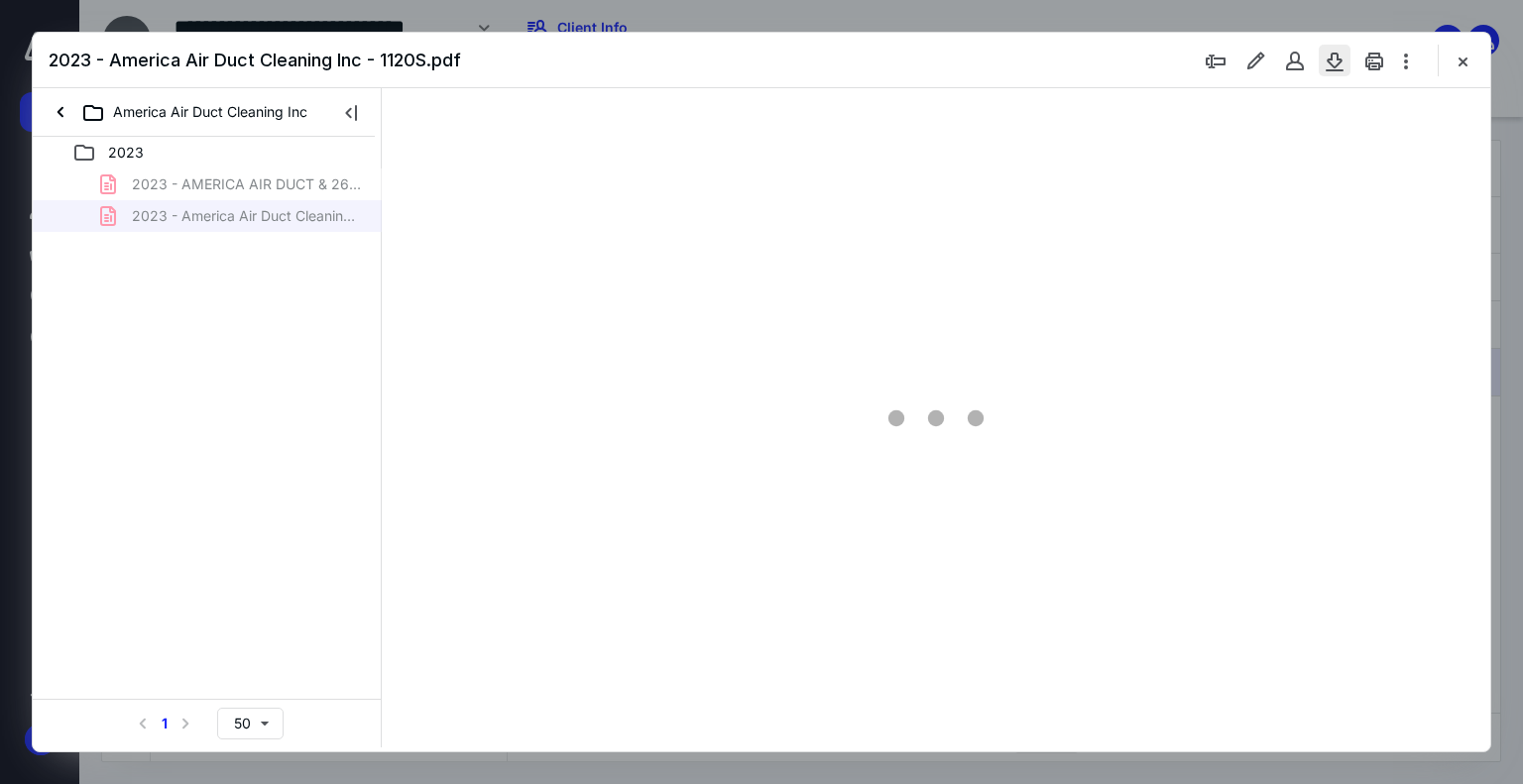 scroll, scrollTop: 0, scrollLeft: 0, axis: both 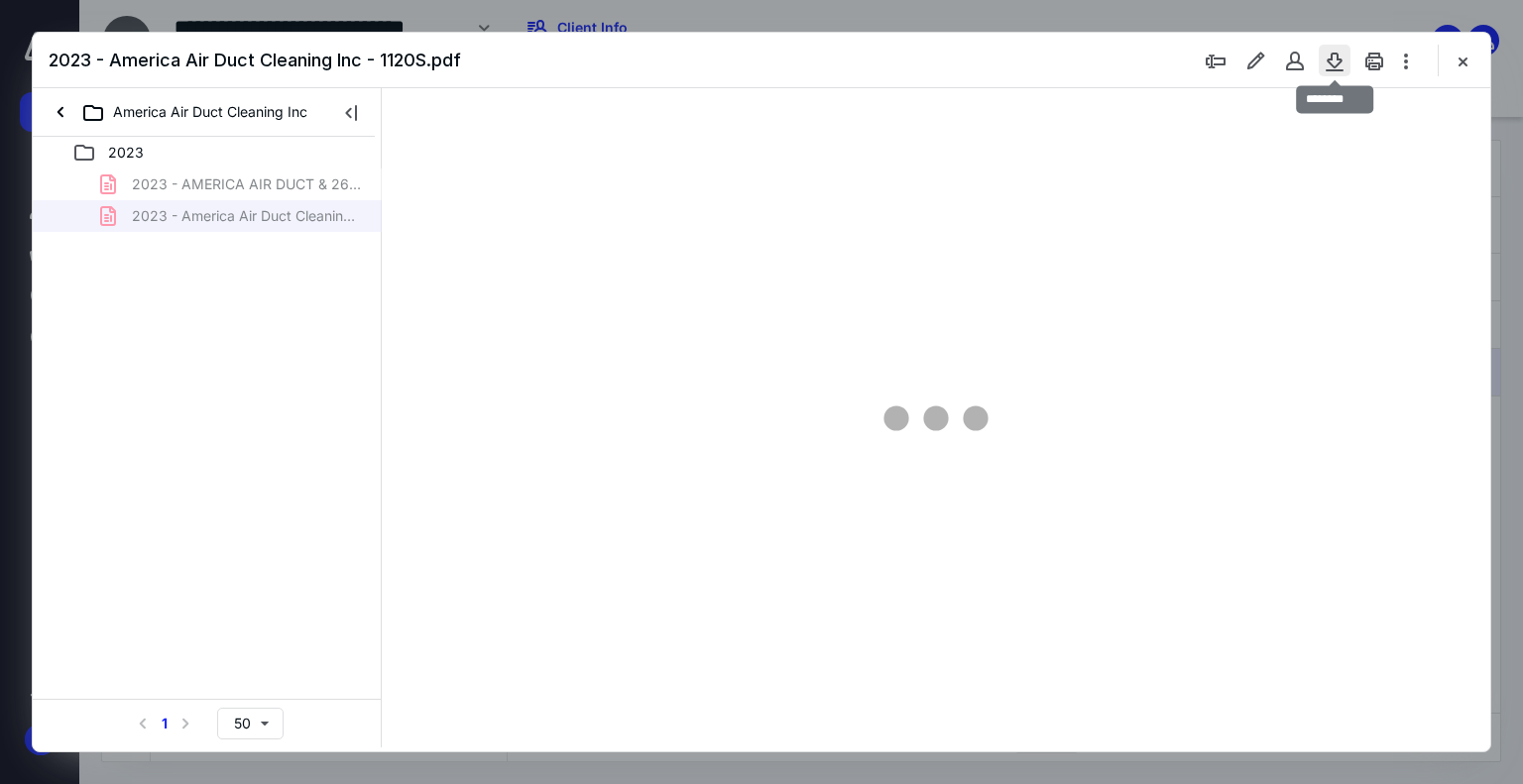 click at bounding box center [1335, 60] 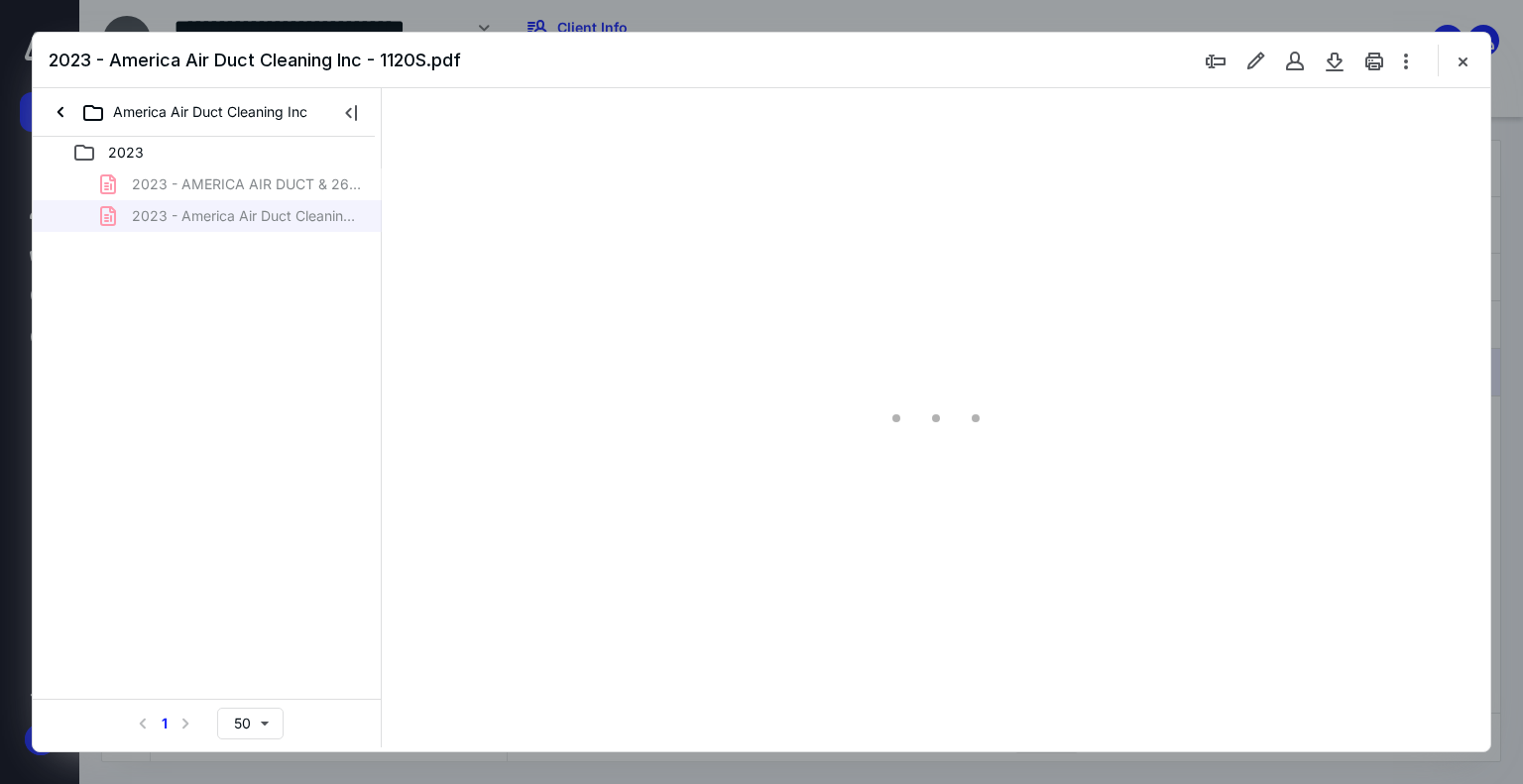 type on "179" 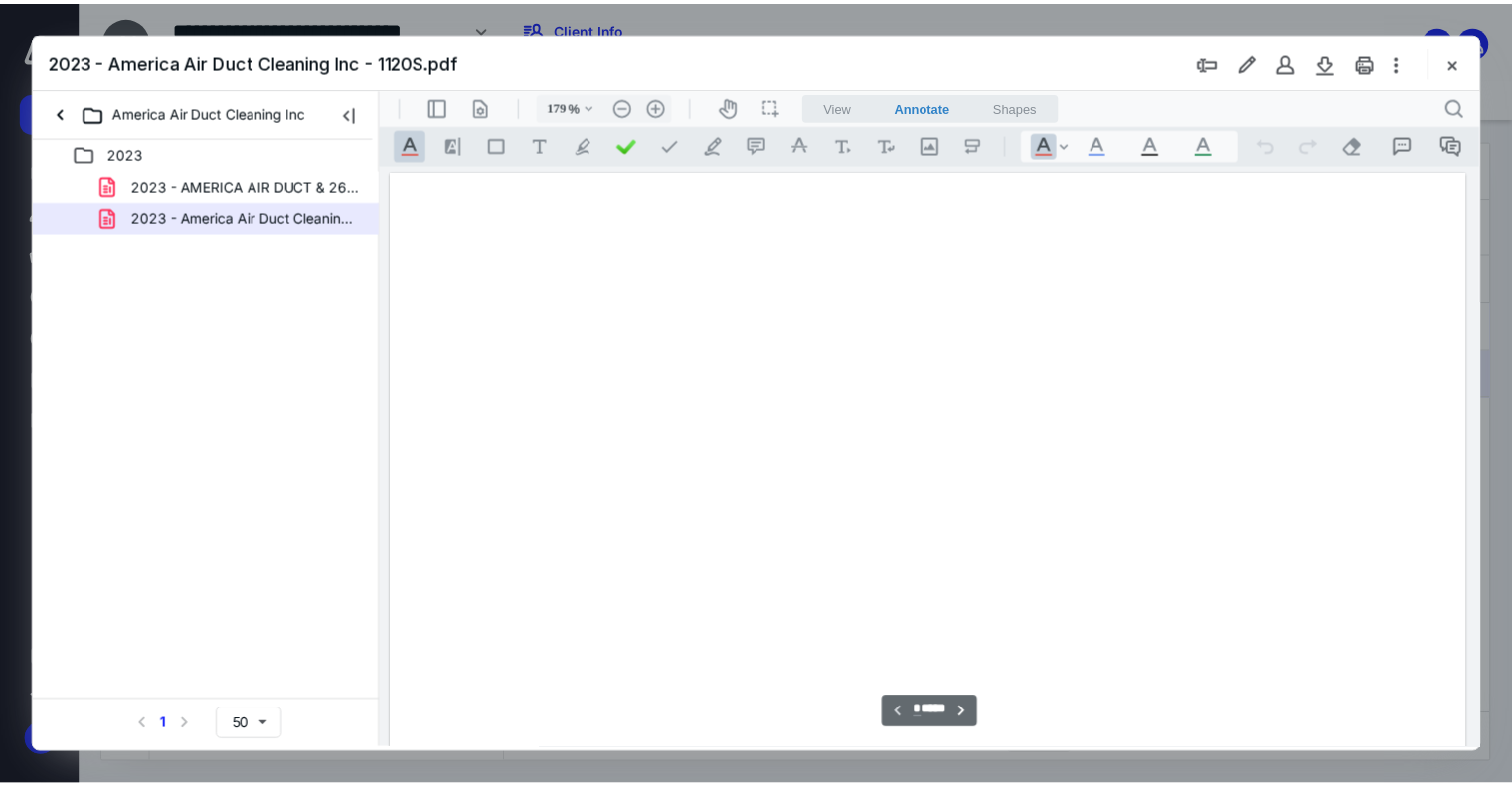 scroll, scrollTop: 82, scrollLeft: 0, axis: vertical 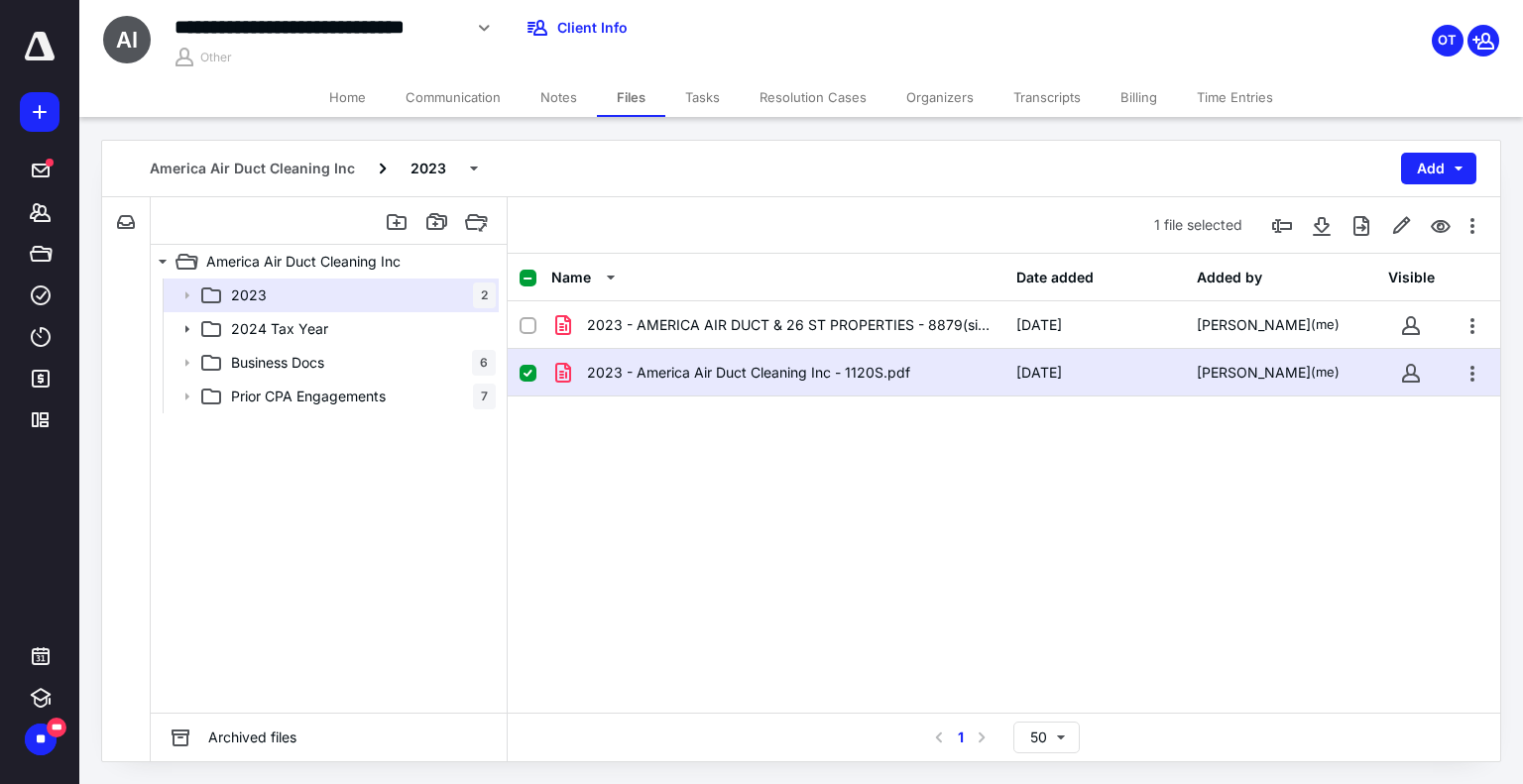 click on "Home" at bounding box center (347, 97) 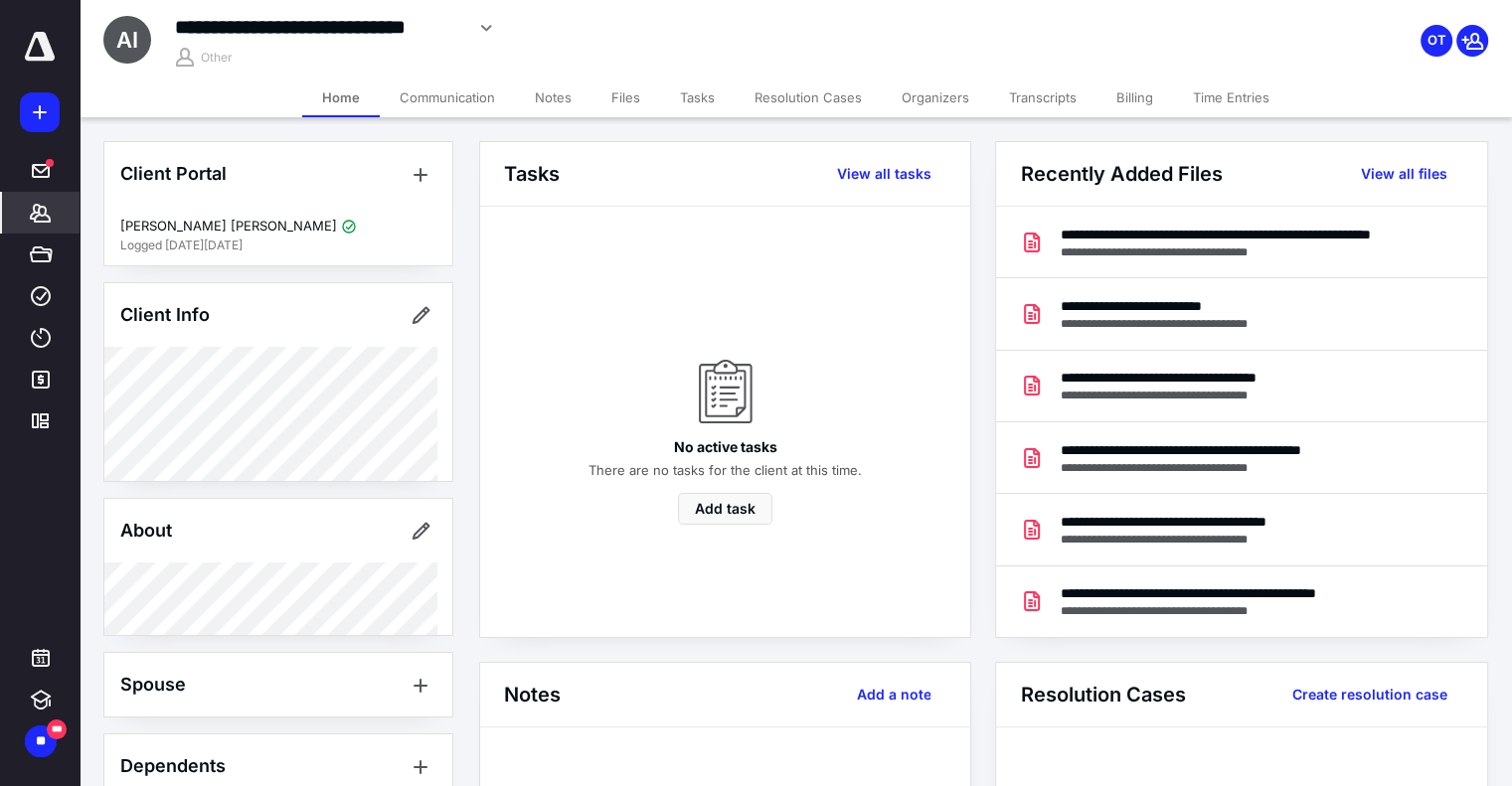 scroll, scrollTop: 336, scrollLeft: 0, axis: vertical 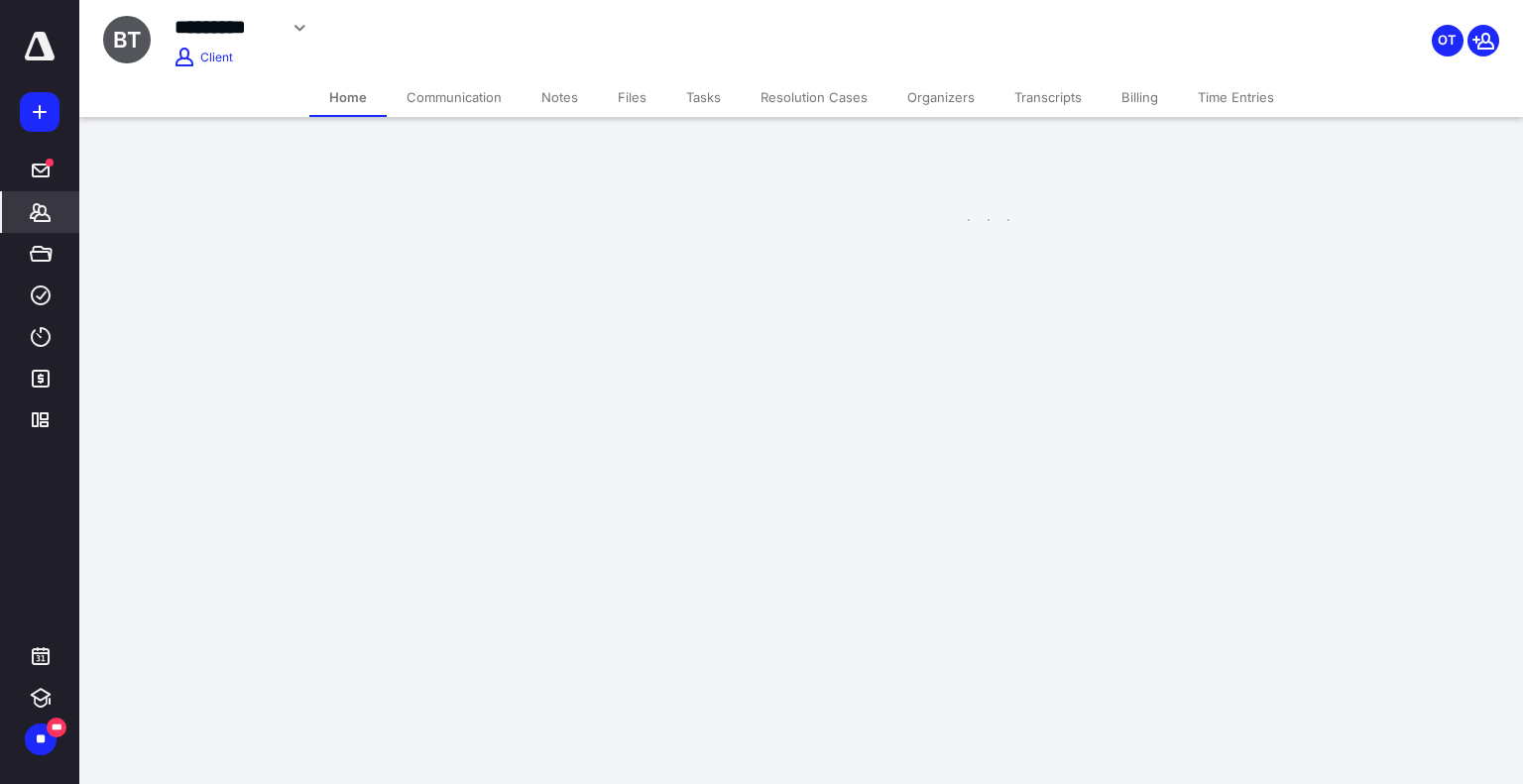 click on "**********" at bounding box center [762, 392] 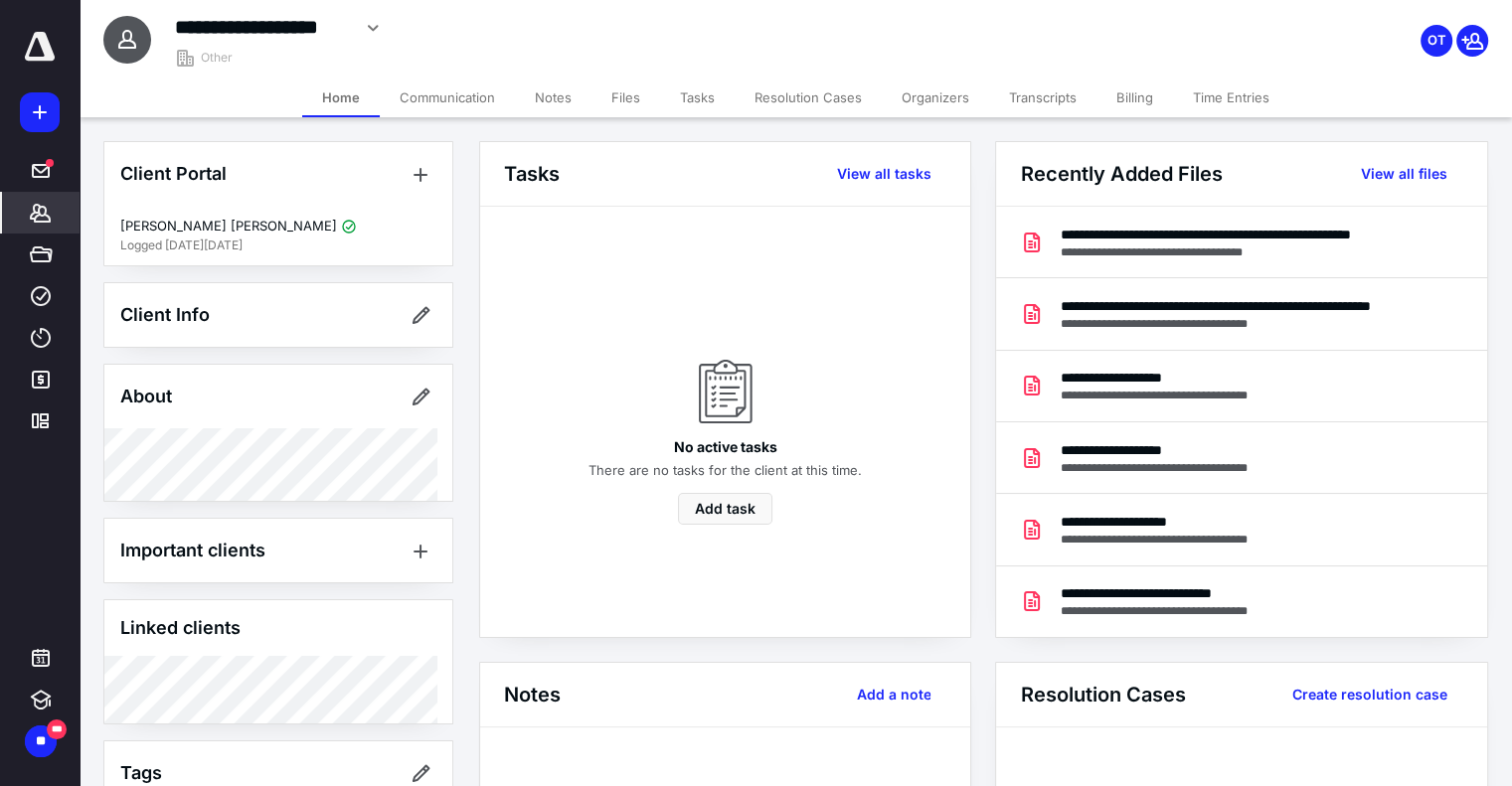click on "Files" at bounding box center [625, 97] 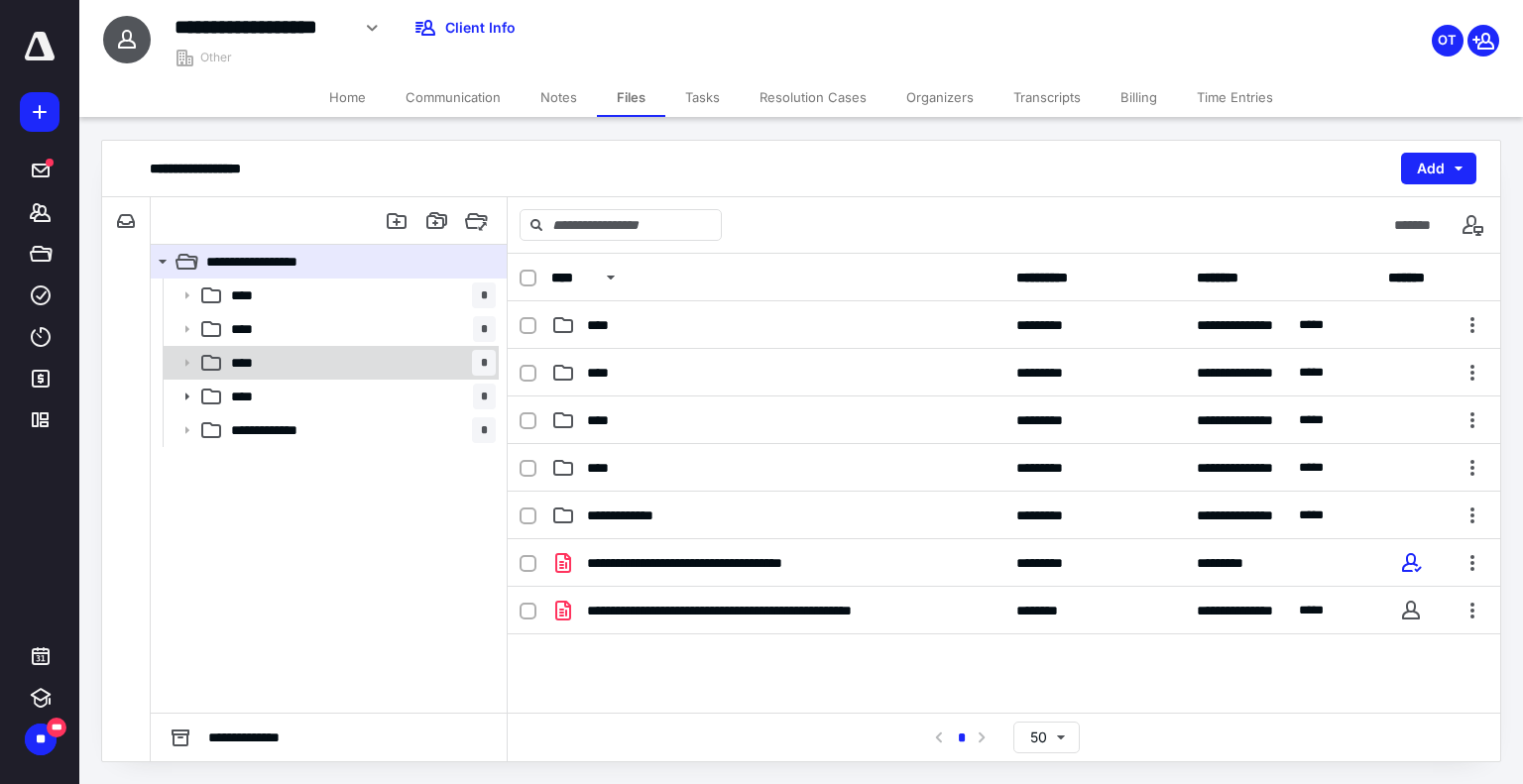 click on "**** *" at bounding box center [359, 363] 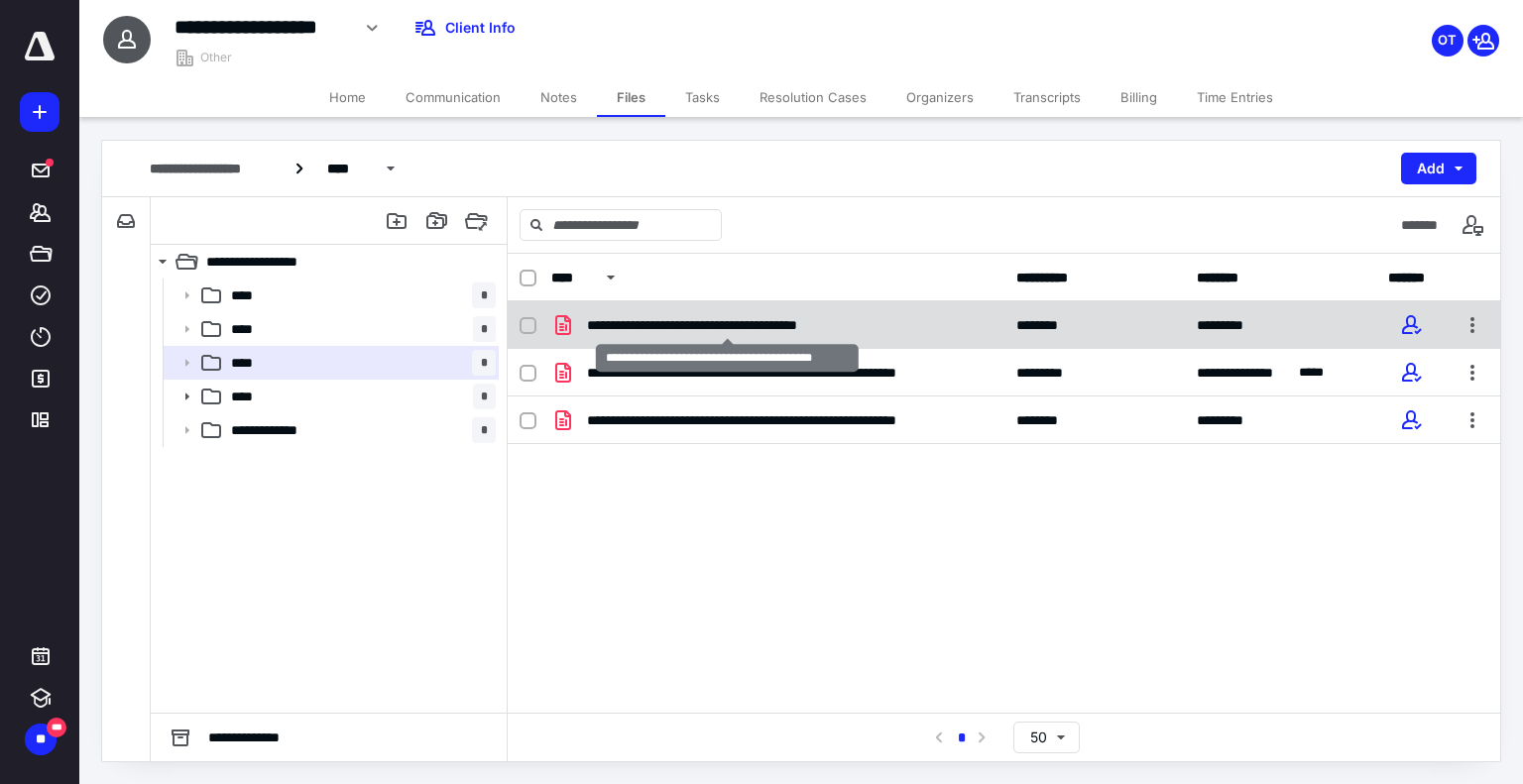 click on "**********" at bounding box center (727, 325) 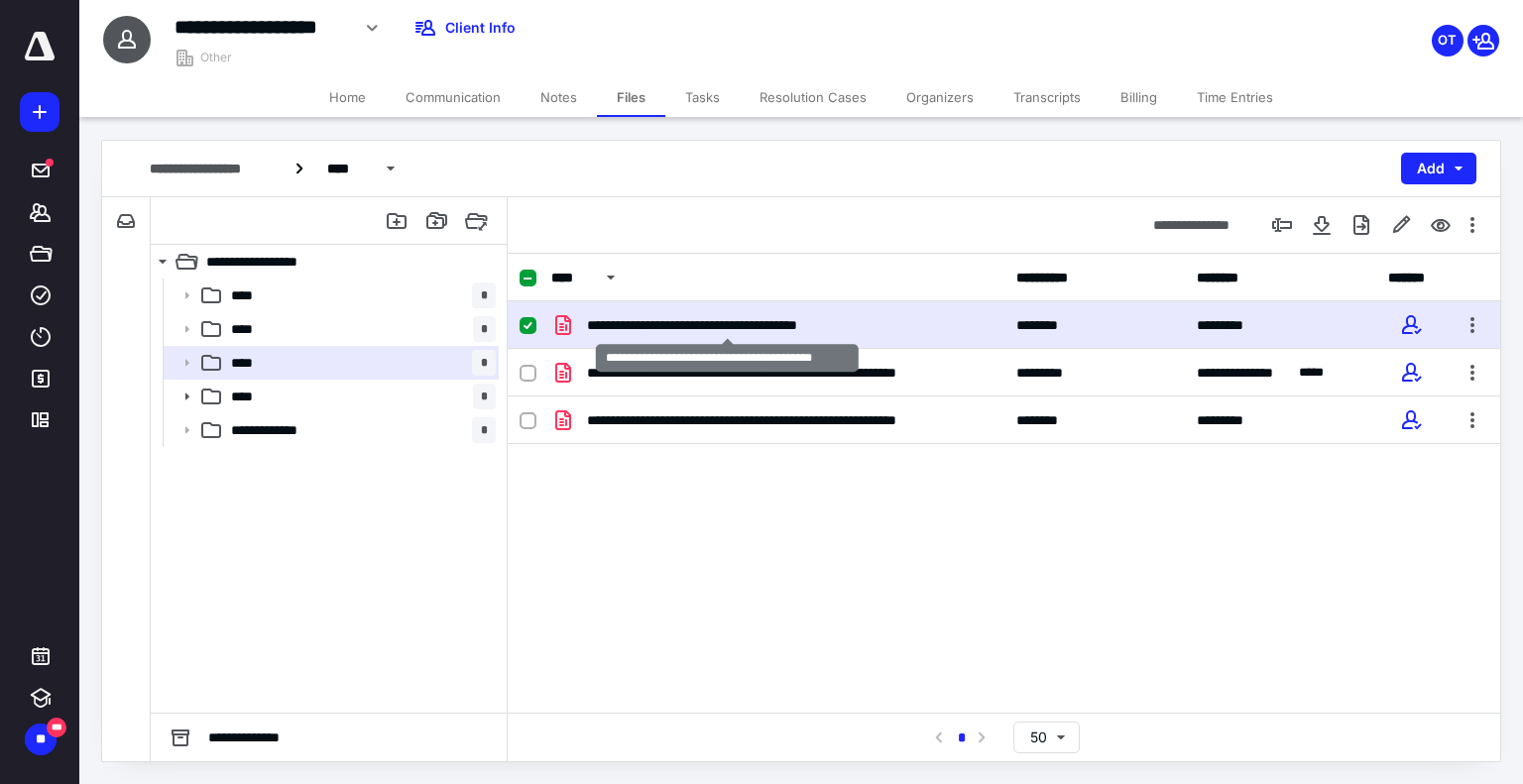 click on "**********" at bounding box center [727, 325] 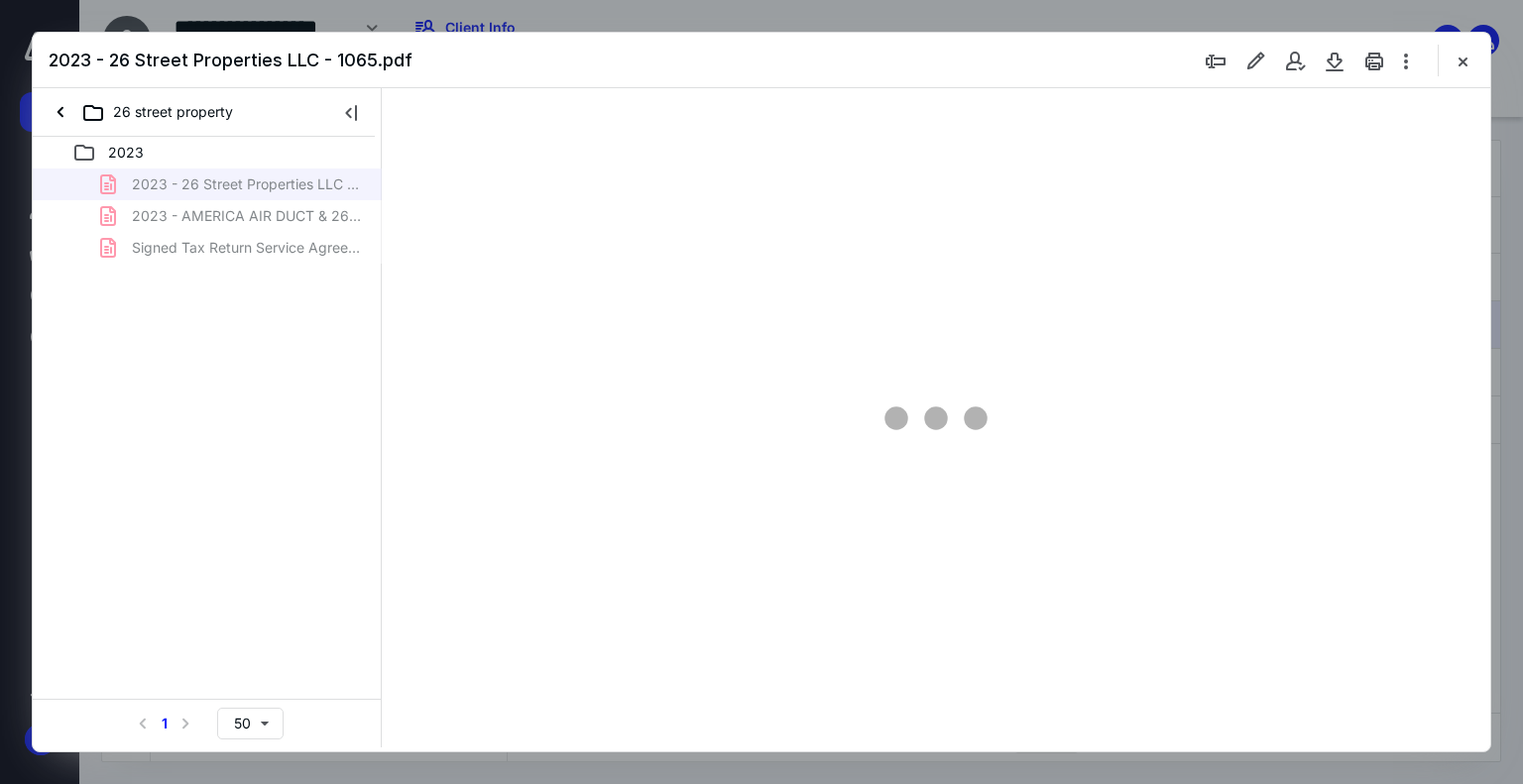 scroll, scrollTop: 0, scrollLeft: 0, axis: both 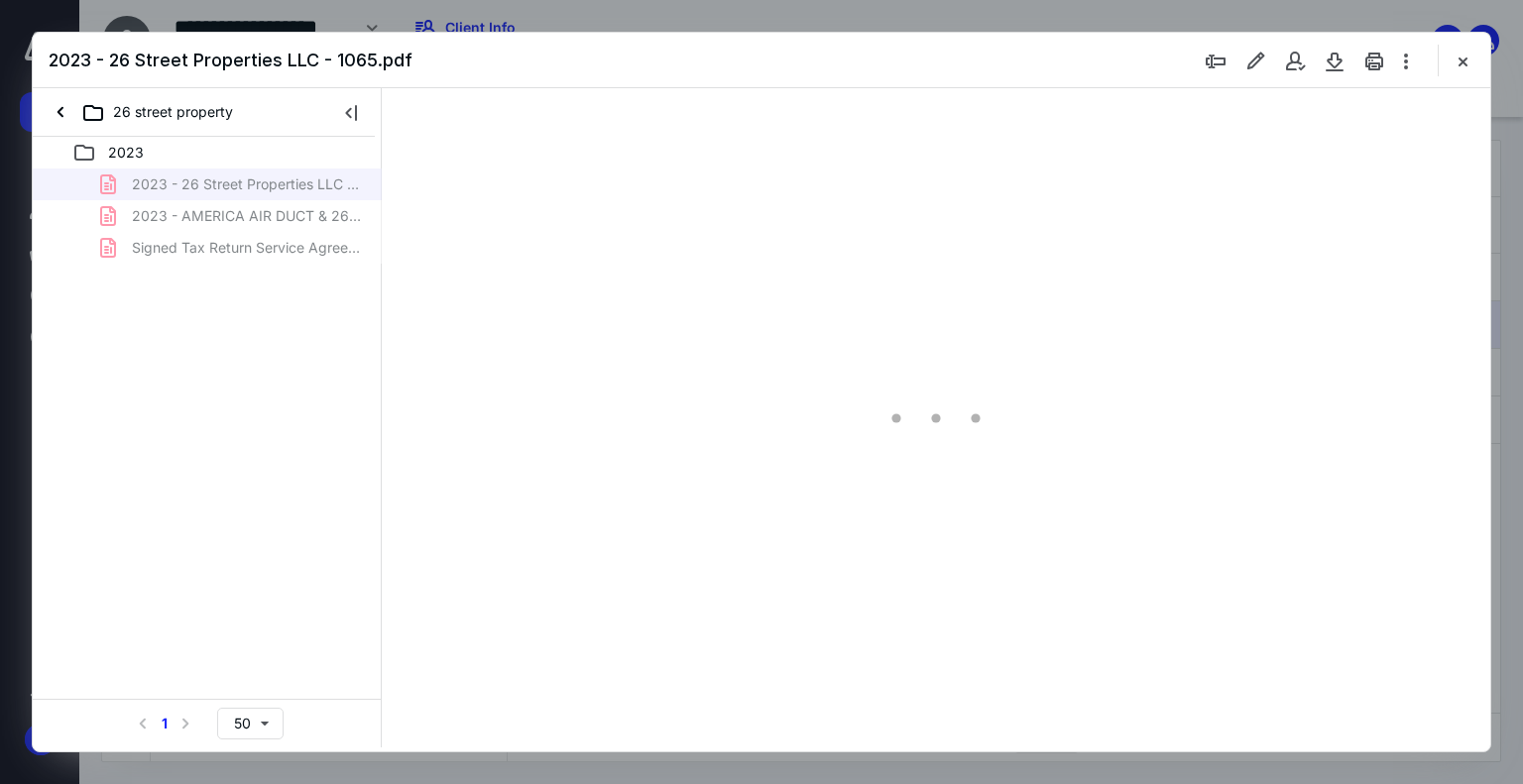 type on "179" 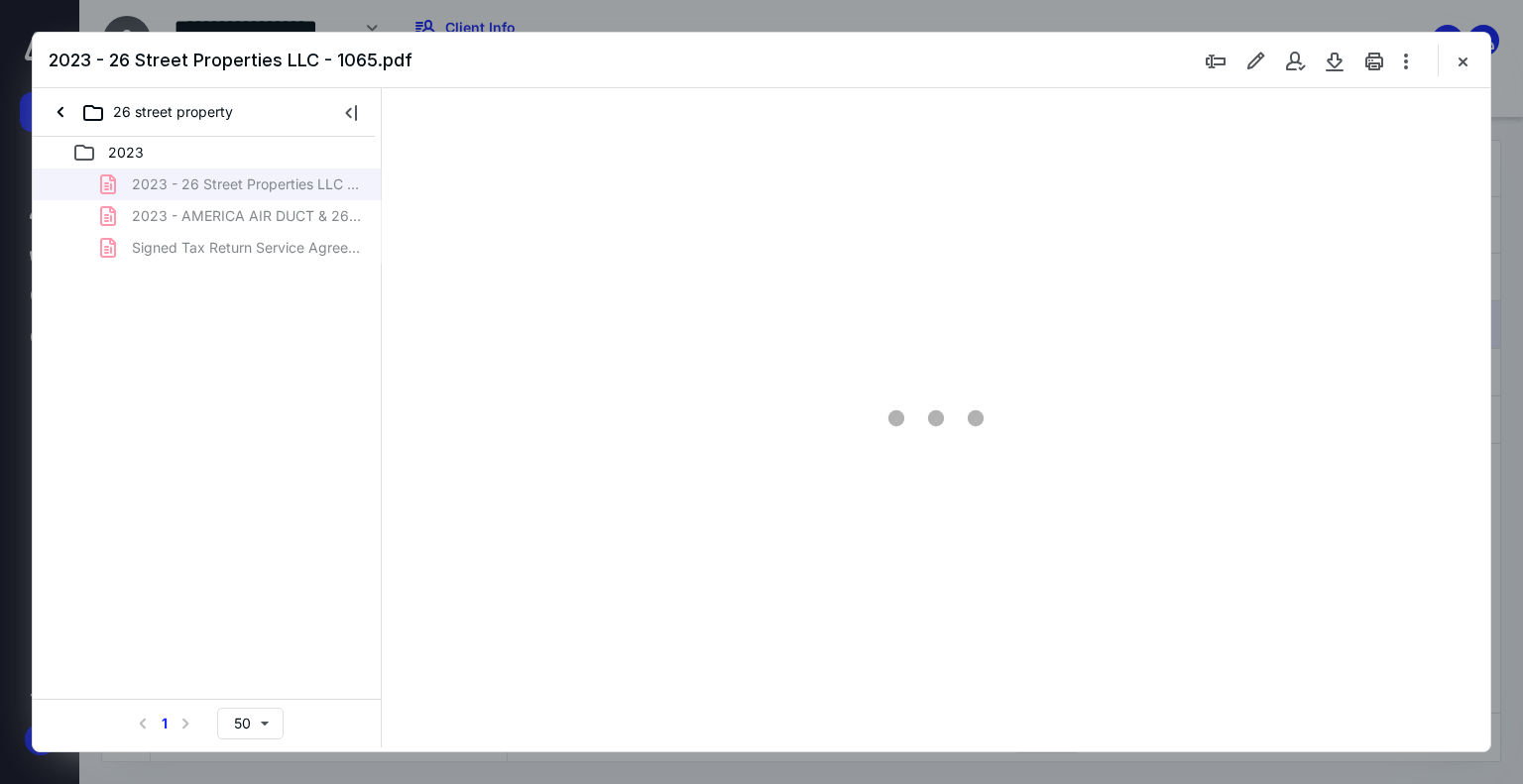 scroll, scrollTop: 82, scrollLeft: 0, axis: vertical 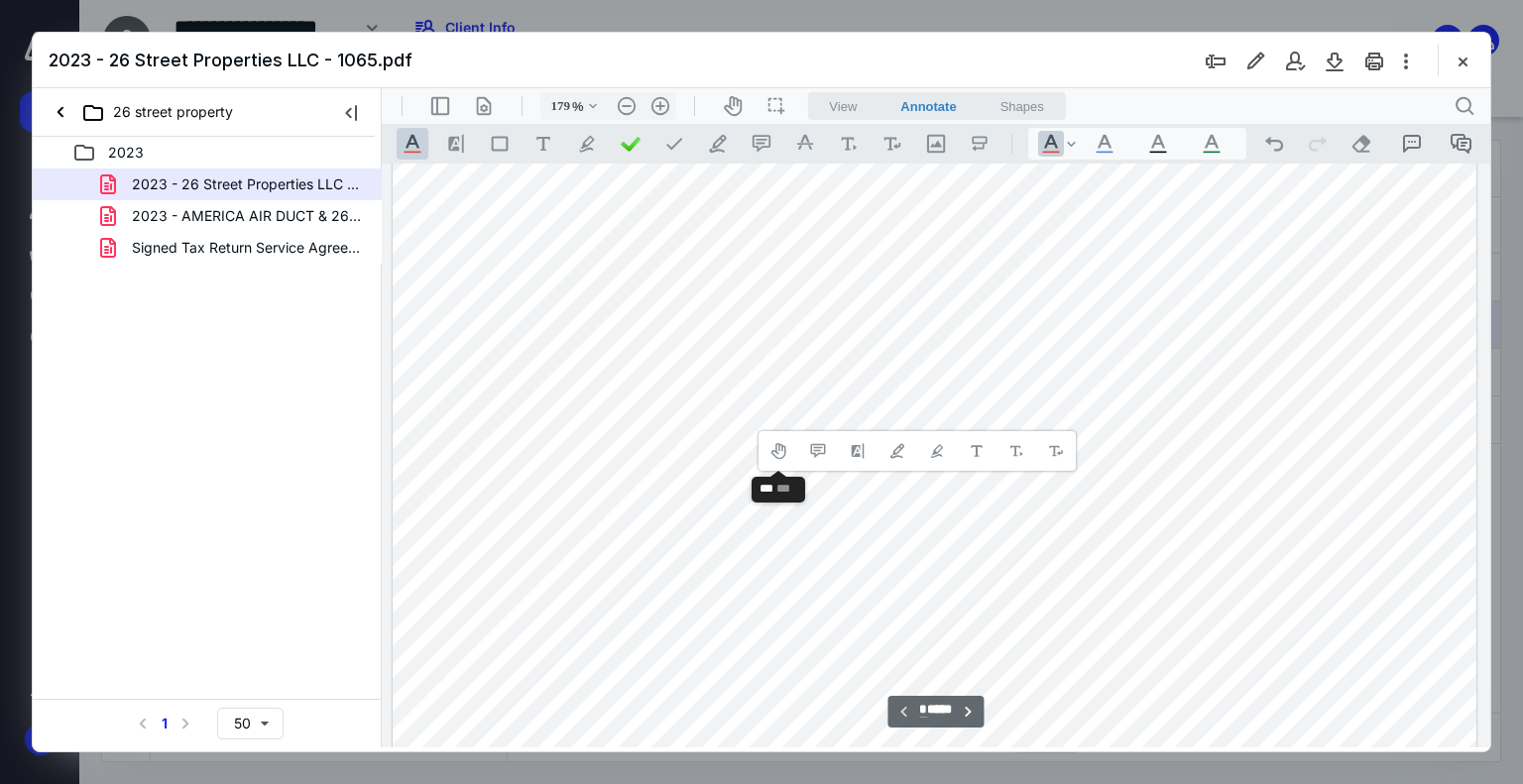 type 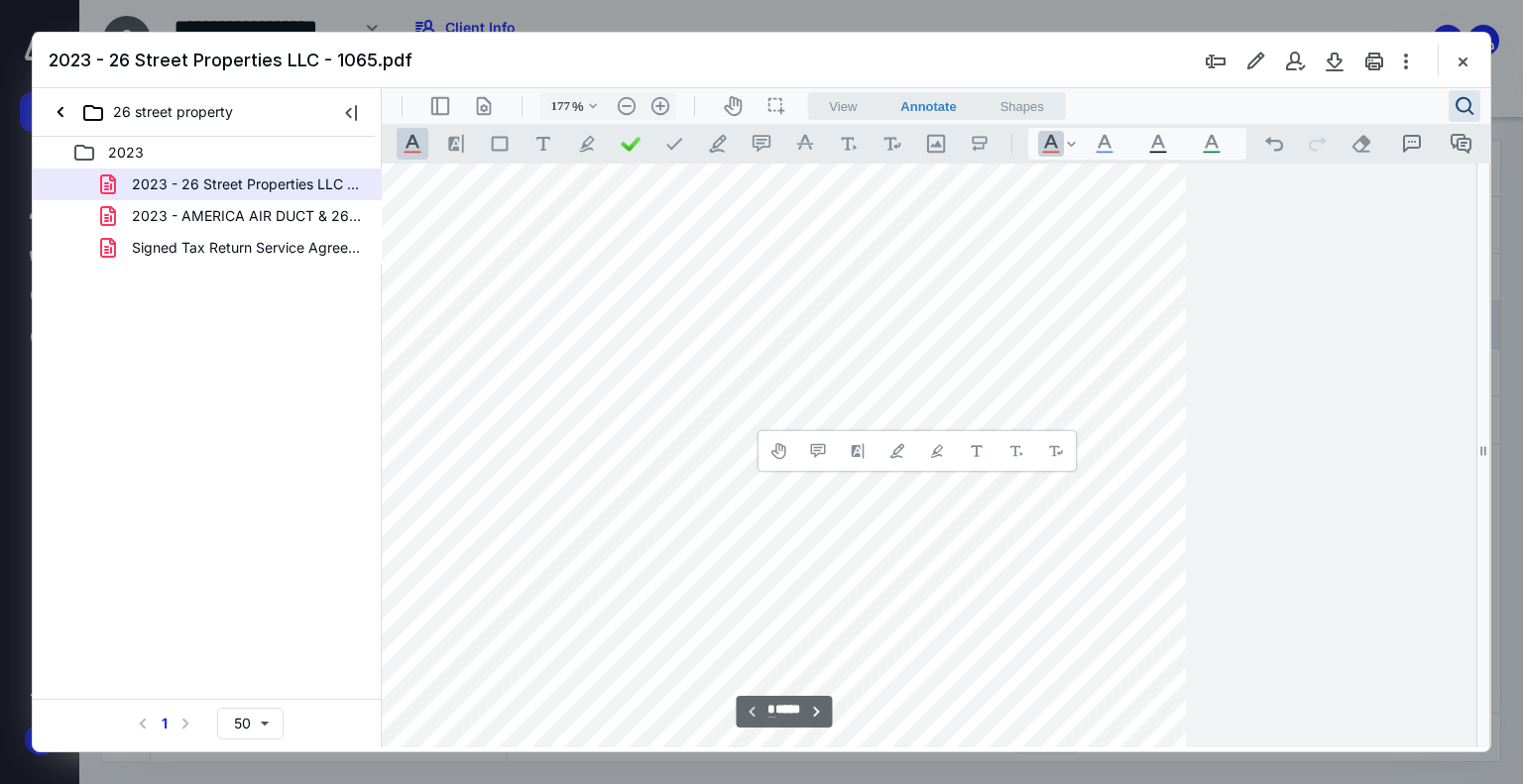 click on "**********" at bounding box center [917, 451] 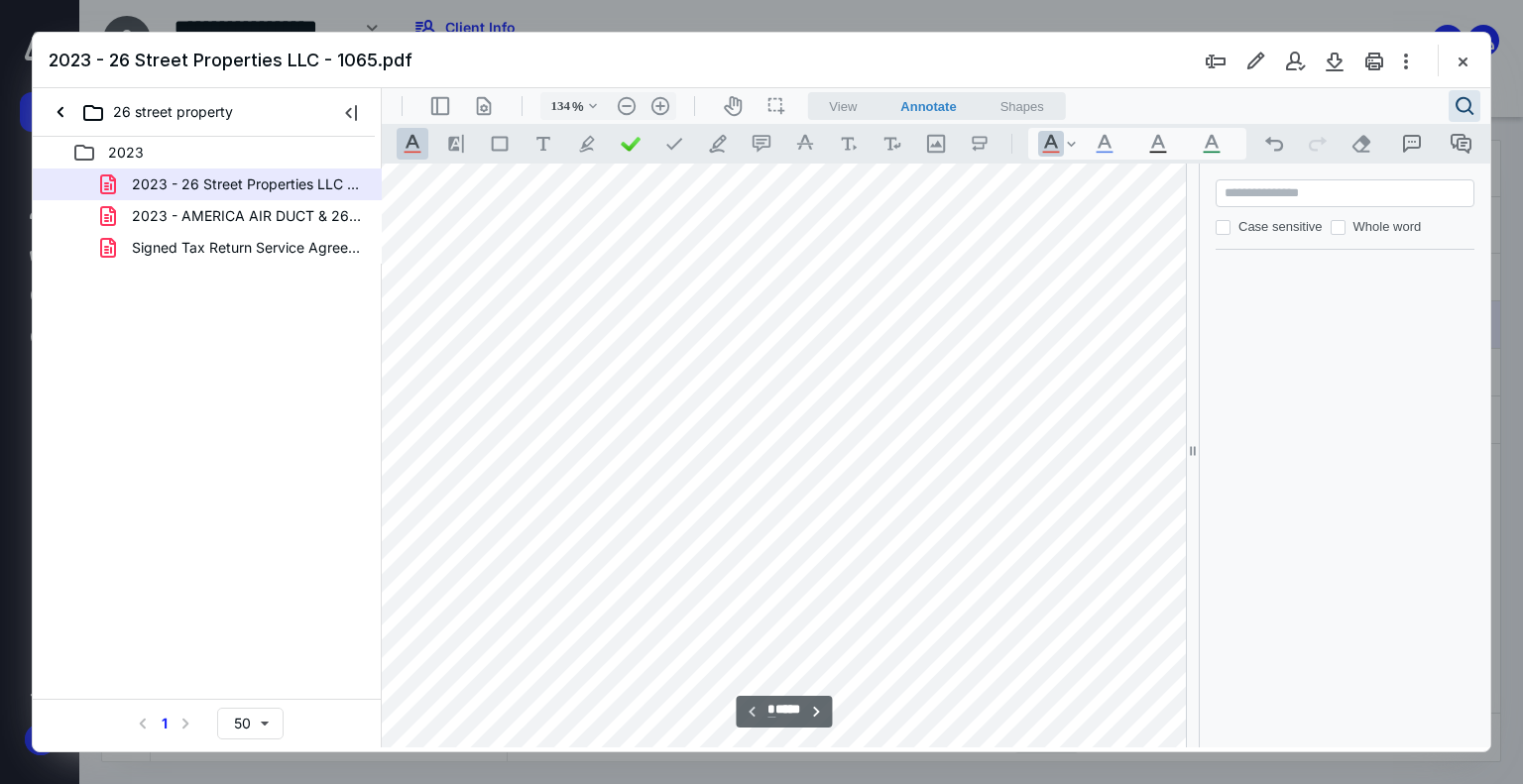 type on "129" 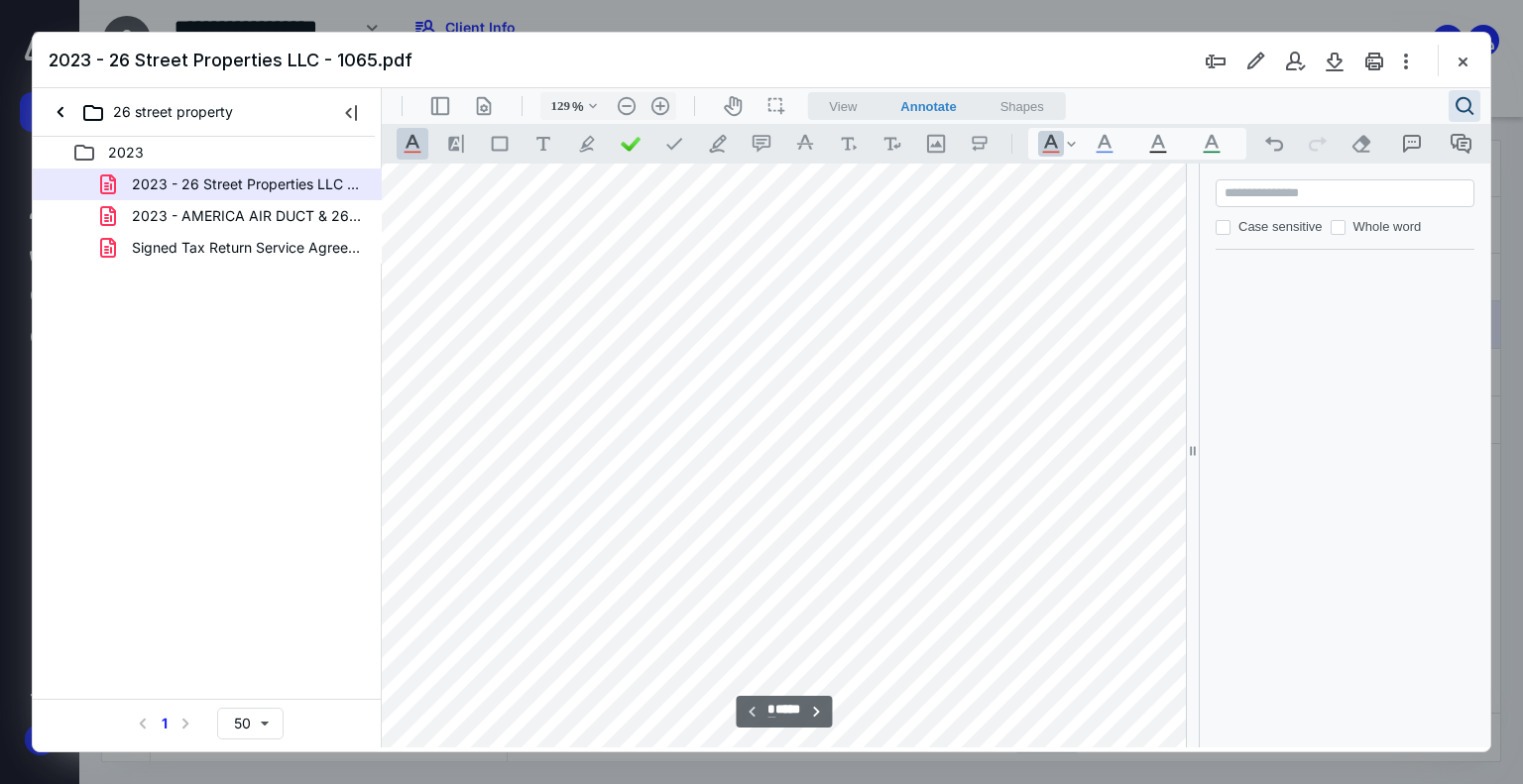 scroll, scrollTop: 112, scrollLeft: 0, axis: vertical 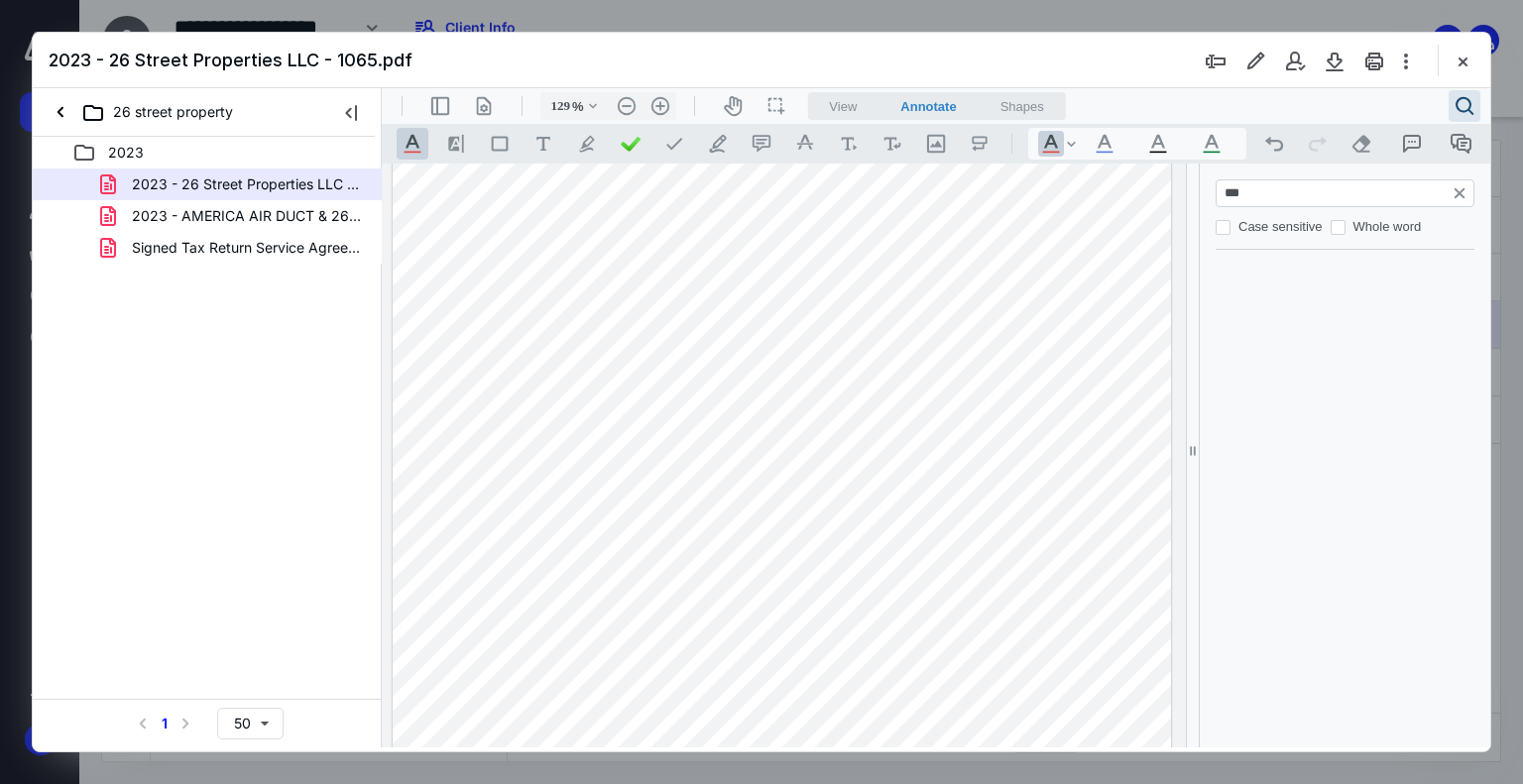 type on "****" 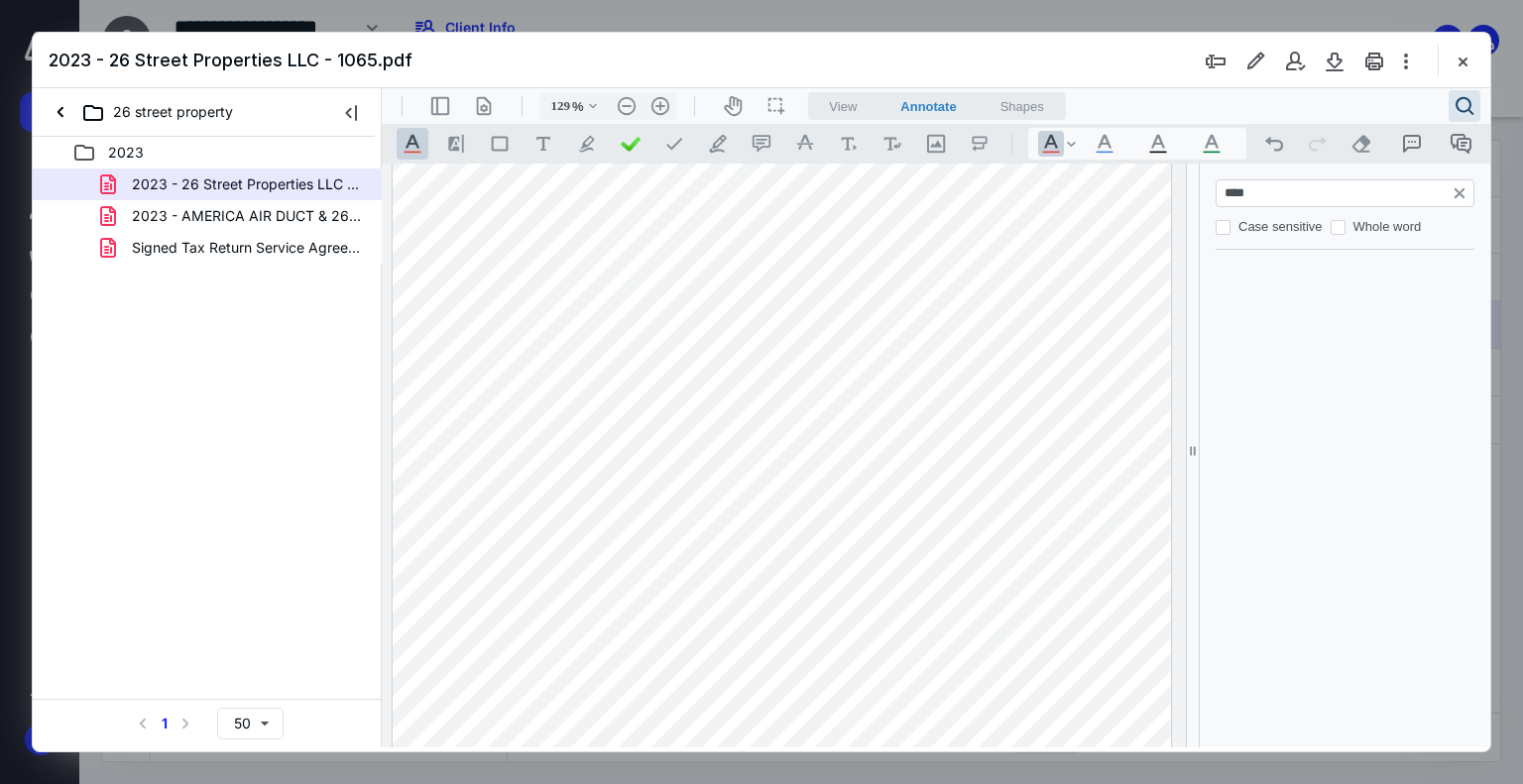 type on "*" 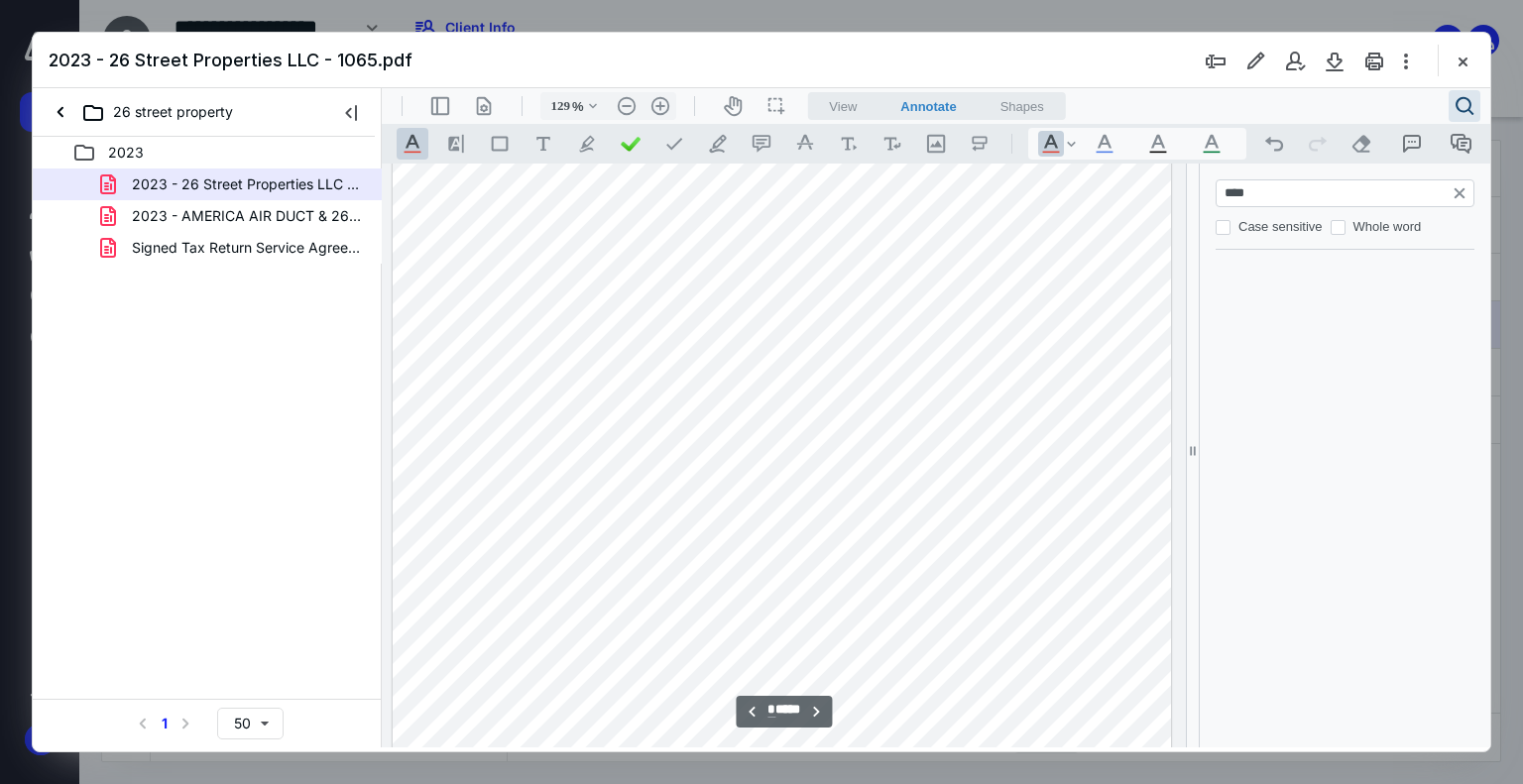 scroll, scrollTop: 6708, scrollLeft: 0, axis: vertical 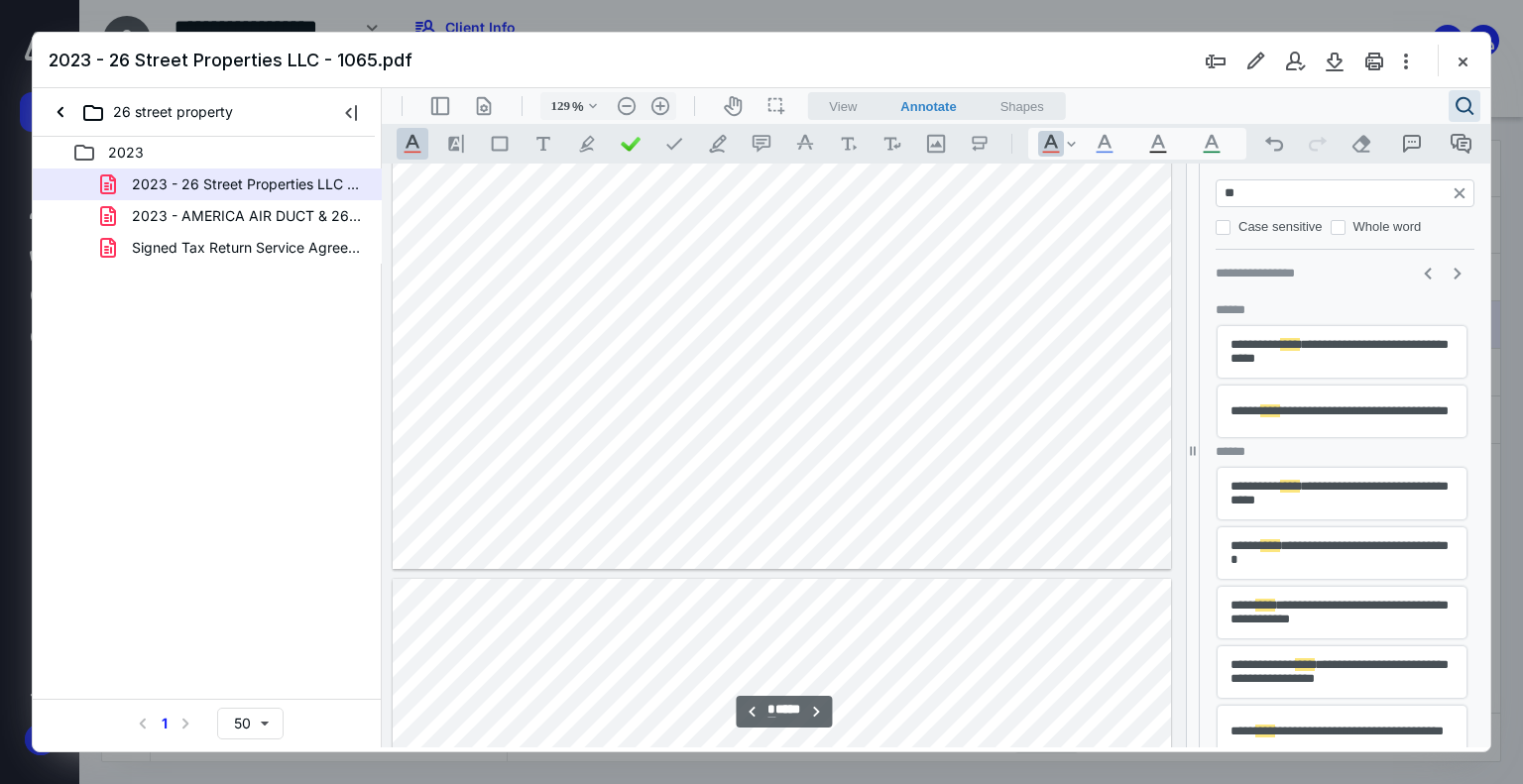 type on "*" 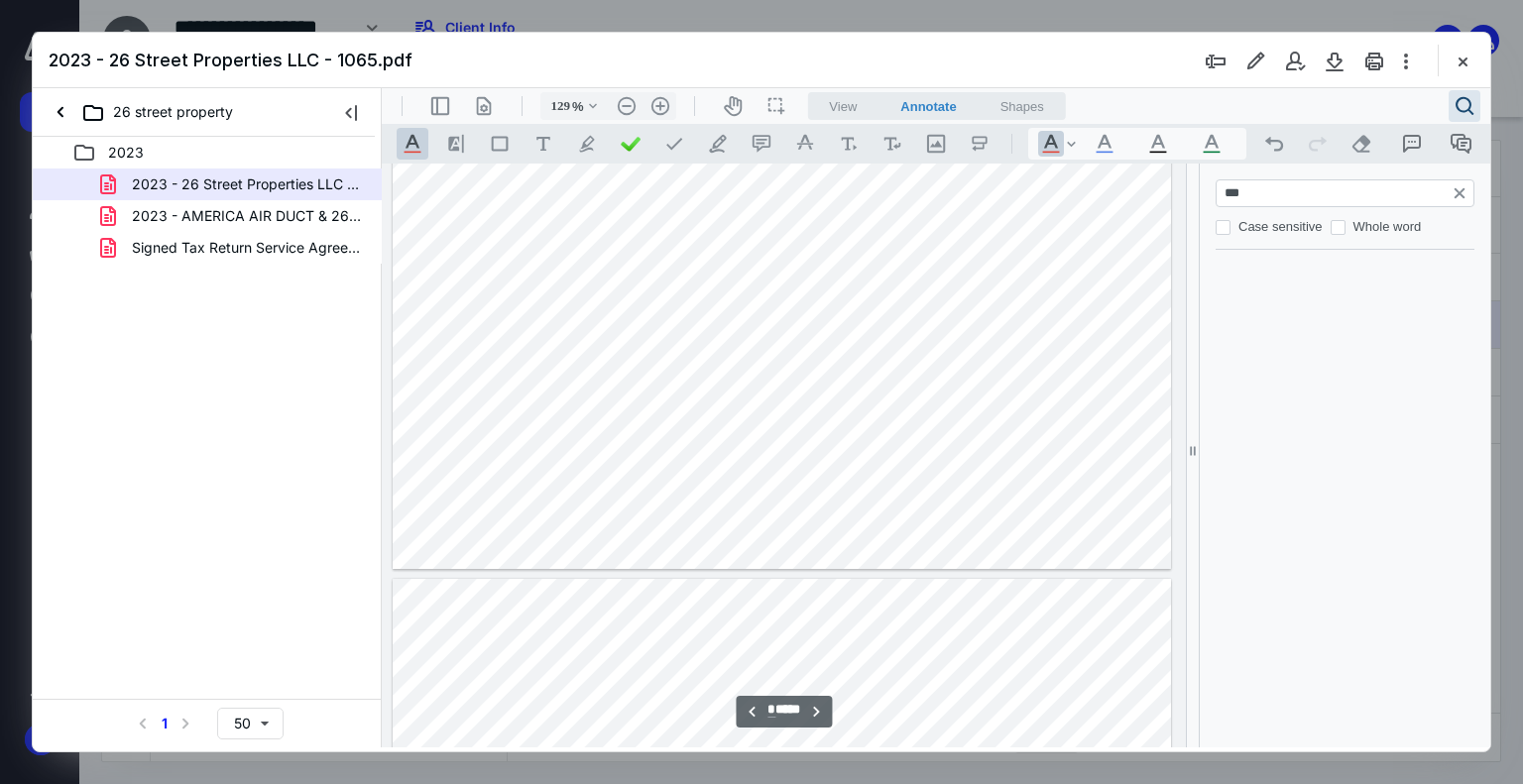 type on "****" 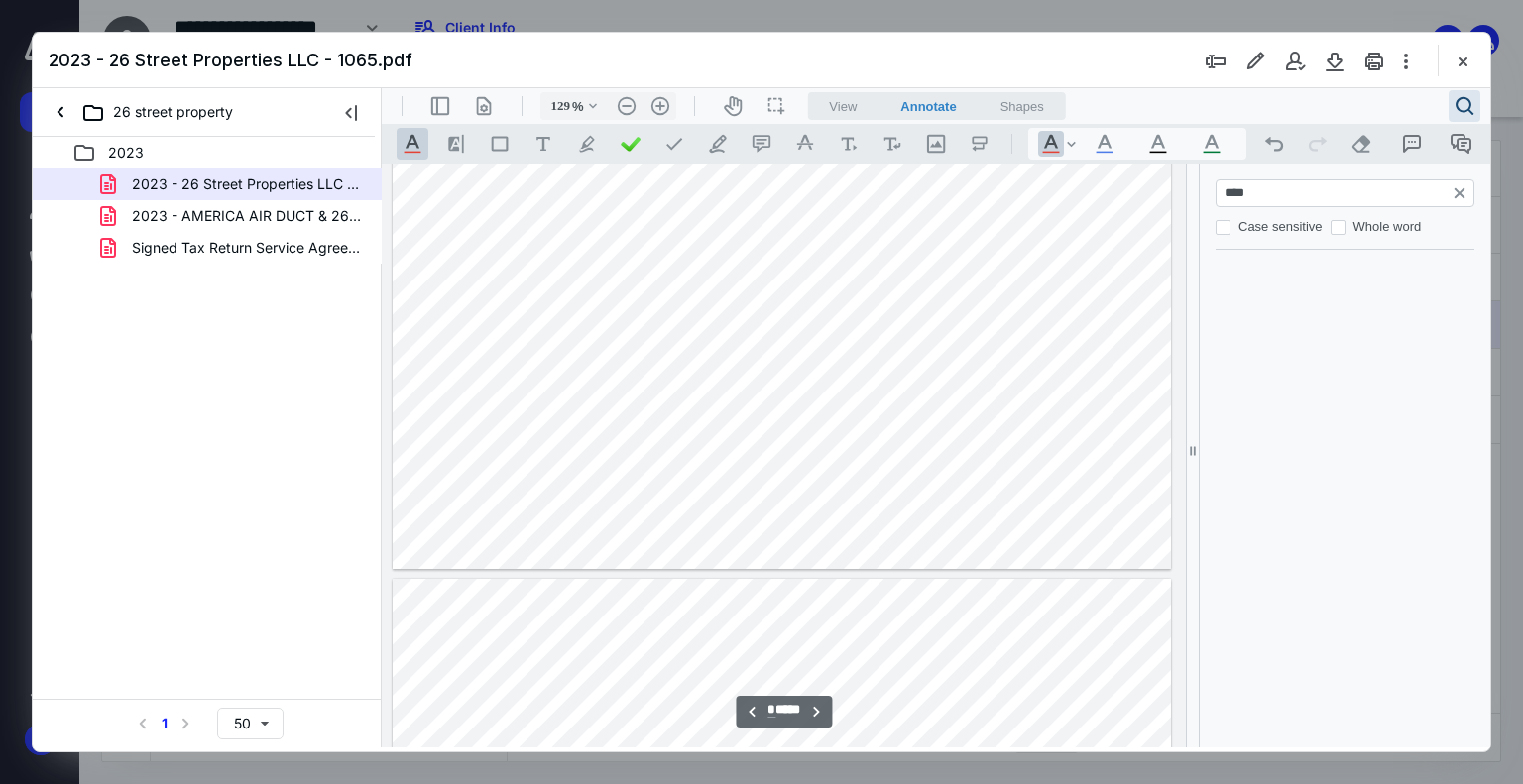 type on "*" 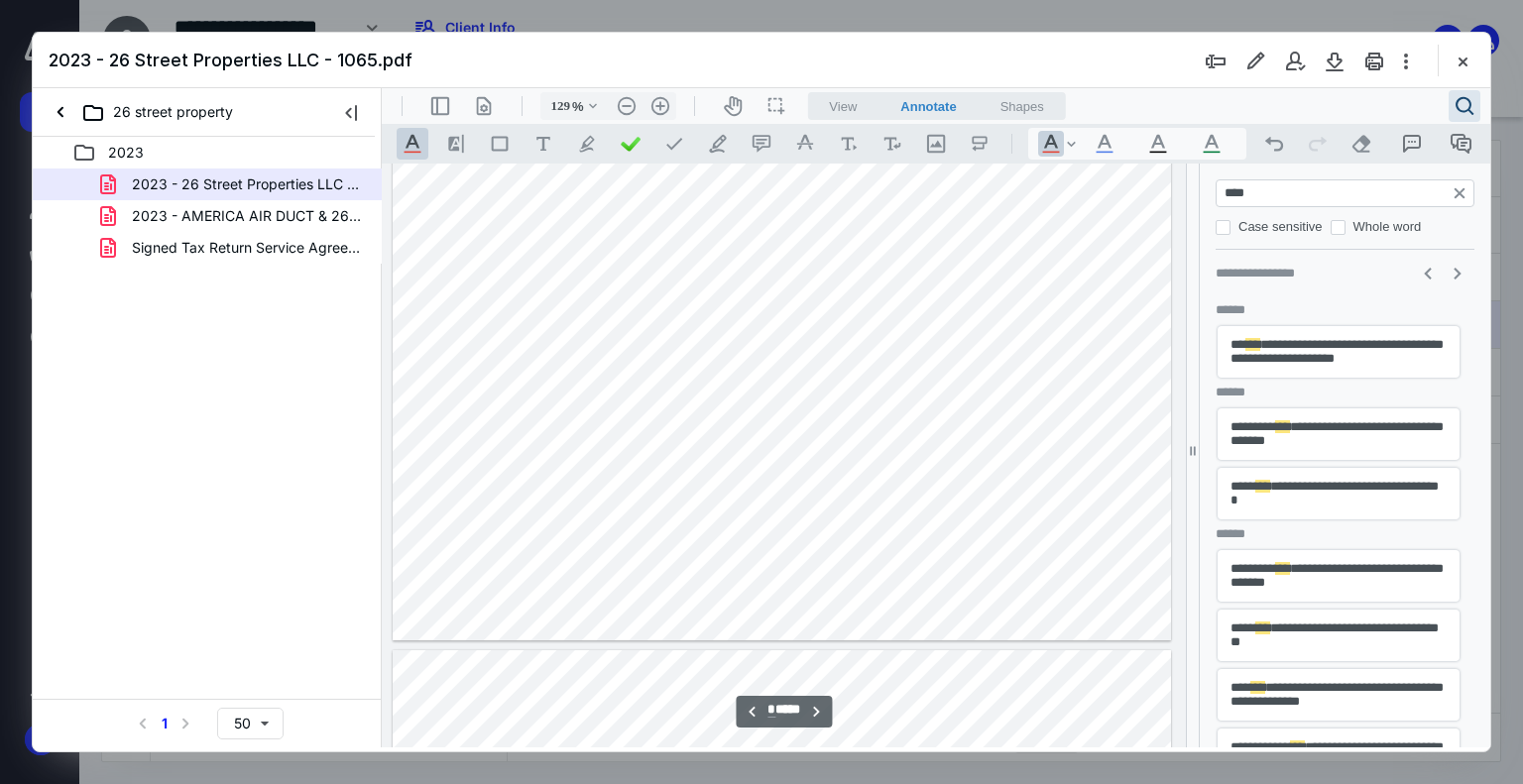 type on "*****" 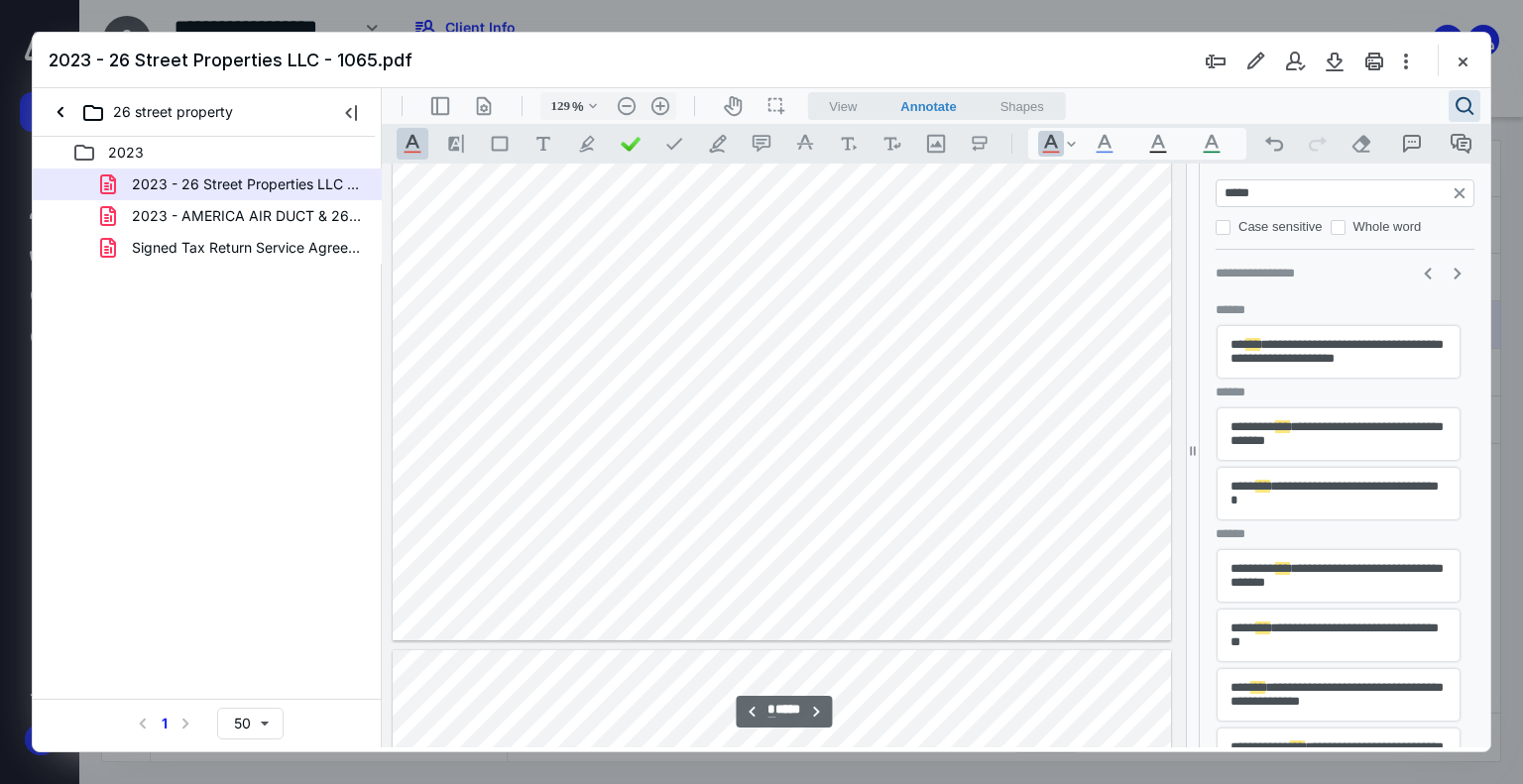 type on "*" 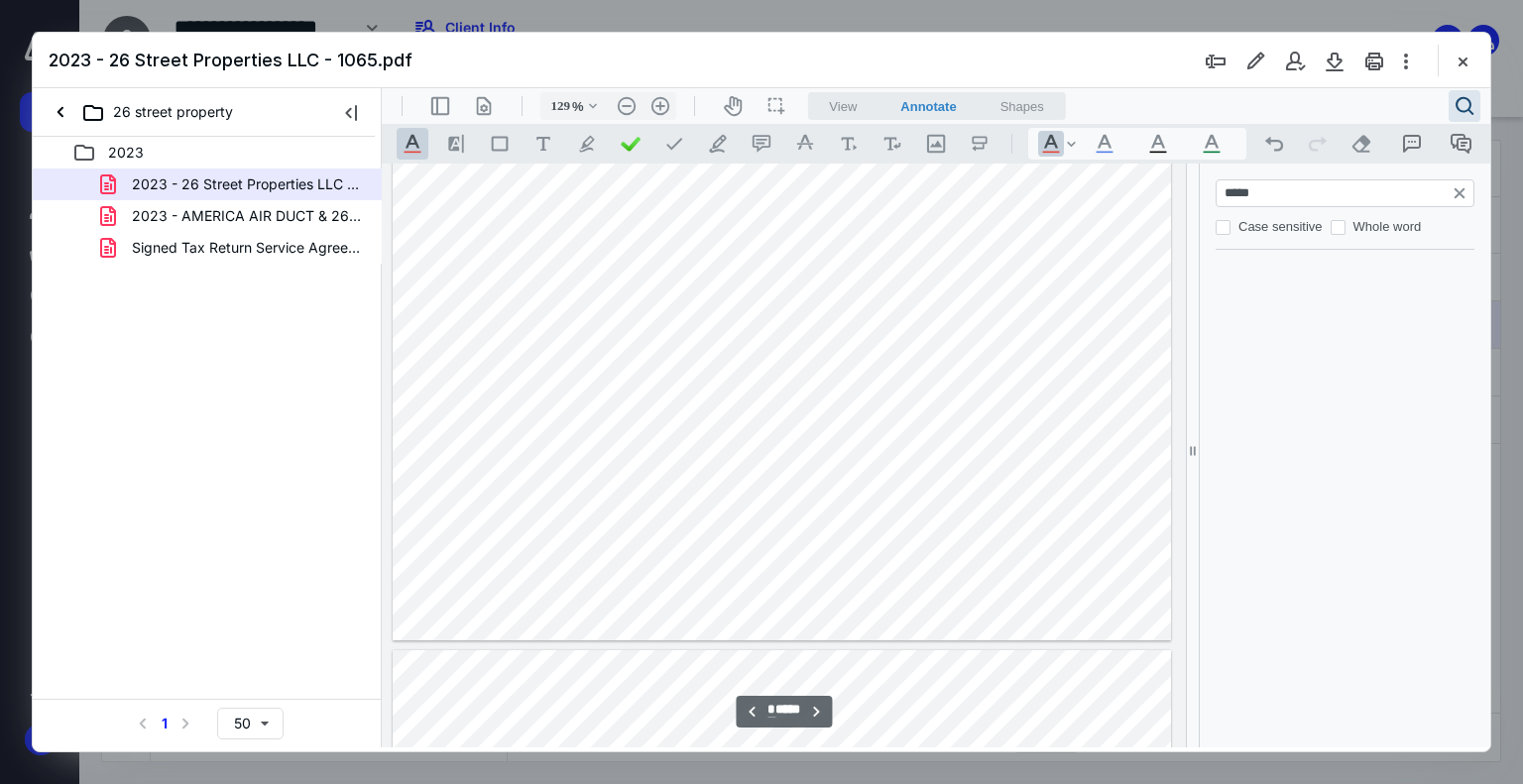 scroll, scrollTop: 6708, scrollLeft: 0, axis: vertical 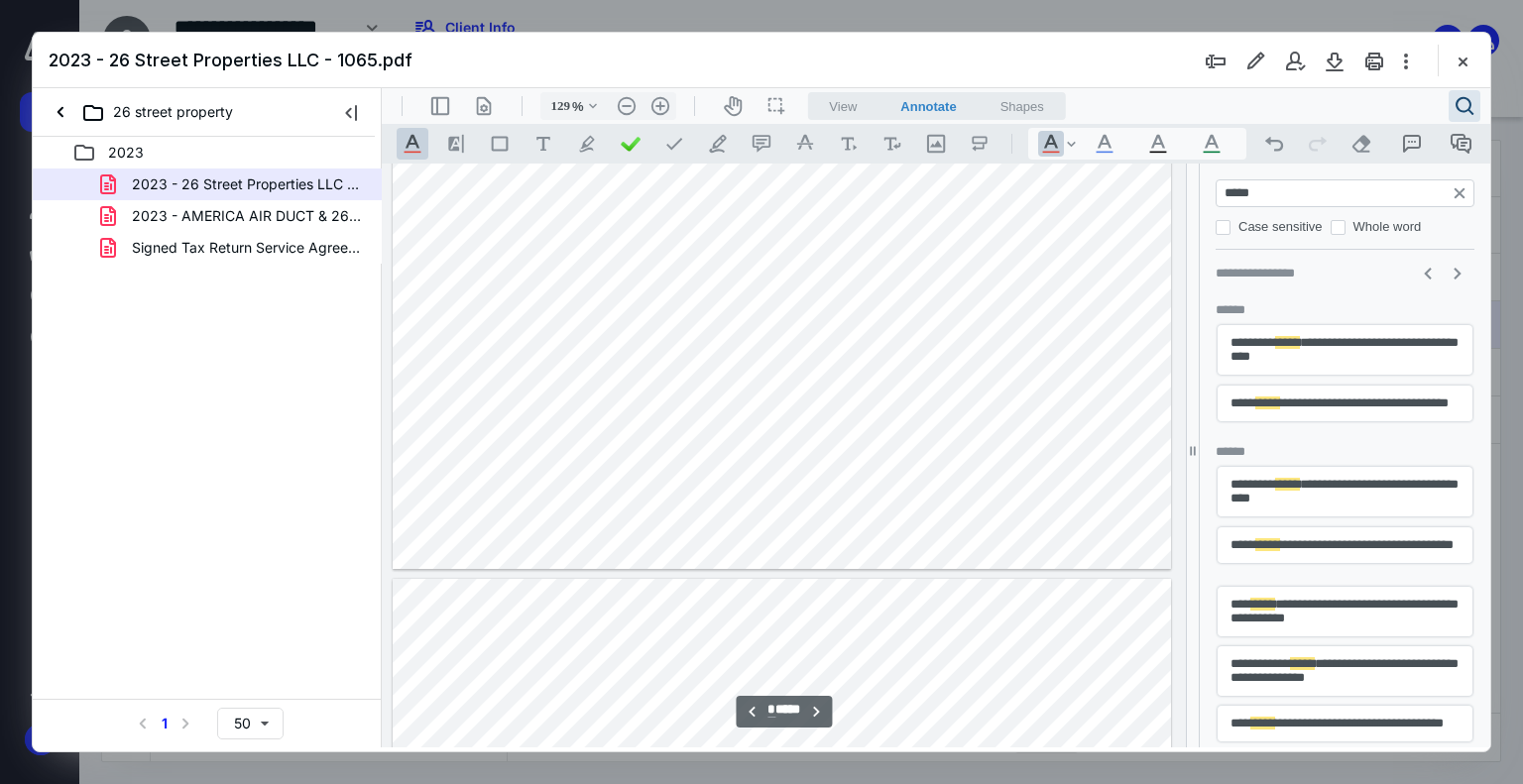 type on "*****" 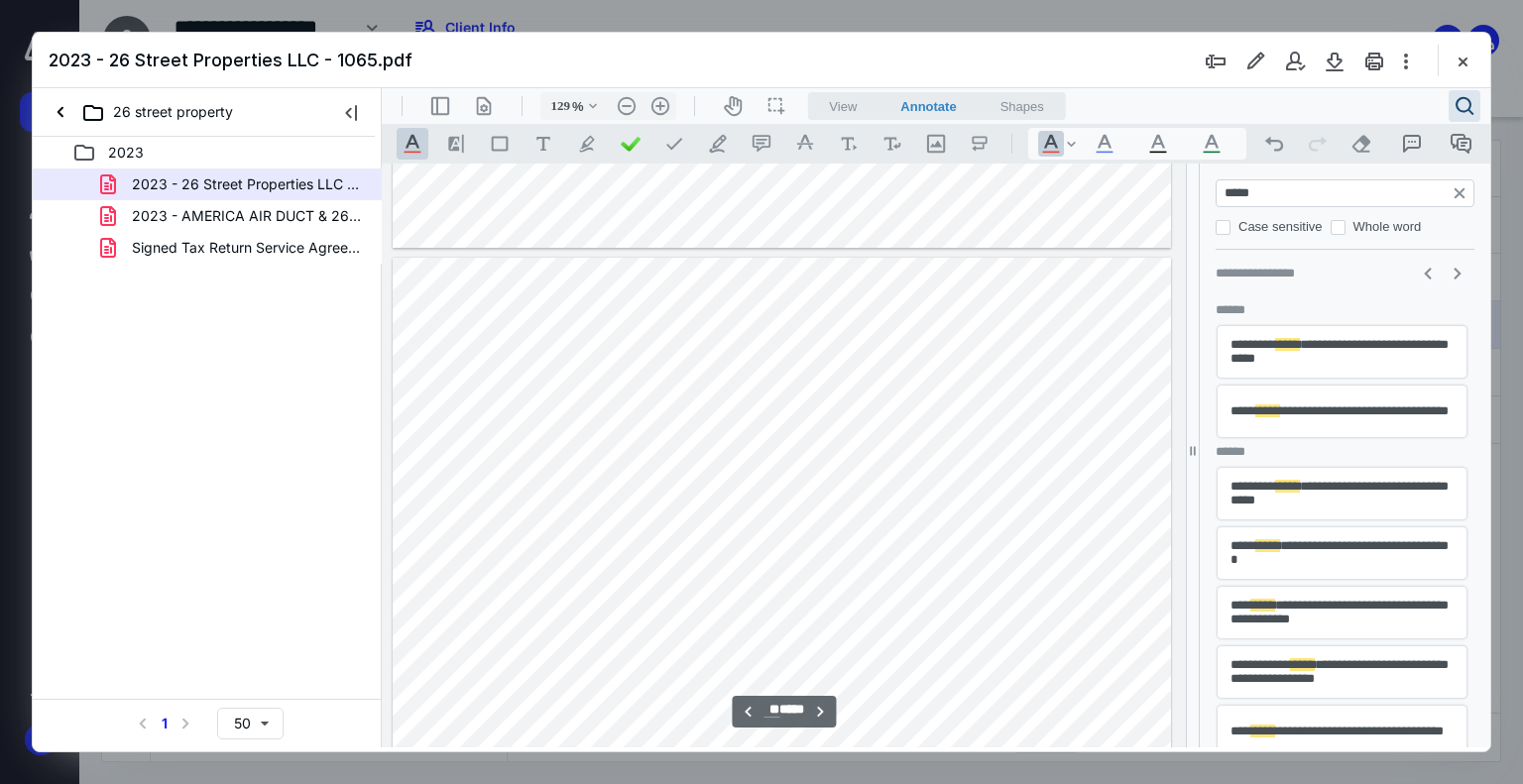type on "**" 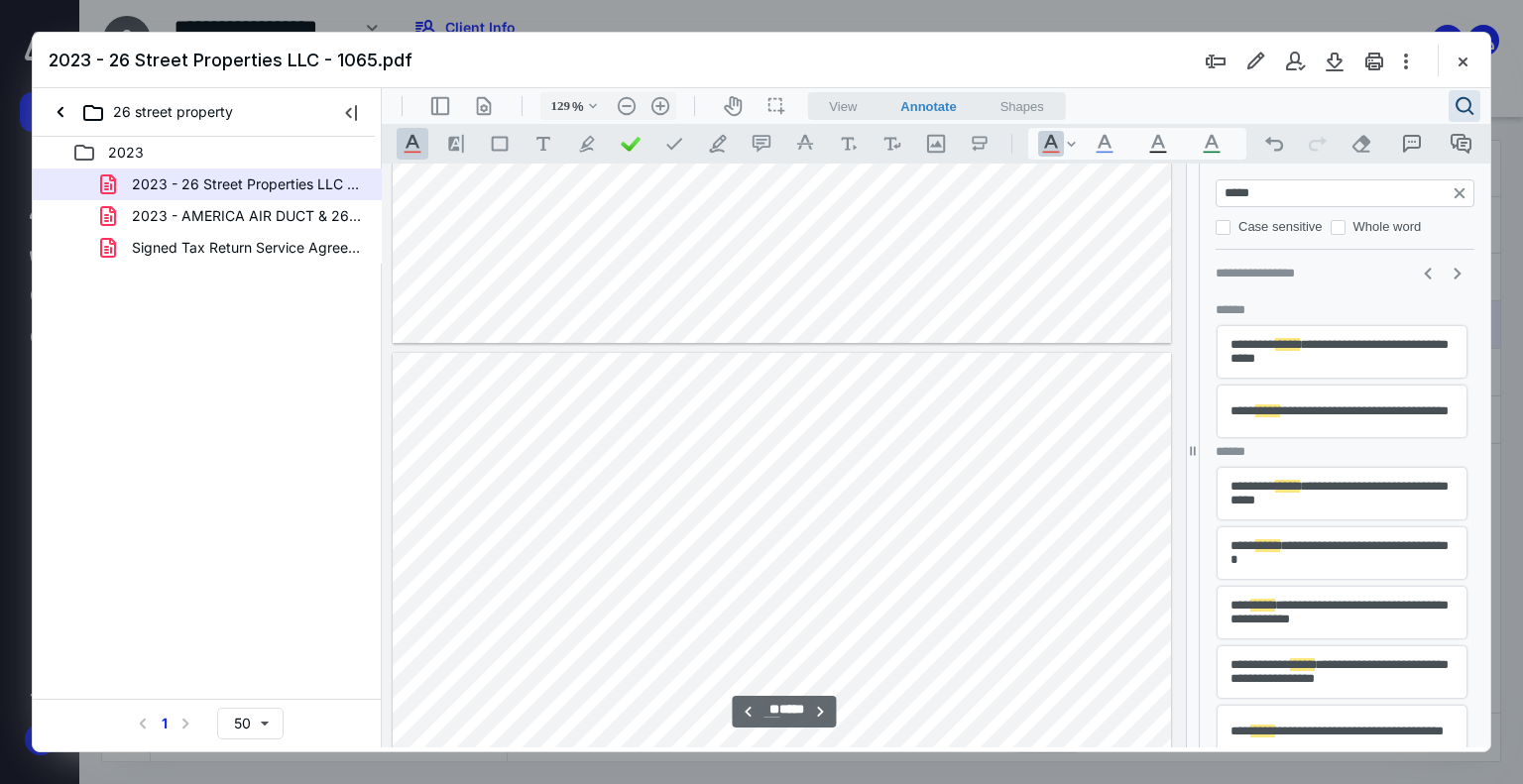 scroll, scrollTop: 10964, scrollLeft: 0, axis: vertical 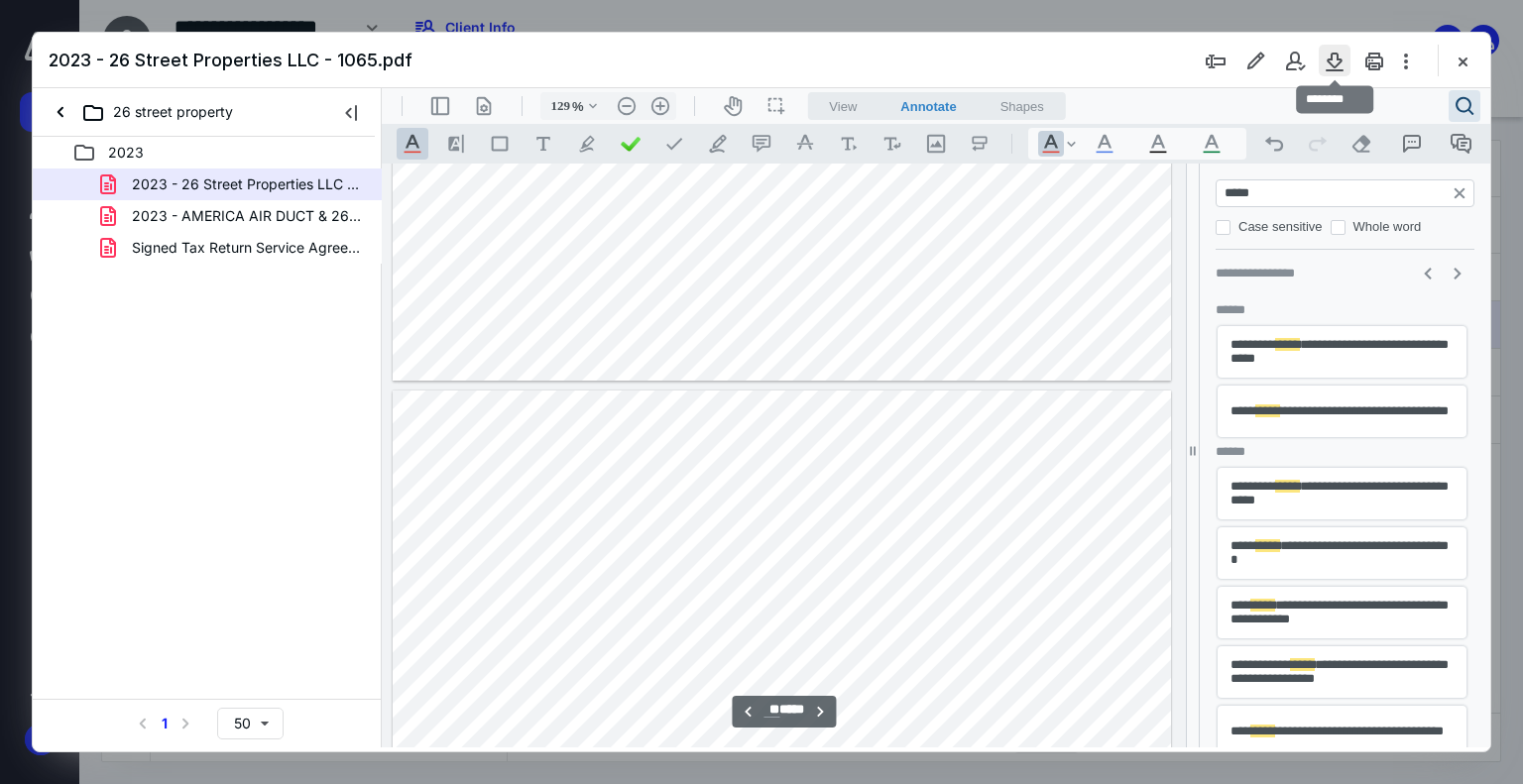 click at bounding box center (1335, 60) 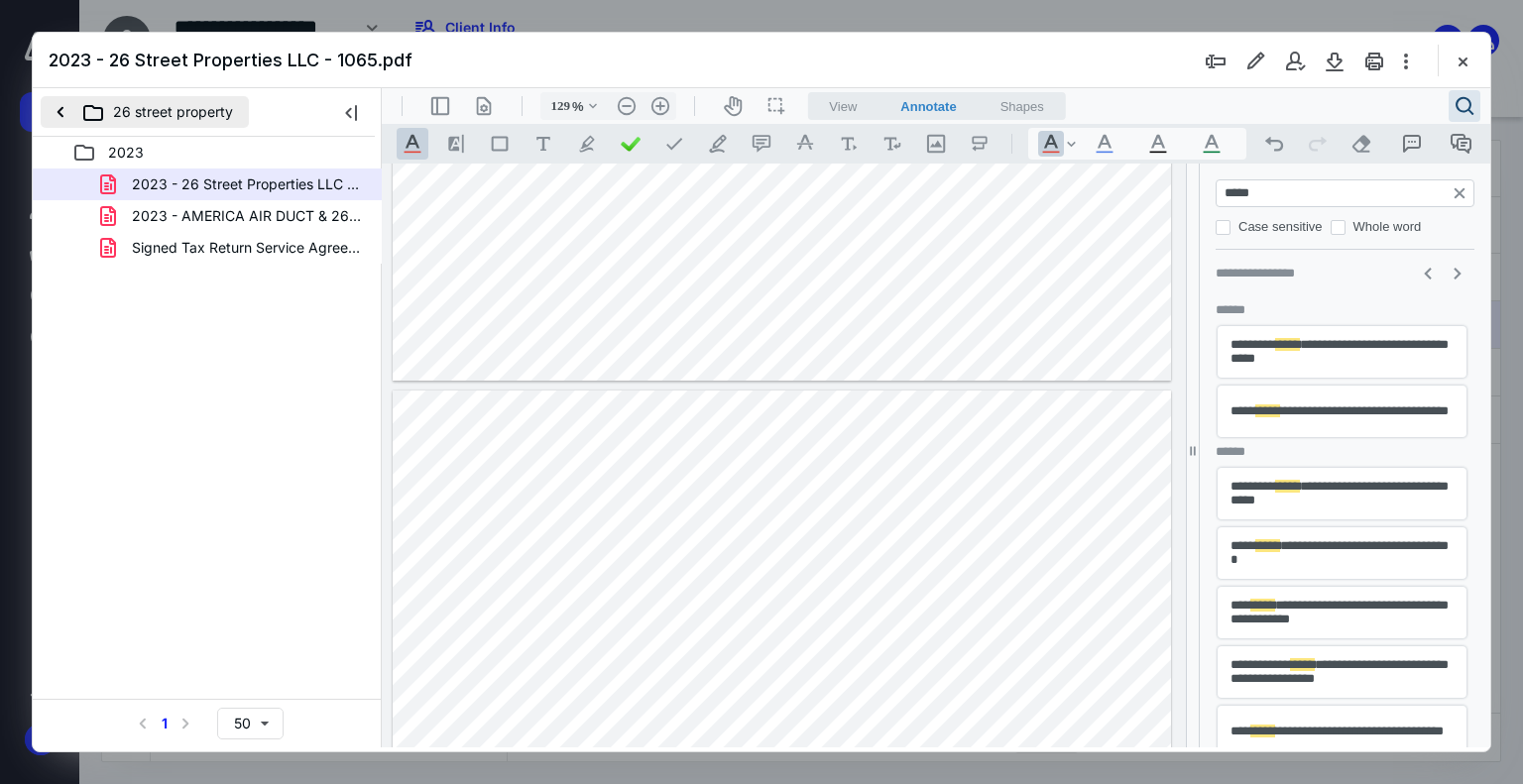 click on "26 street property" at bounding box center (145, 112) 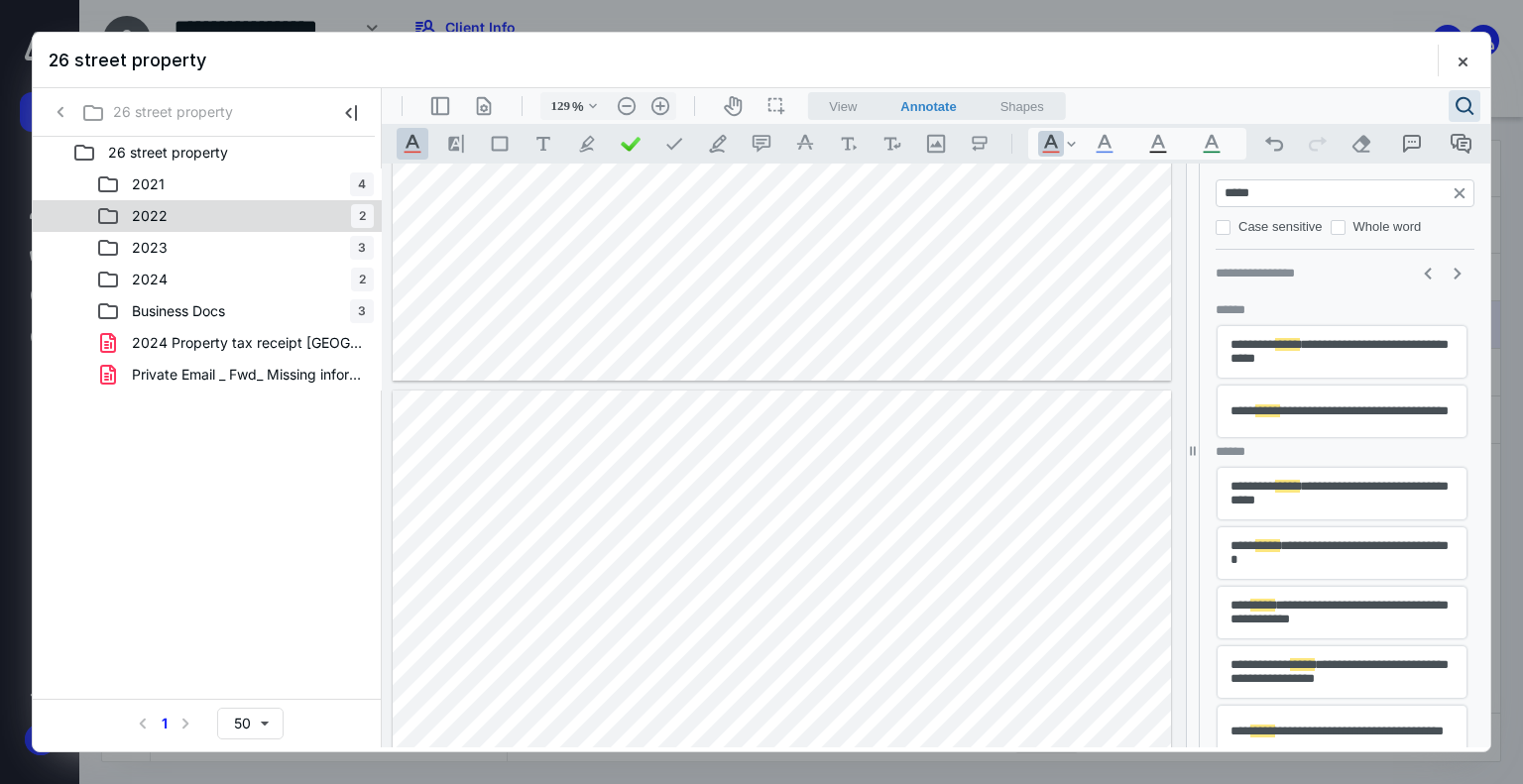 click on "2022 2" at bounding box center [235, 216] 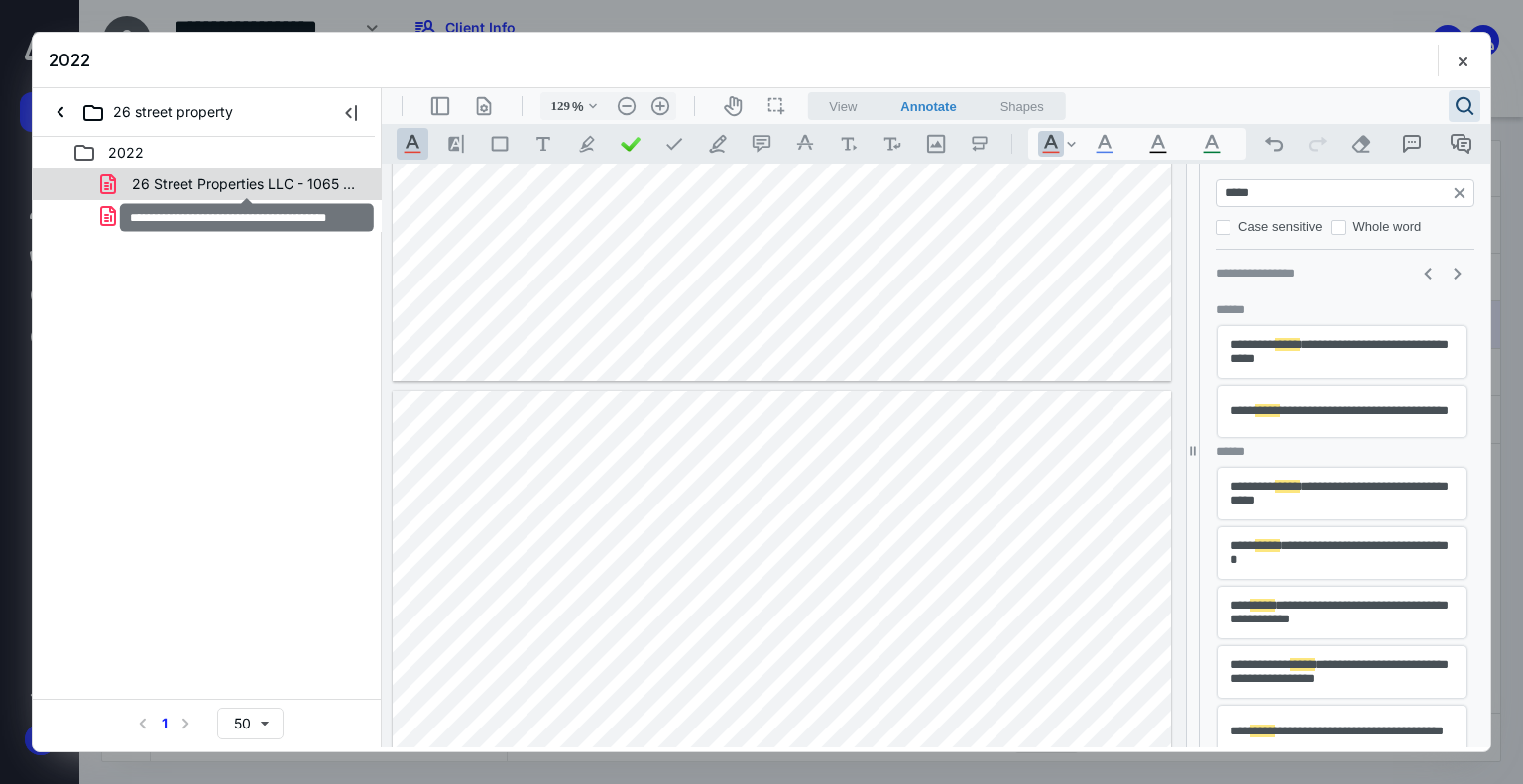 click on "26 Street Properties LLC - 1065 2022.pdf" at bounding box center [247, 184] 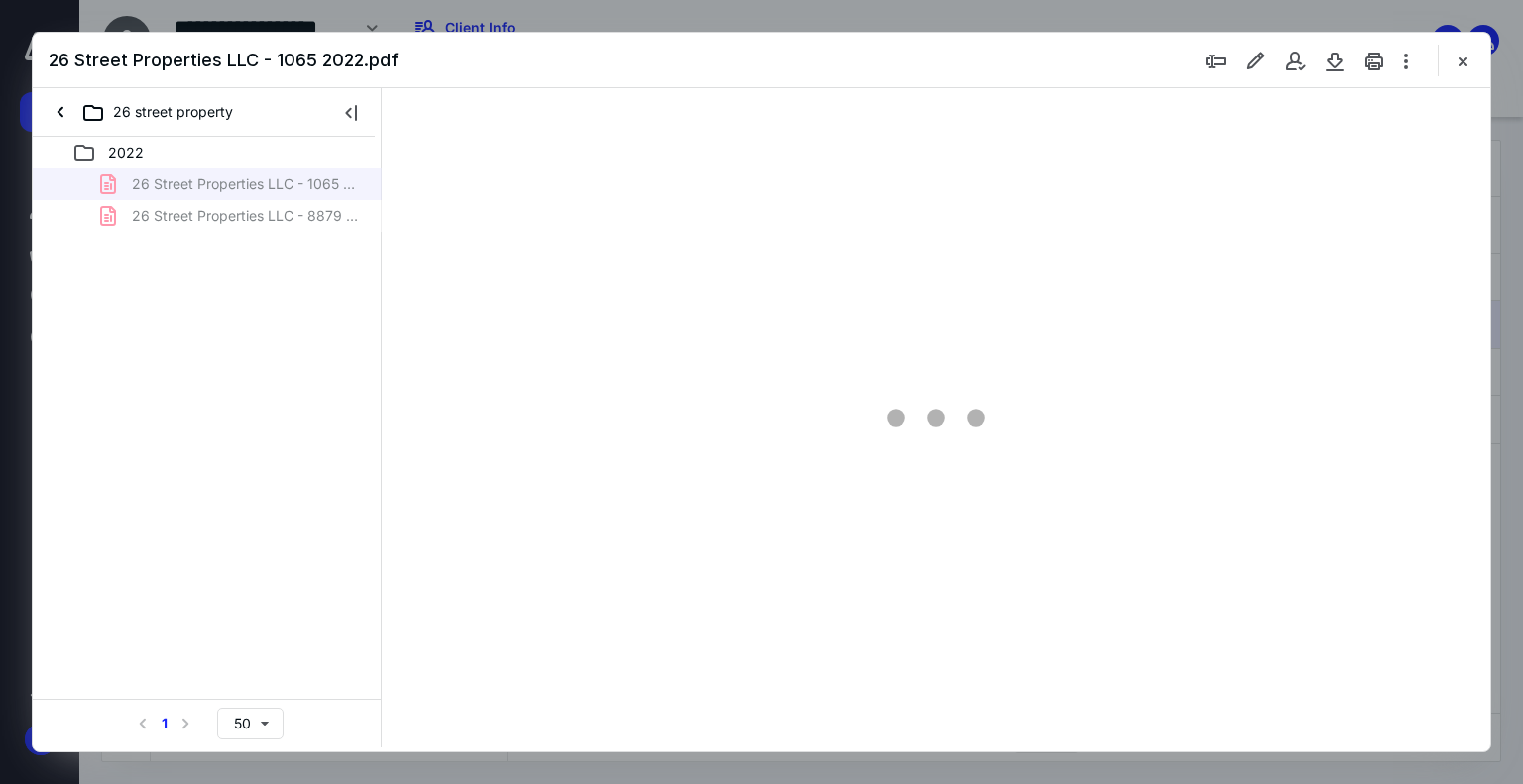 scroll, scrollTop: 82, scrollLeft: 0, axis: vertical 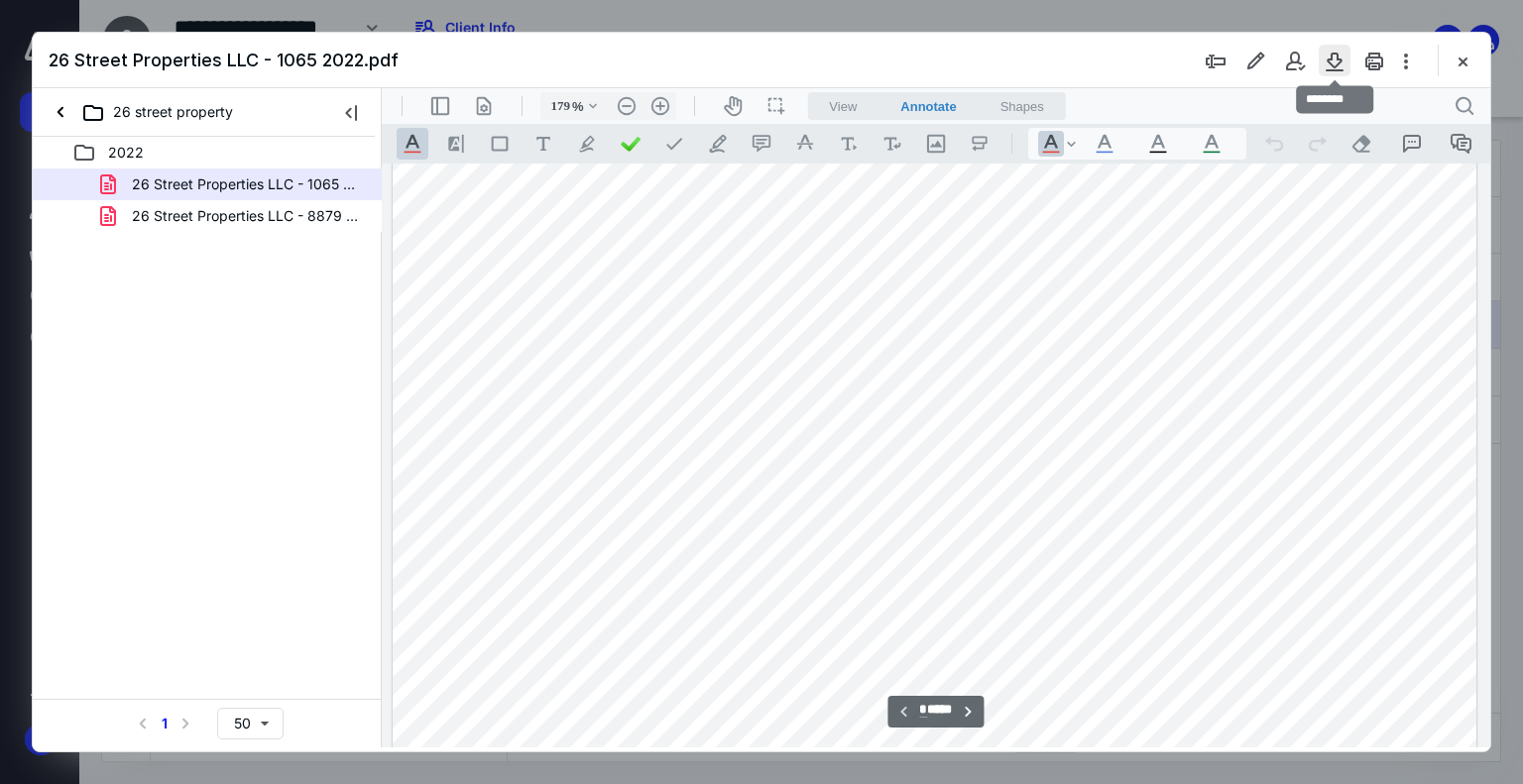 click at bounding box center (1335, 60) 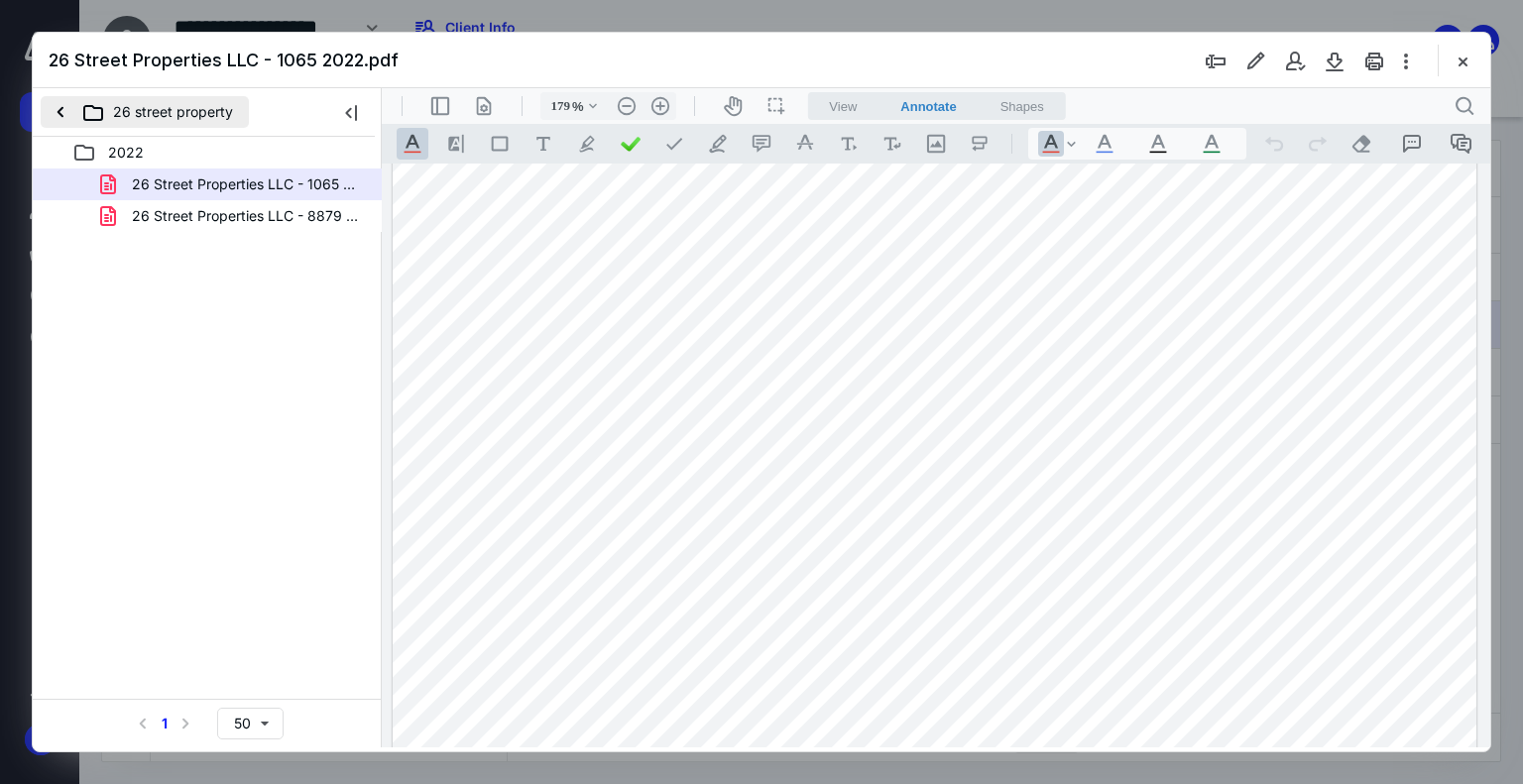 click on "26 street property" at bounding box center [145, 112] 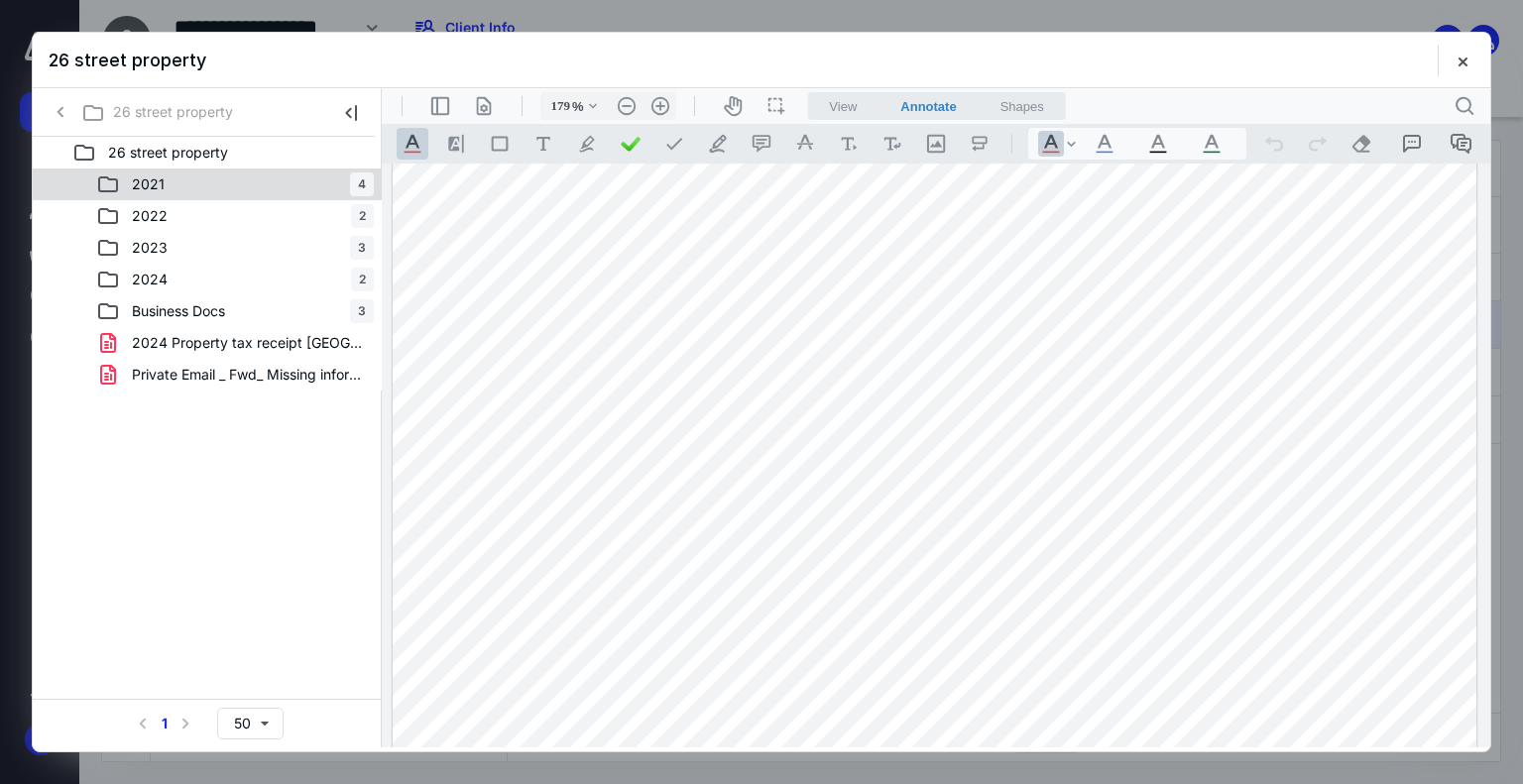 click on "2021 4" at bounding box center (207, 184) 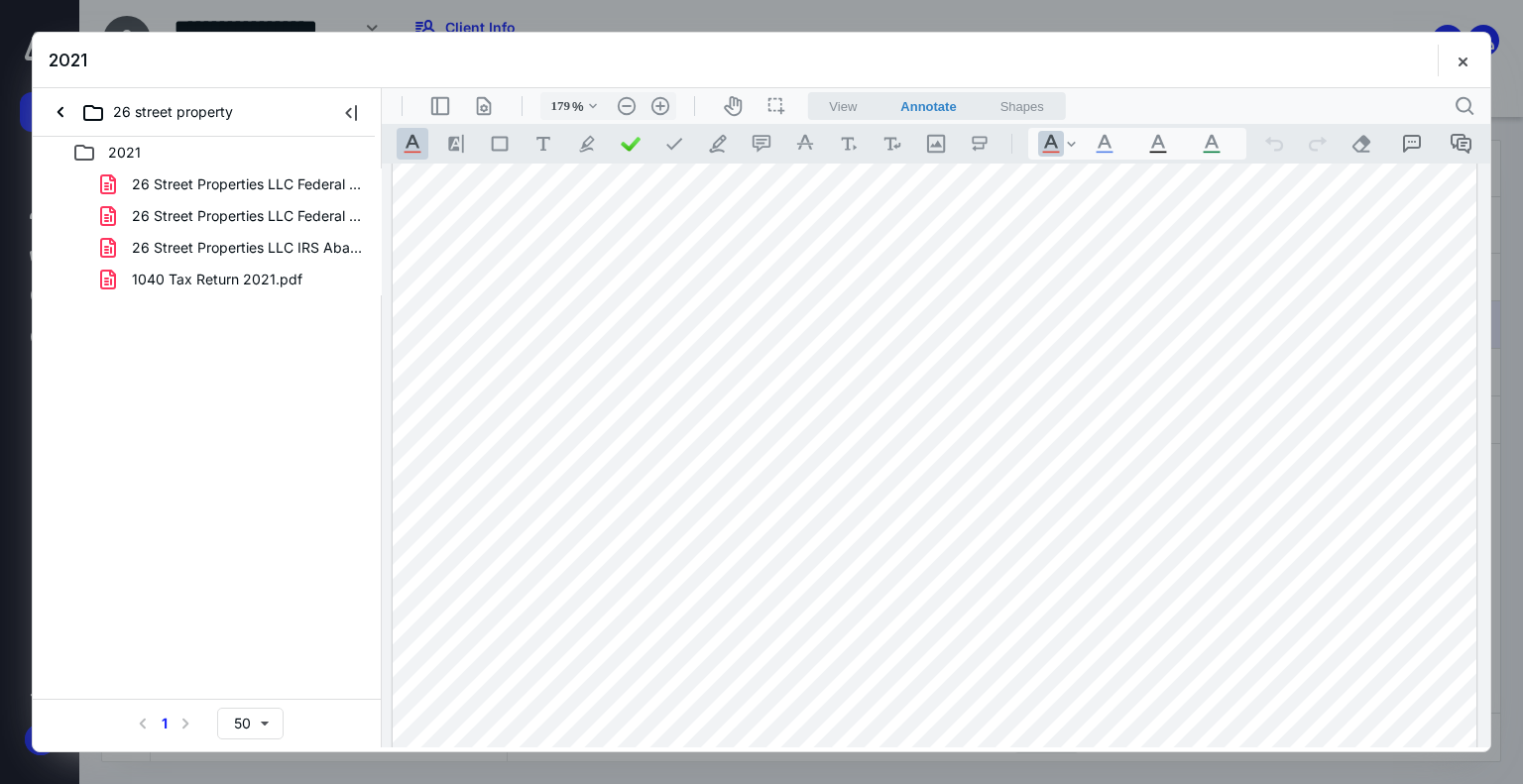 click on "26 Street Properties LLC Federal Payment Request.pdf" at bounding box center (207, 184) 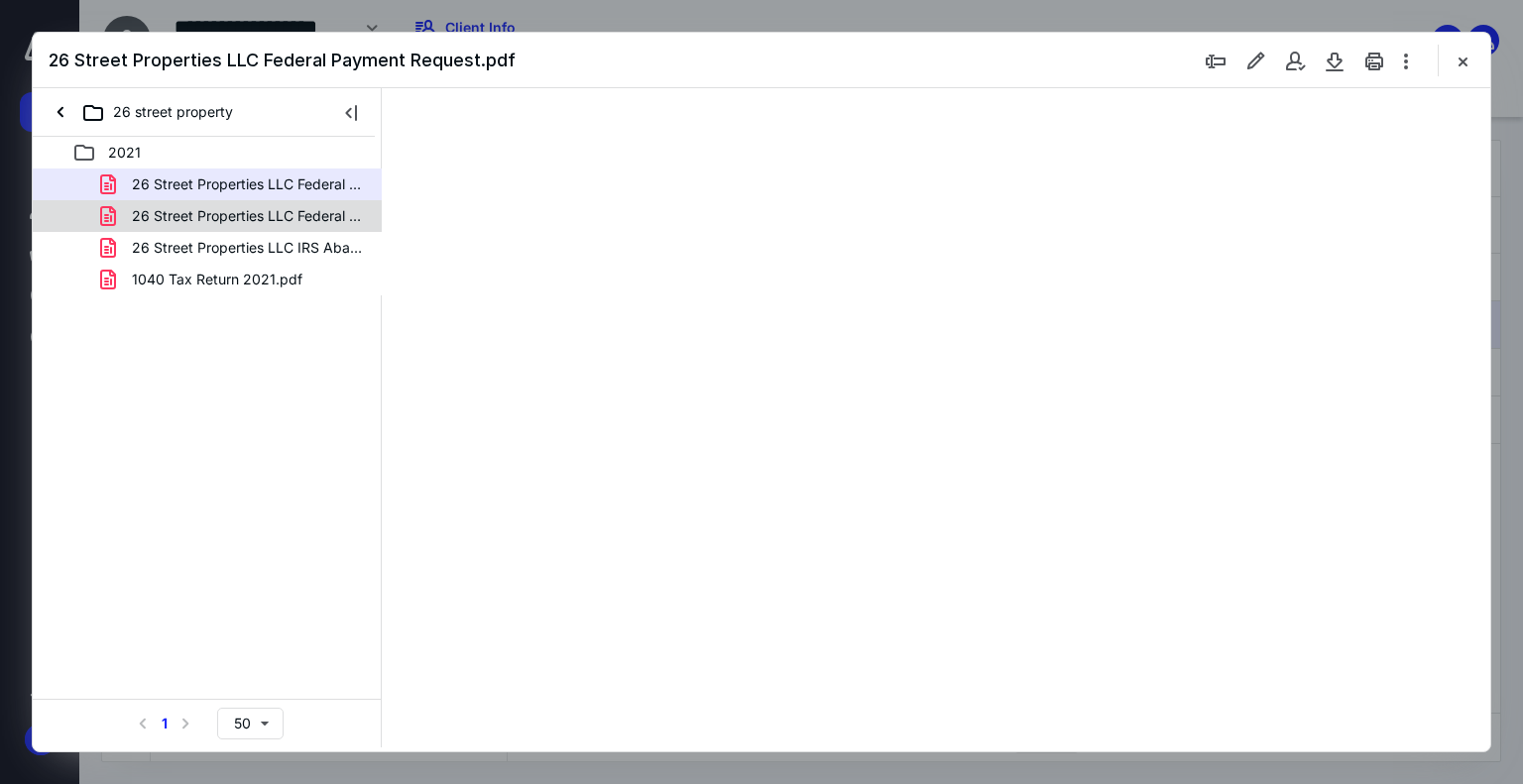 type on "189" 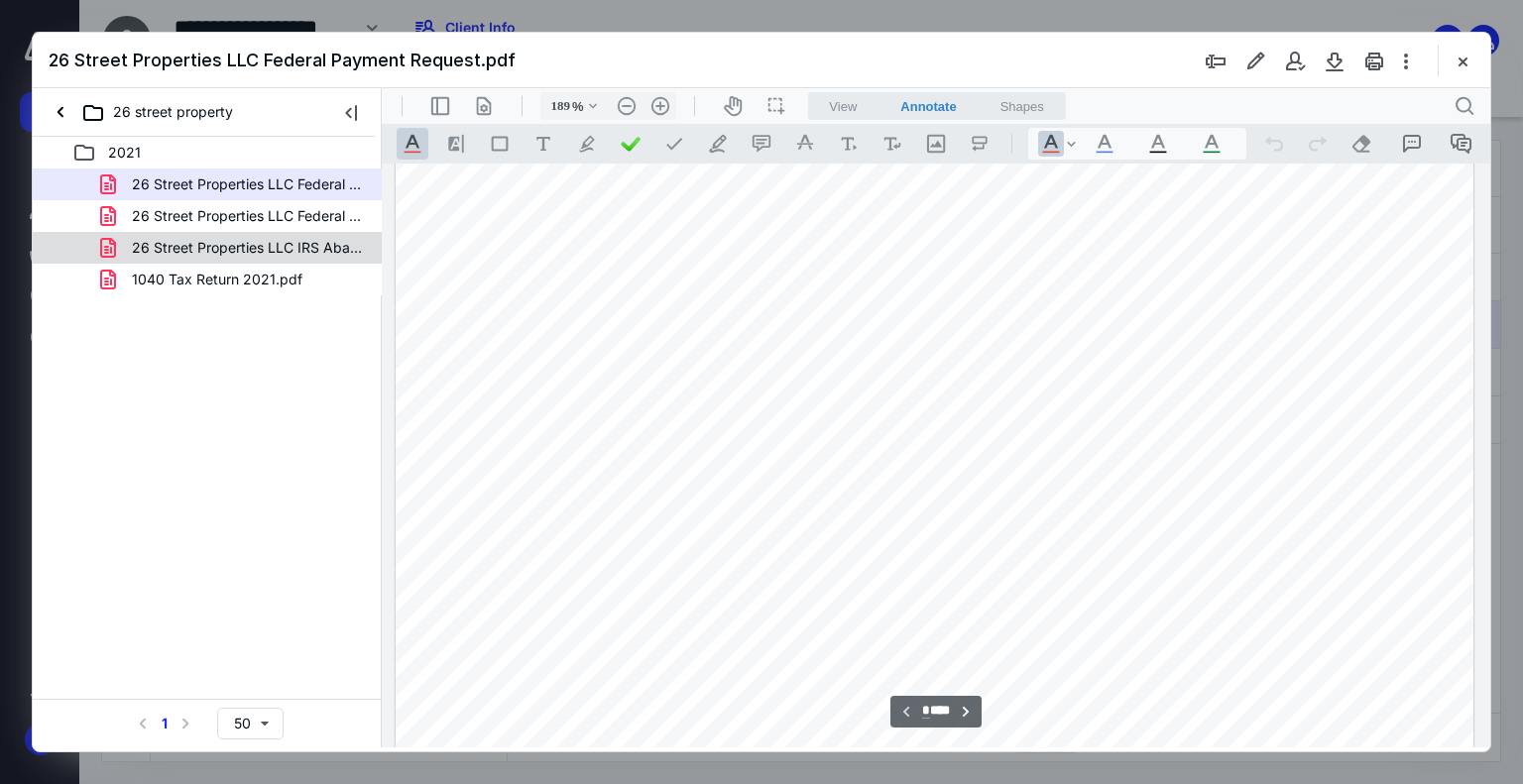 scroll, scrollTop: 0, scrollLeft: 0, axis: both 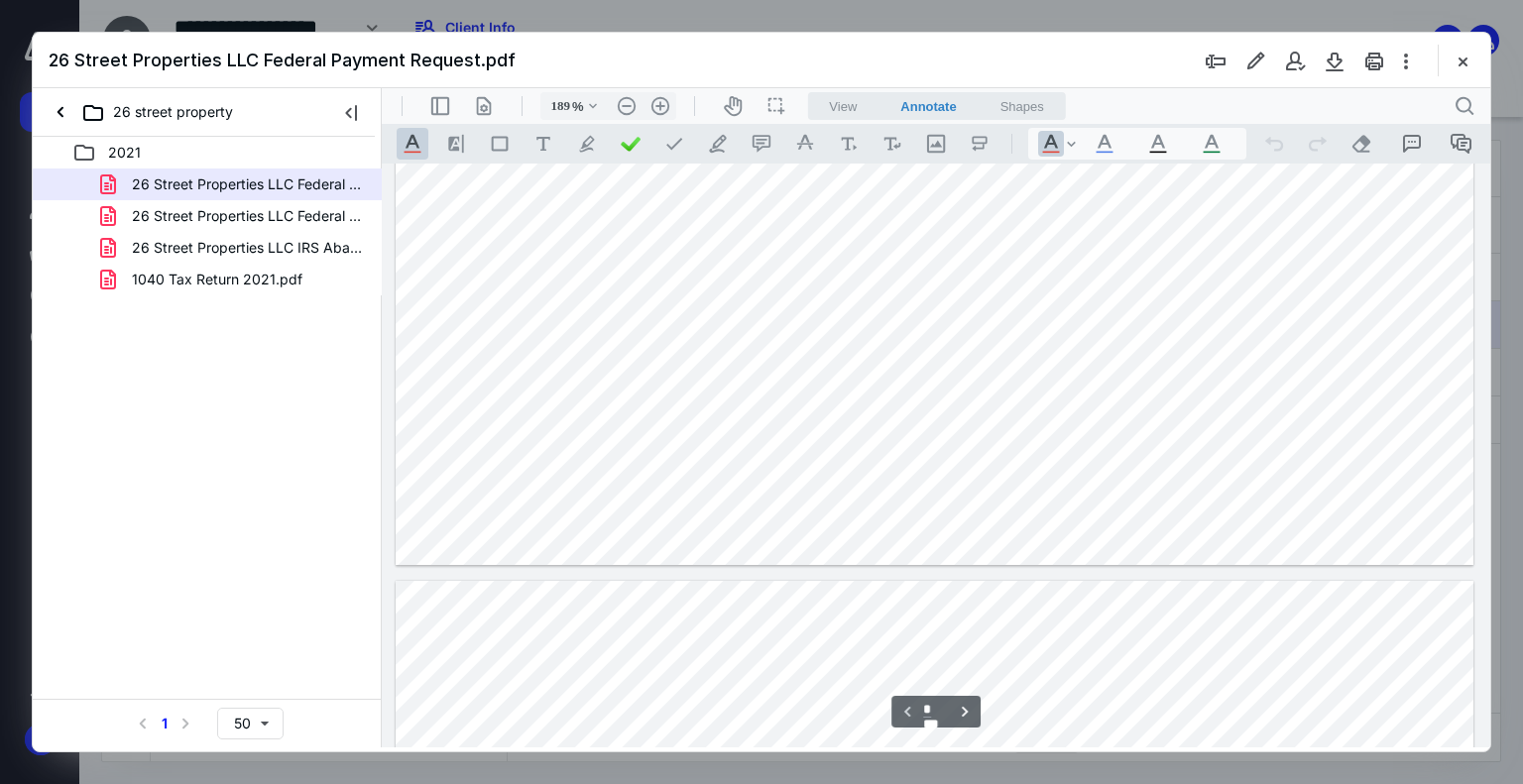 type on "*" 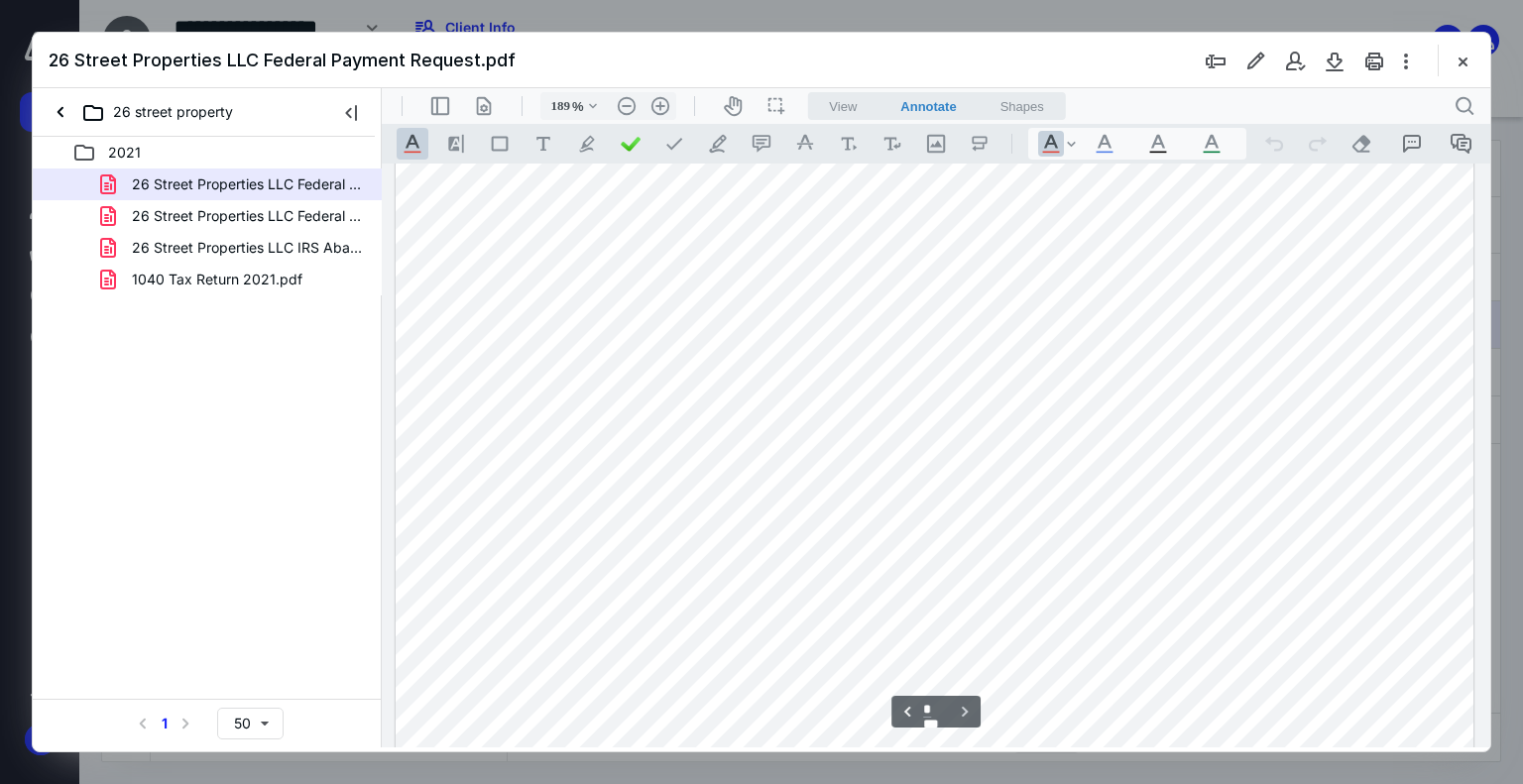 scroll, scrollTop: 1925, scrollLeft: 0, axis: vertical 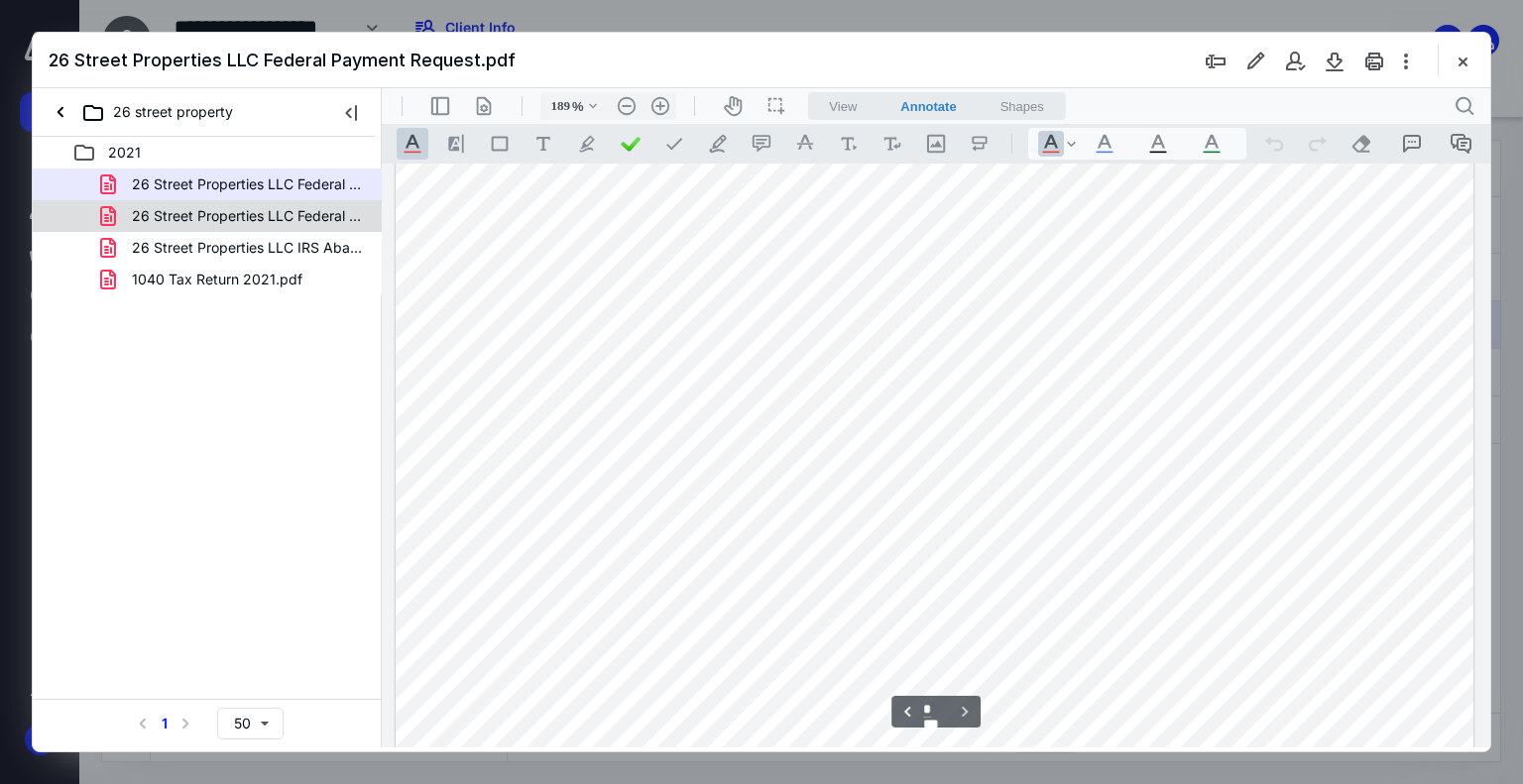 click on "26 Street Properties LLC Federal Proof Of Payment Form 106.pdf" at bounding box center (207, 216) 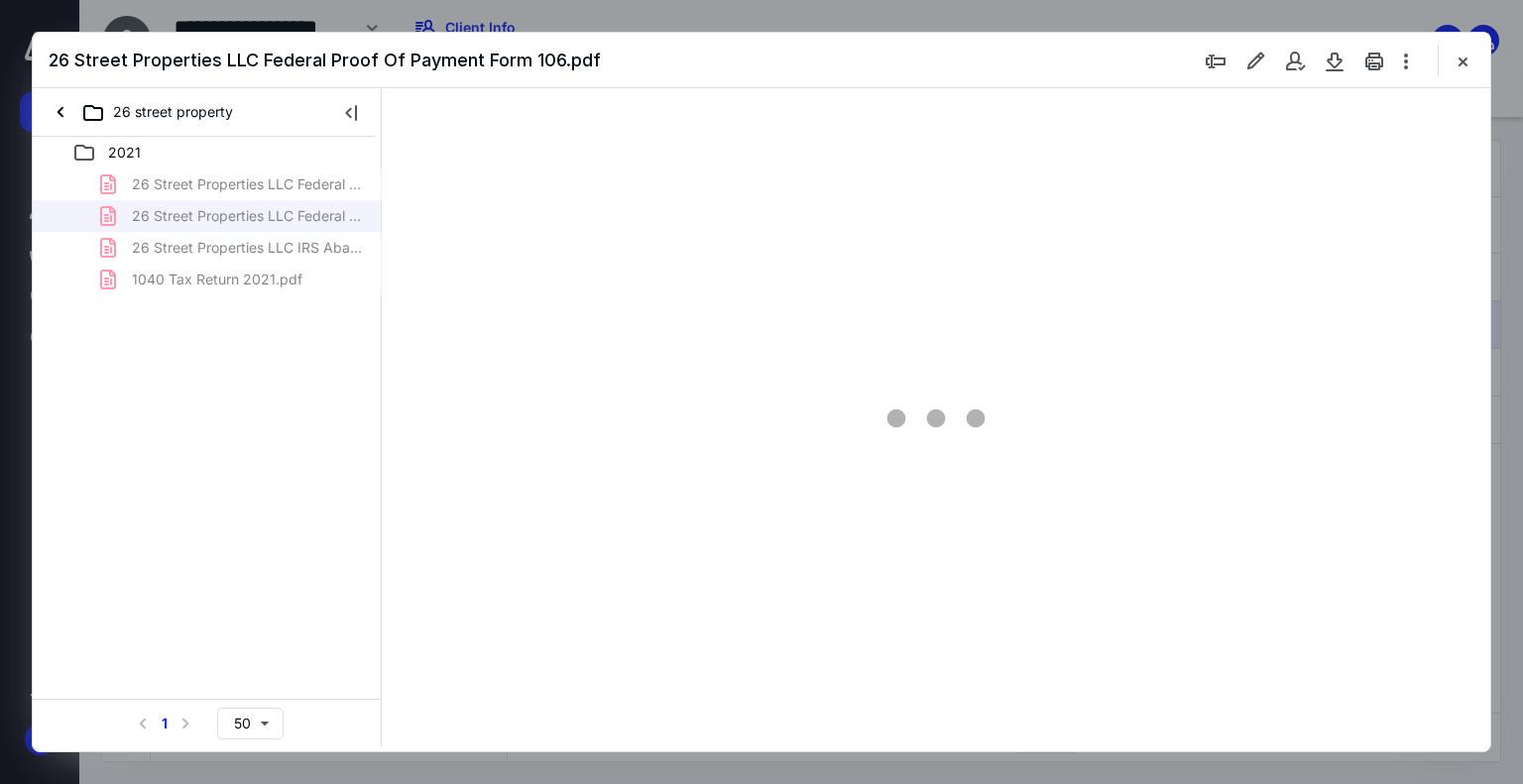 scroll, scrollTop: 0, scrollLeft: 0, axis: both 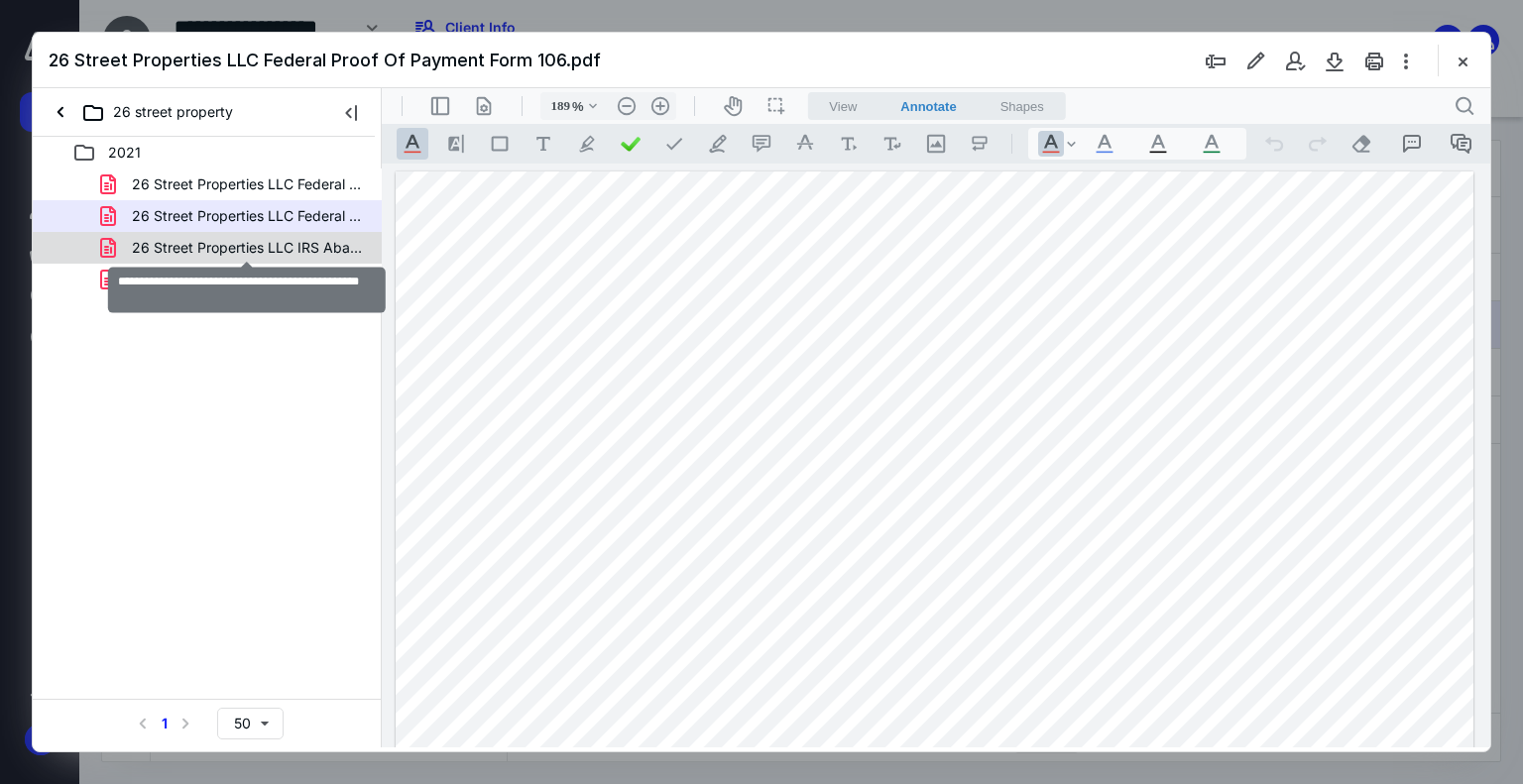 click on "26 Street Properties LLC IRS Abatement Latter.pdf" at bounding box center [247, 248] 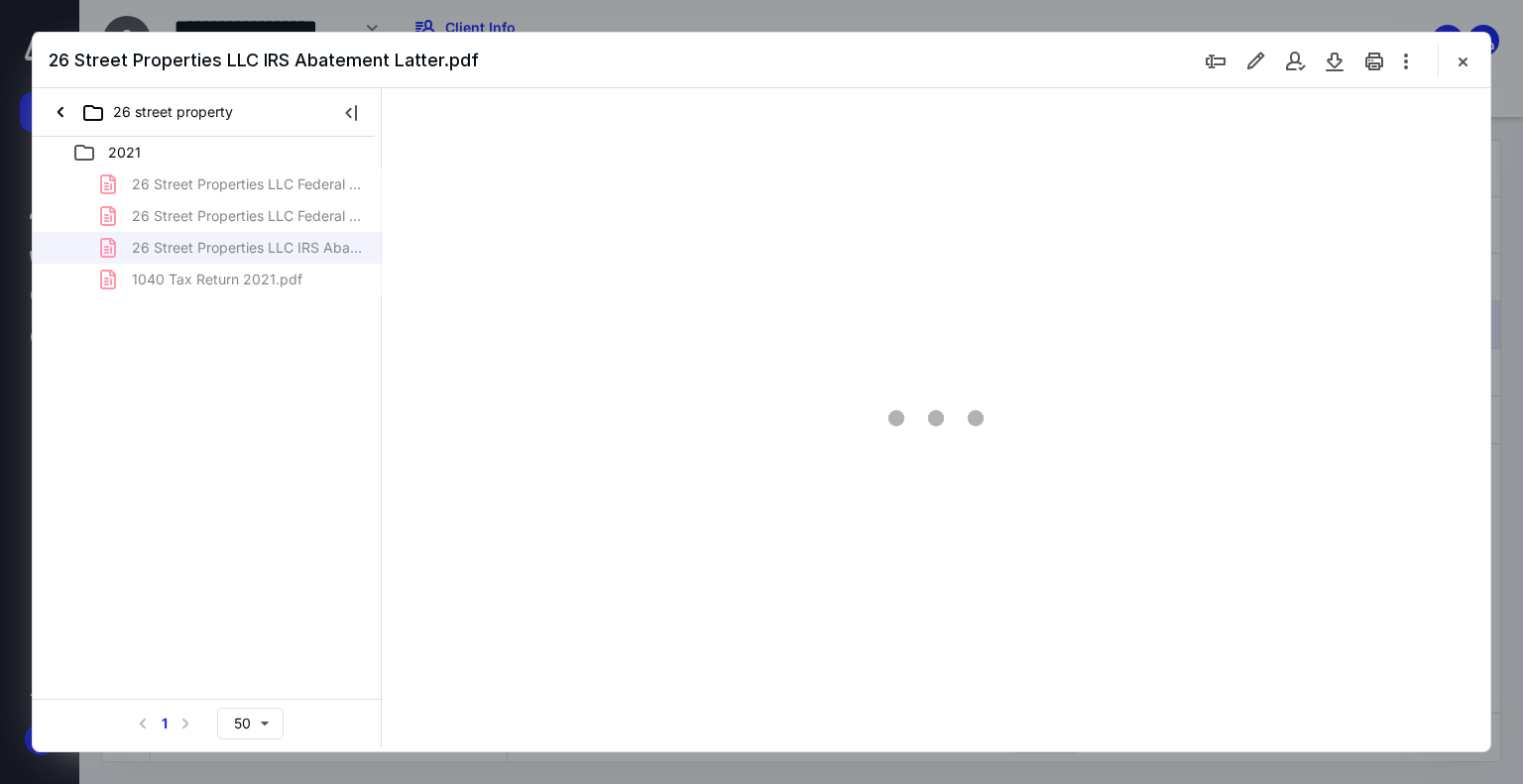 type on "184" 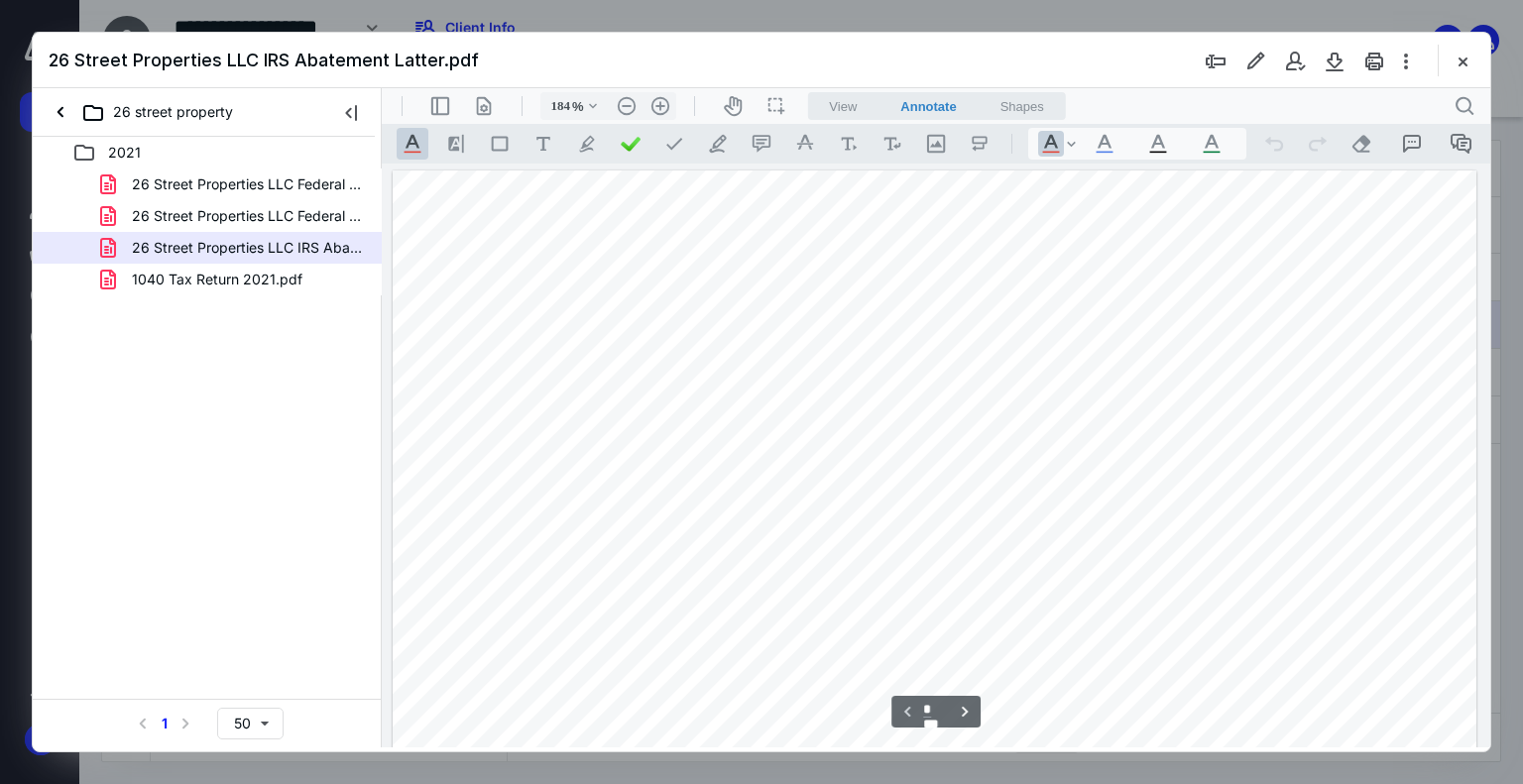 scroll, scrollTop: 82, scrollLeft: 0, axis: vertical 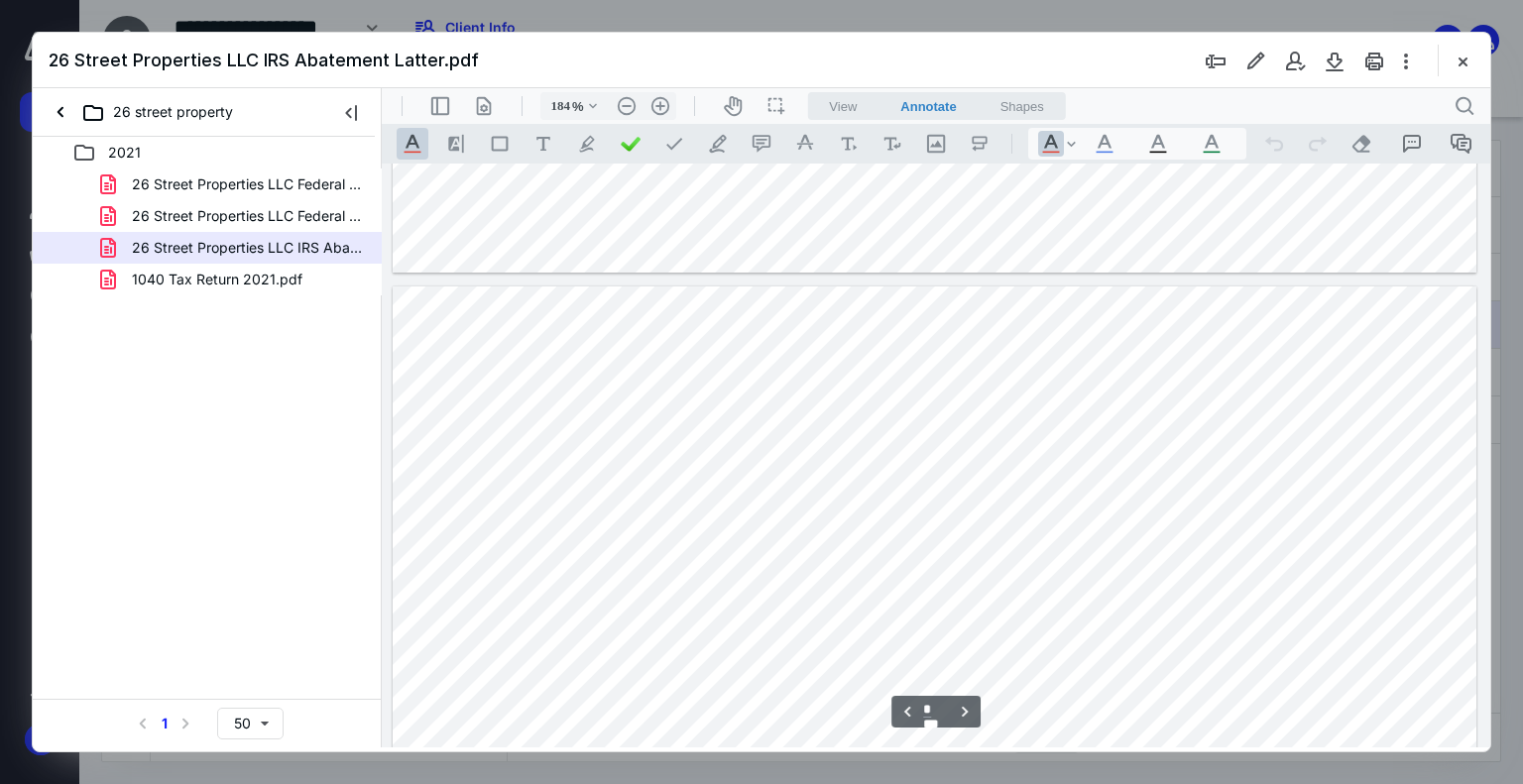 type on "*" 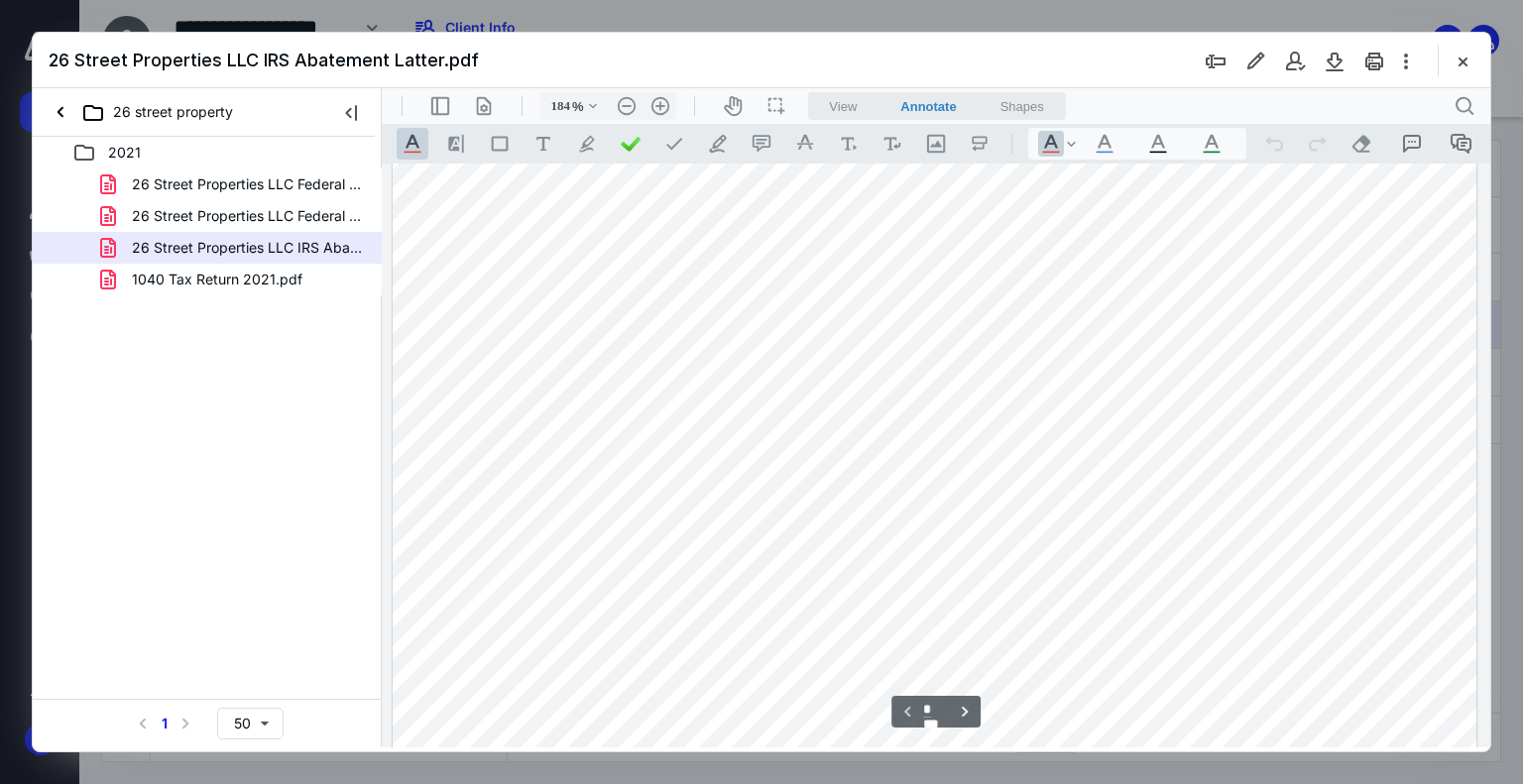 scroll, scrollTop: 231, scrollLeft: 0, axis: vertical 